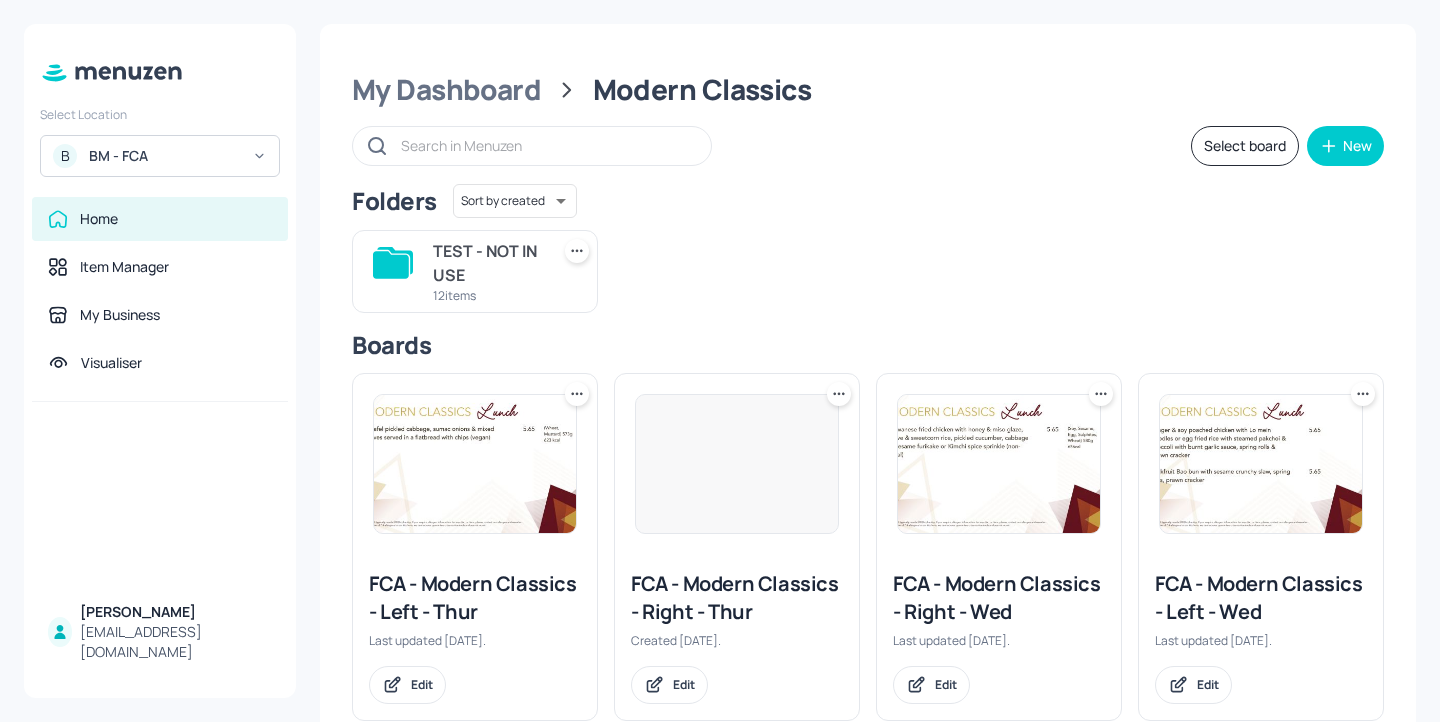 scroll, scrollTop: 0, scrollLeft: 0, axis: both 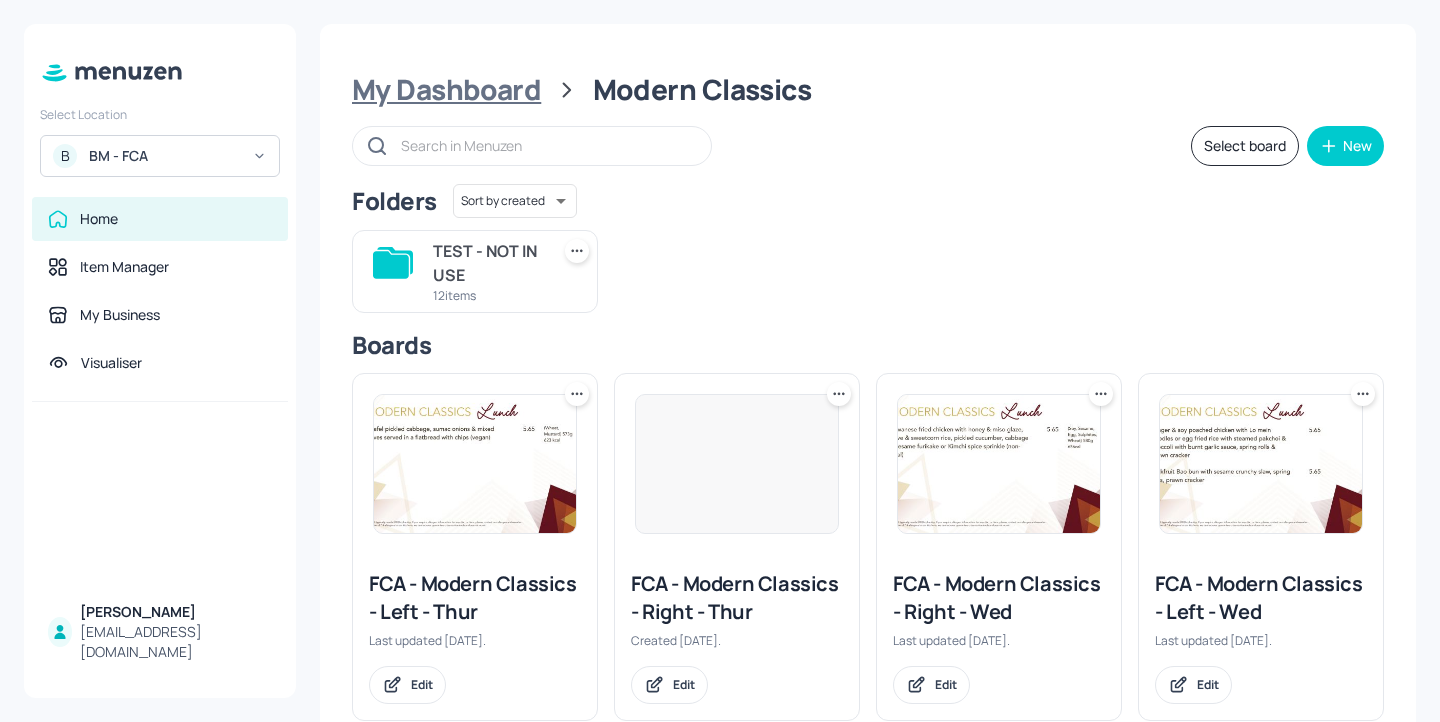 click on "My Dashboard" at bounding box center (446, 90) 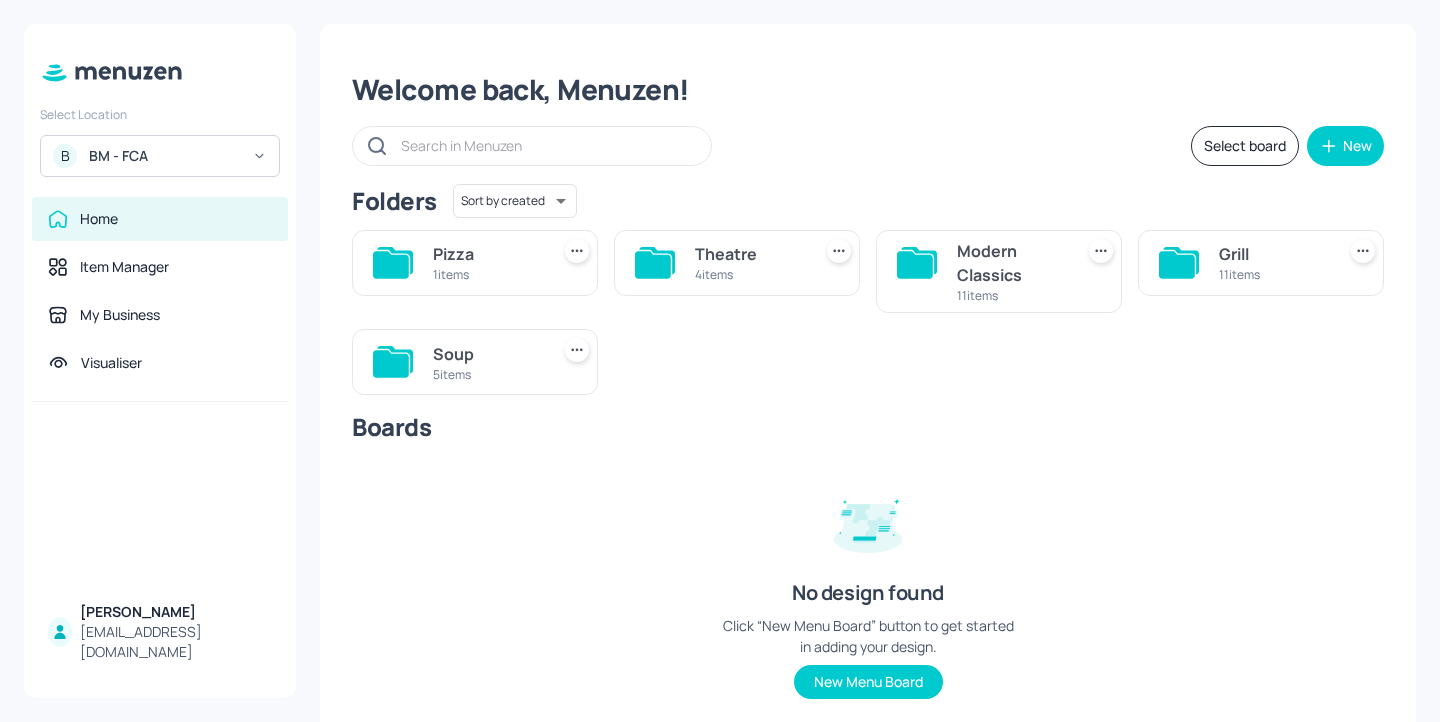 click on "BM - FCA" at bounding box center [164, 156] 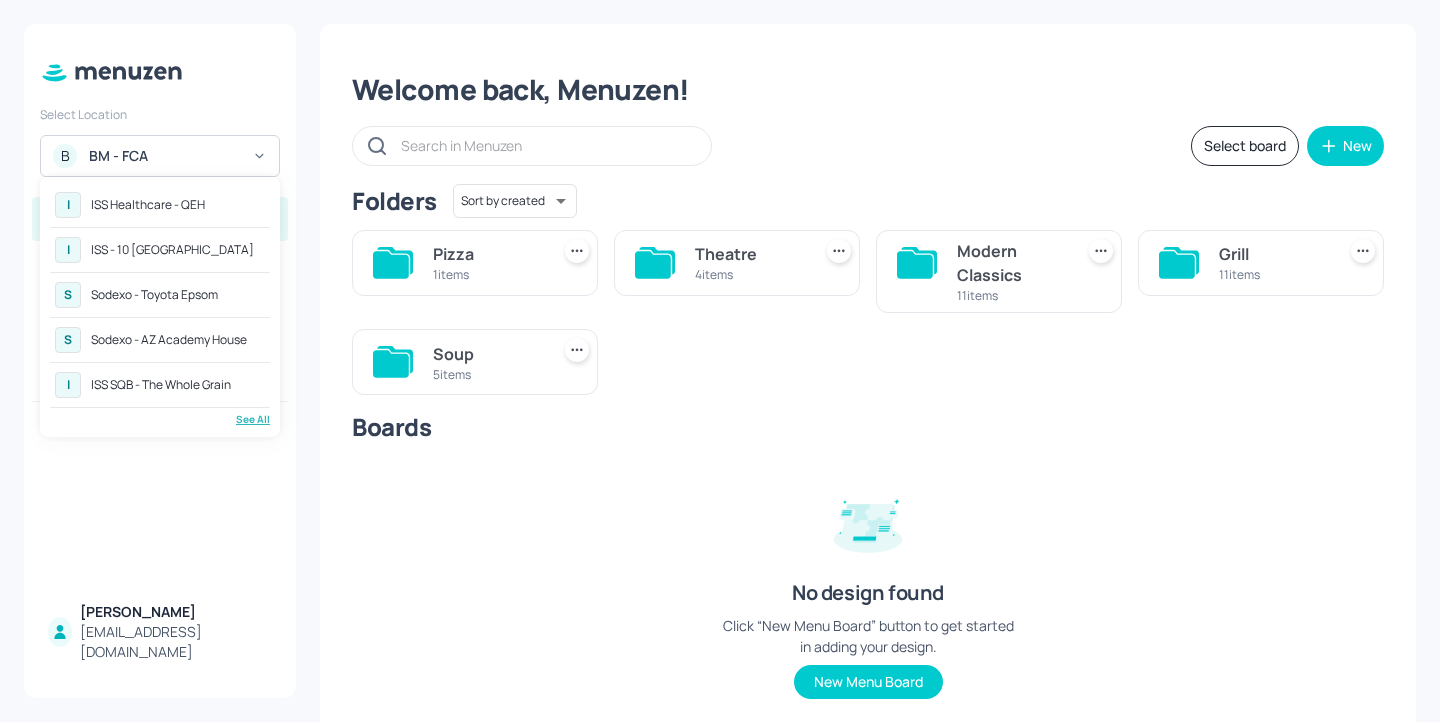 click on "I ISS Healthcare - QEH I ISS - 10 South Collonade S Sodexo - Toyota Epsom S Sodexo - AZ Academy House I ISS SQB - The Whole Grain See All" at bounding box center [160, 307] 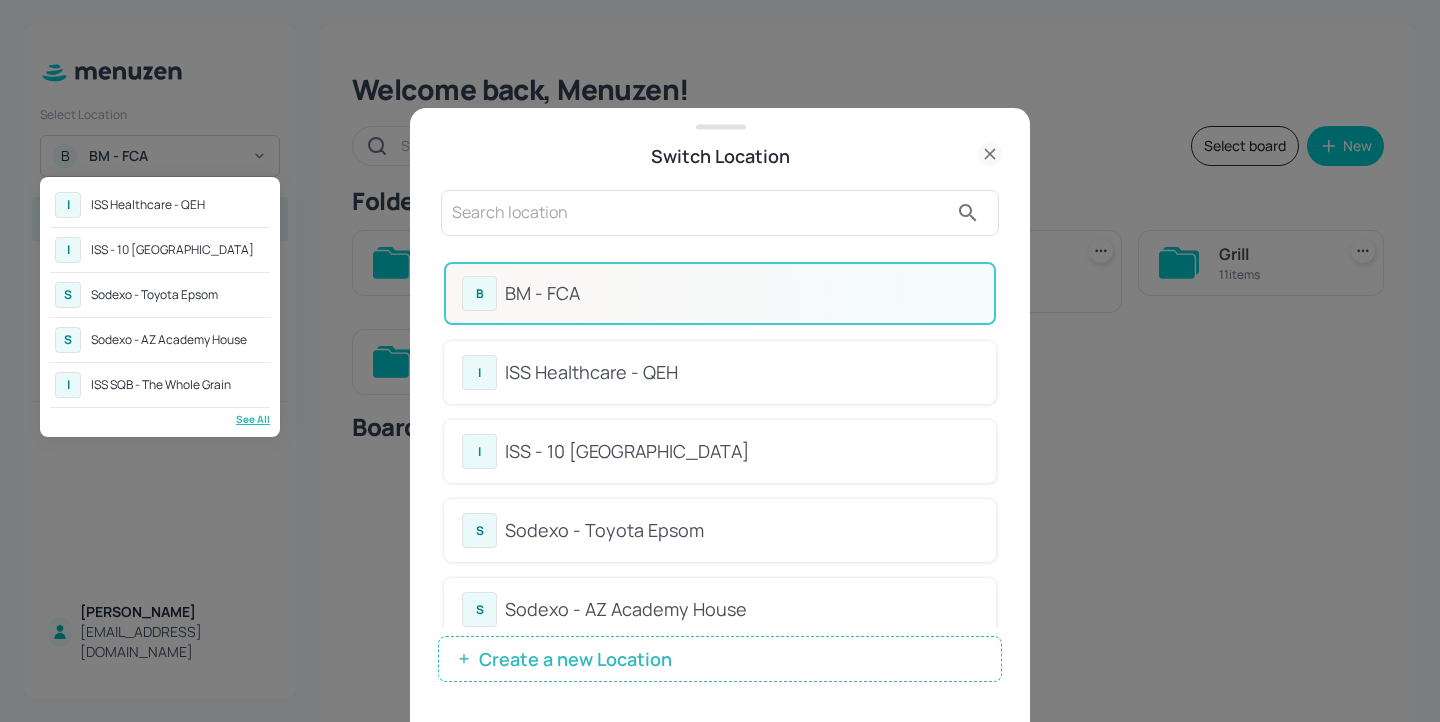 click at bounding box center (720, 361) 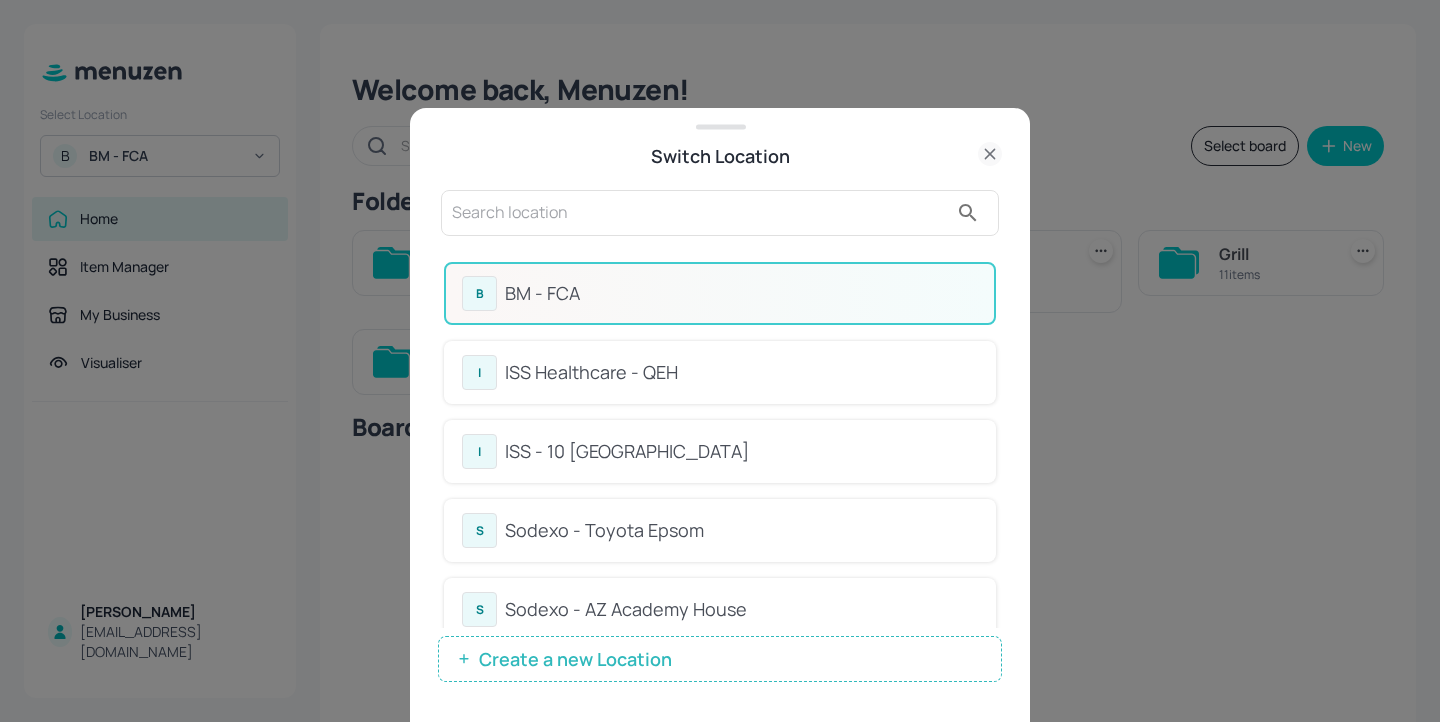 click at bounding box center [700, 213] 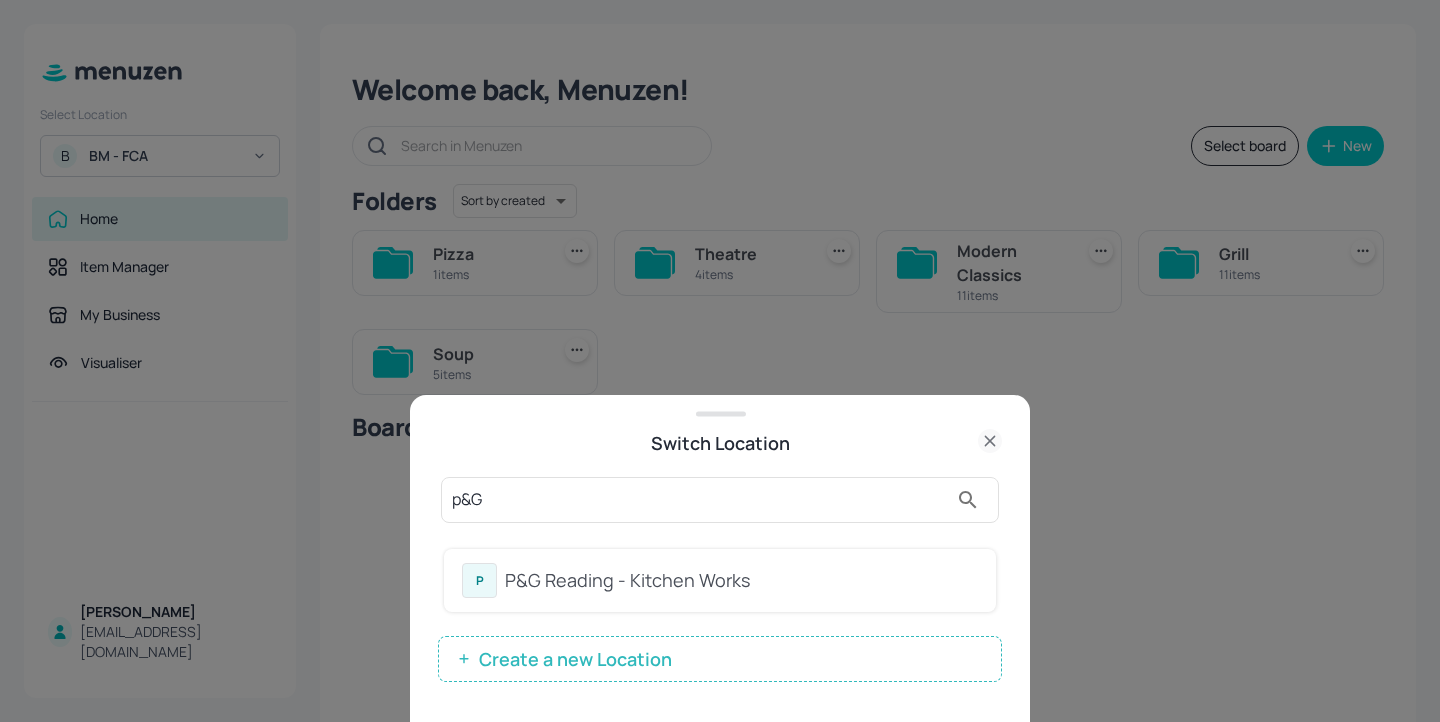 type on "p&G" 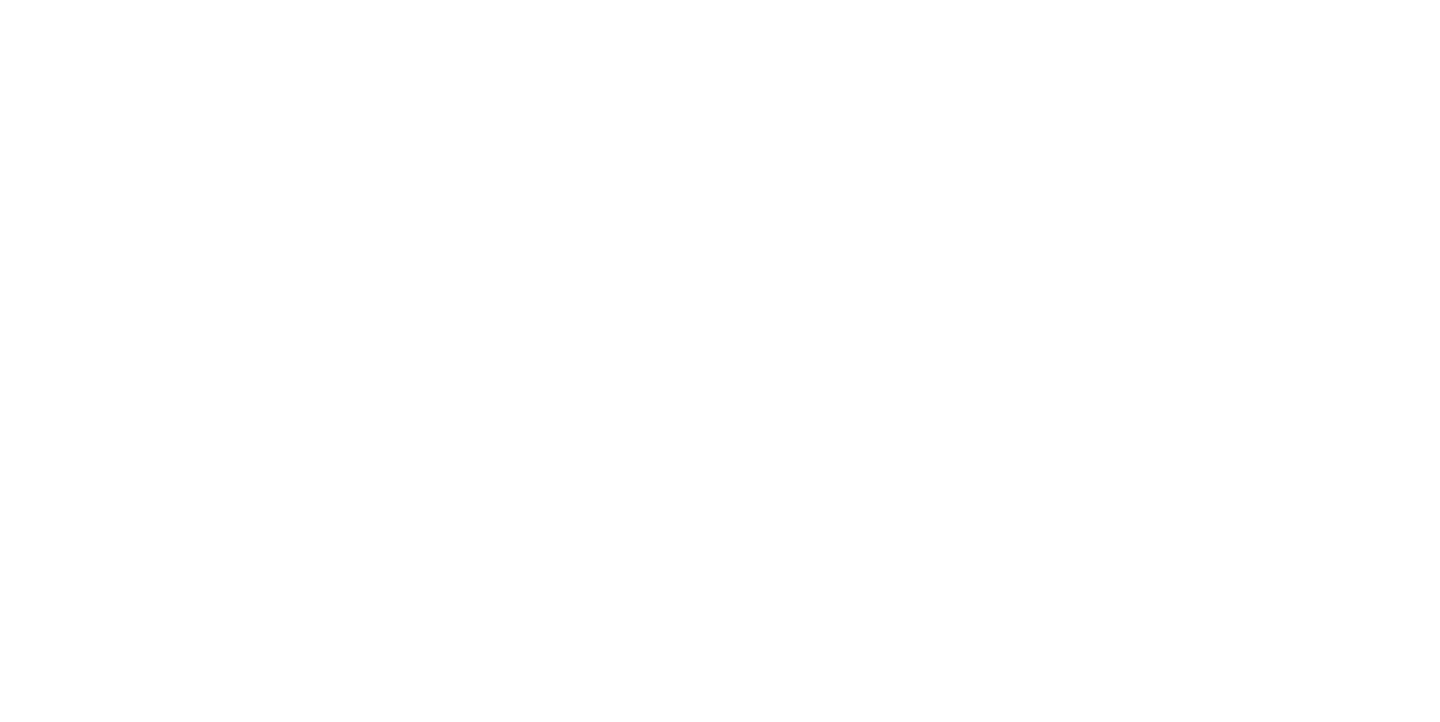 scroll, scrollTop: 0, scrollLeft: 0, axis: both 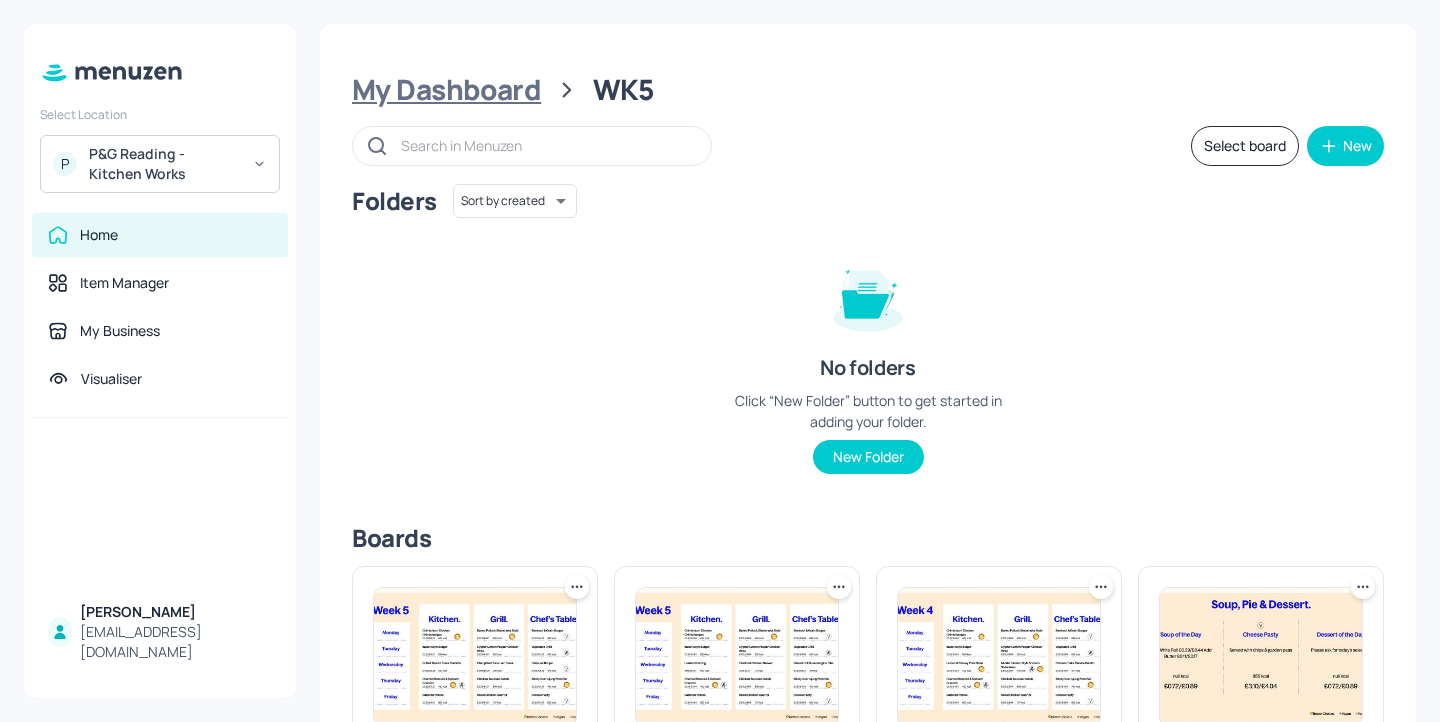 click on "My Dashboard" at bounding box center (446, 90) 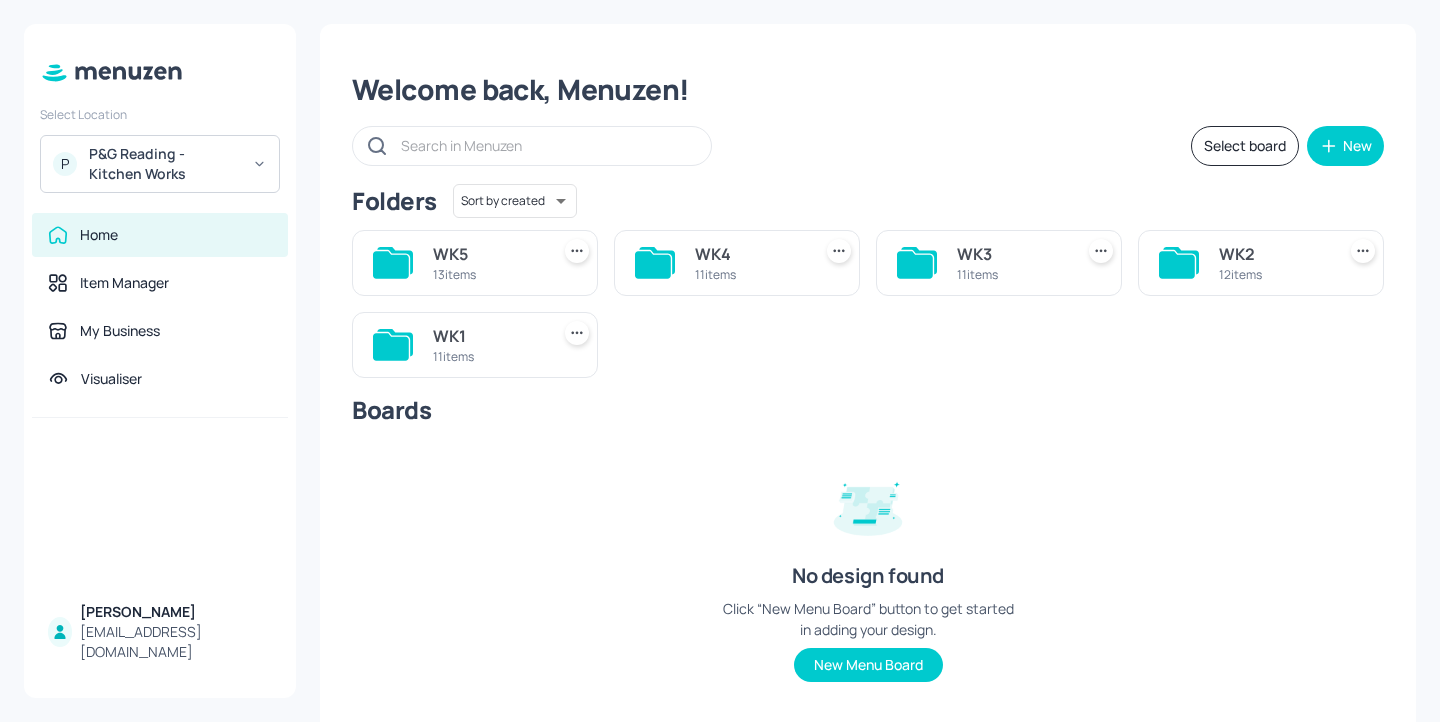 click on "11  items" at bounding box center [487, 356] 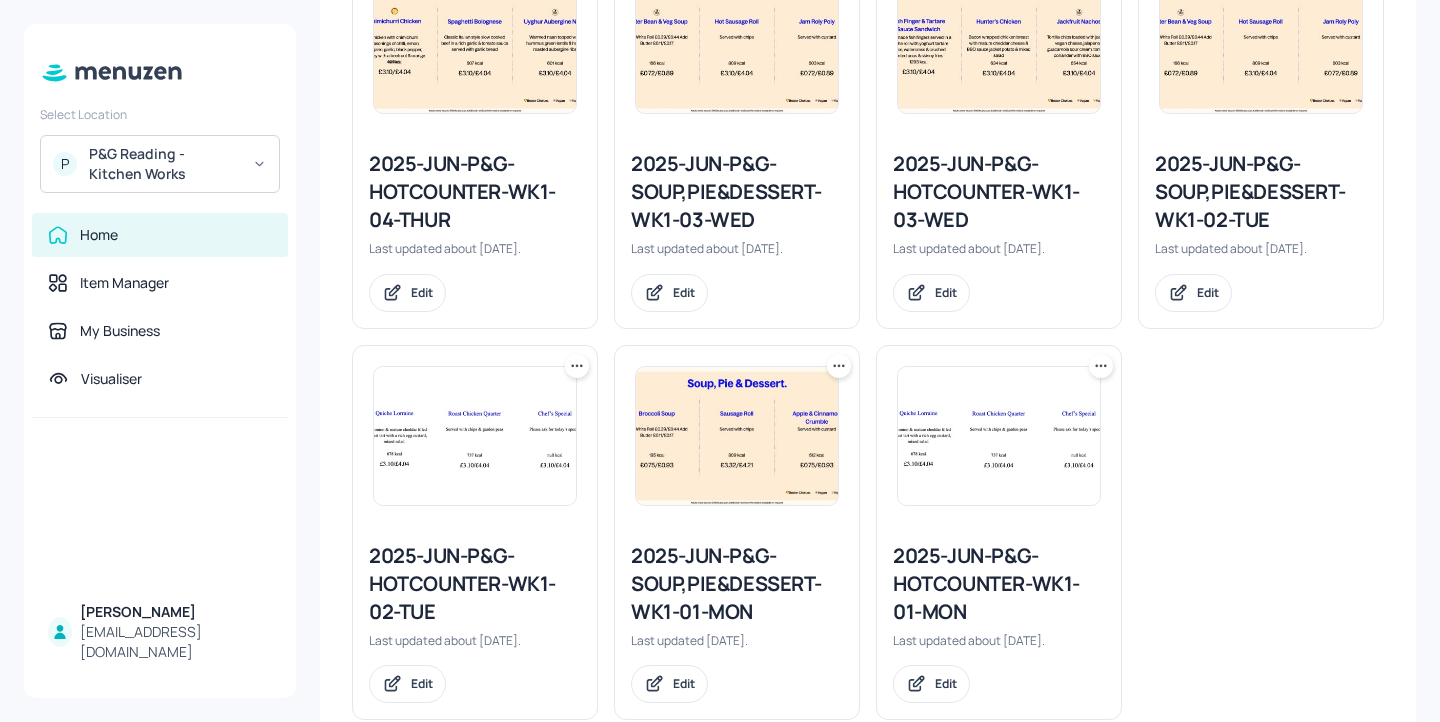 scroll, scrollTop: 1047, scrollLeft: 0, axis: vertical 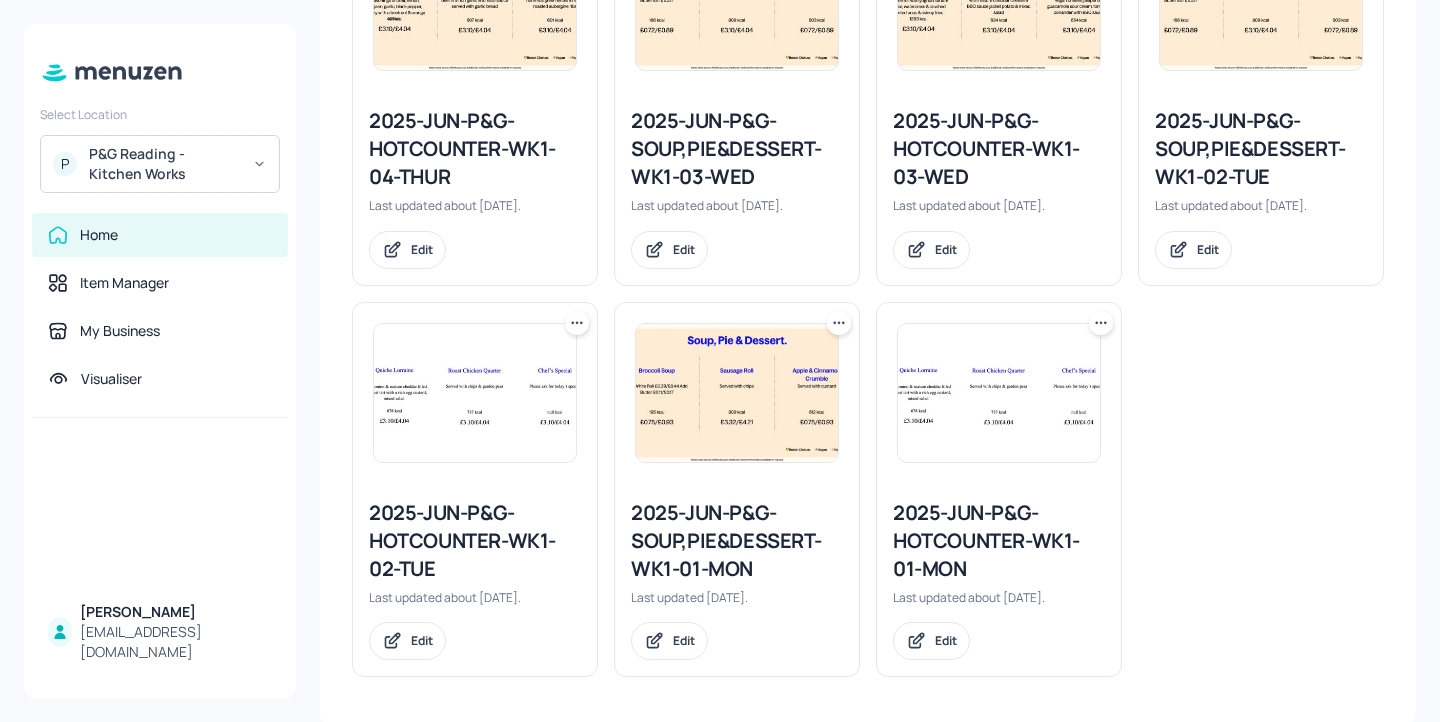 click on "2025-JUN-P&G-HOTCOUNTER-WK1-04-THUR" at bounding box center [475, 149] 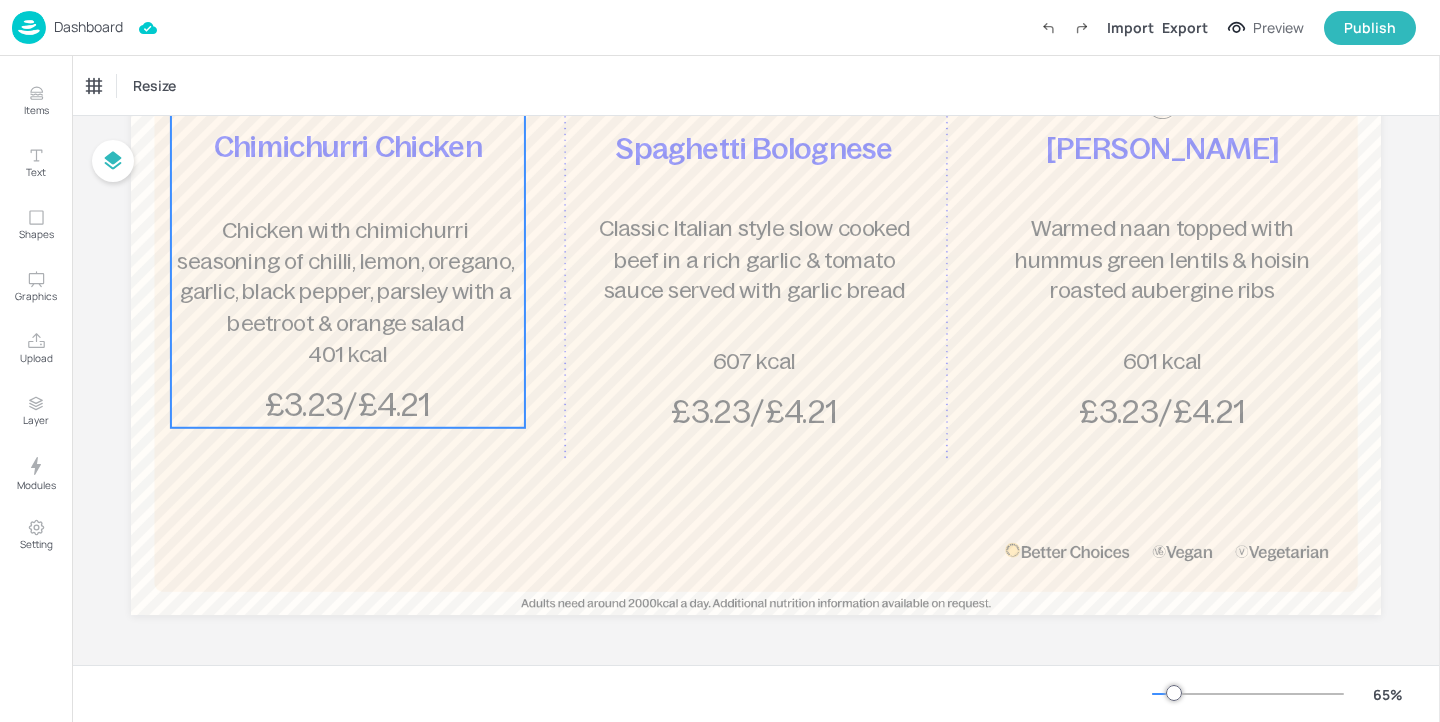 click on "Chicken with chimichurri seasoning of chilli, lemon, oregano, garlic, black pepper, parsley with a beetroot & orange salad" at bounding box center [345, 276] 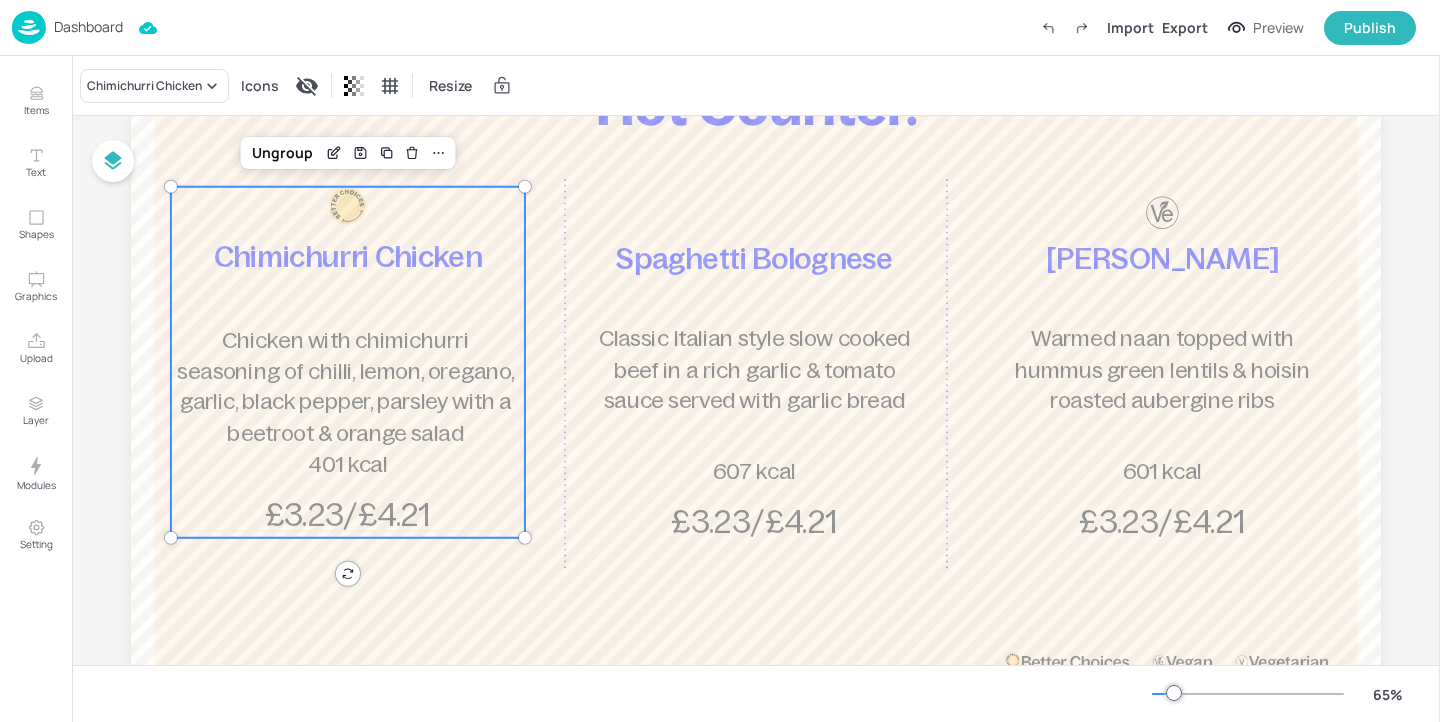 scroll, scrollTop: 134, scrollLeft: 0, axis: vertical 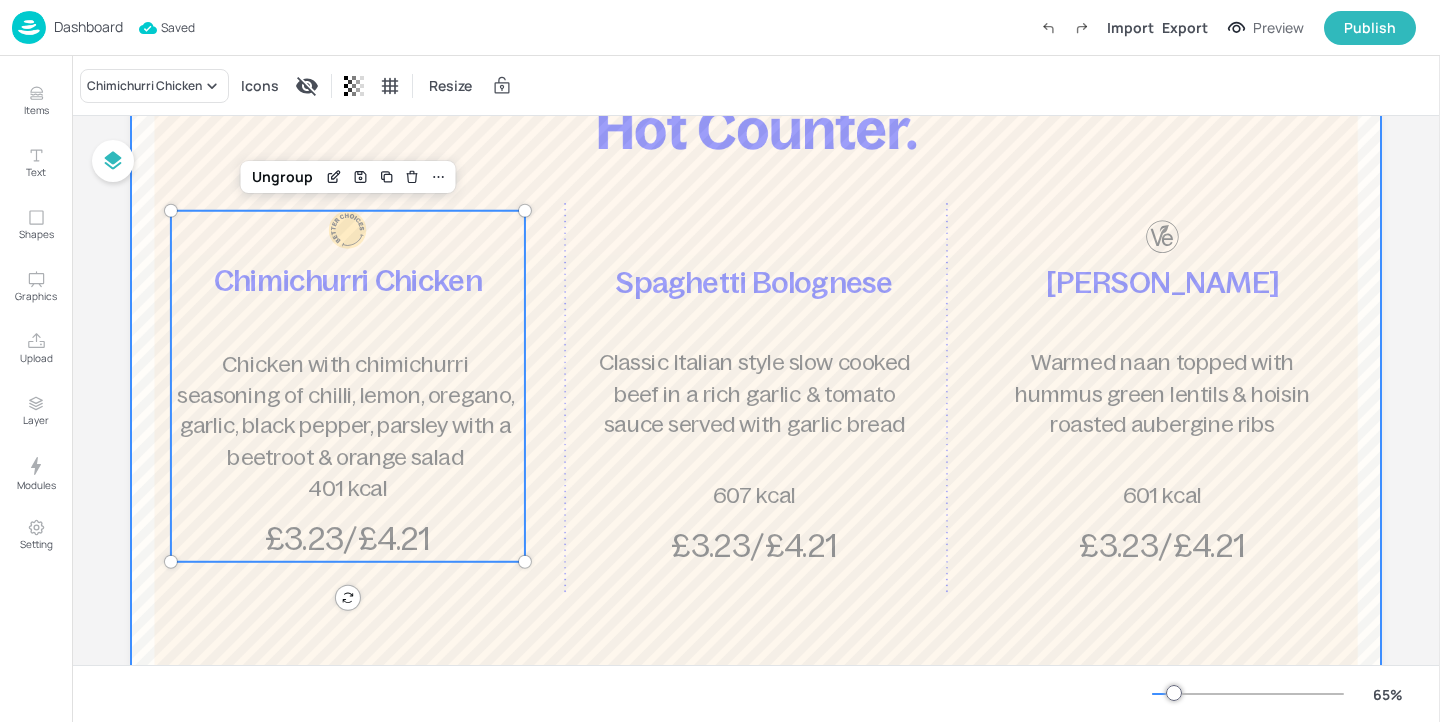 click at bounding box center (756, 397) 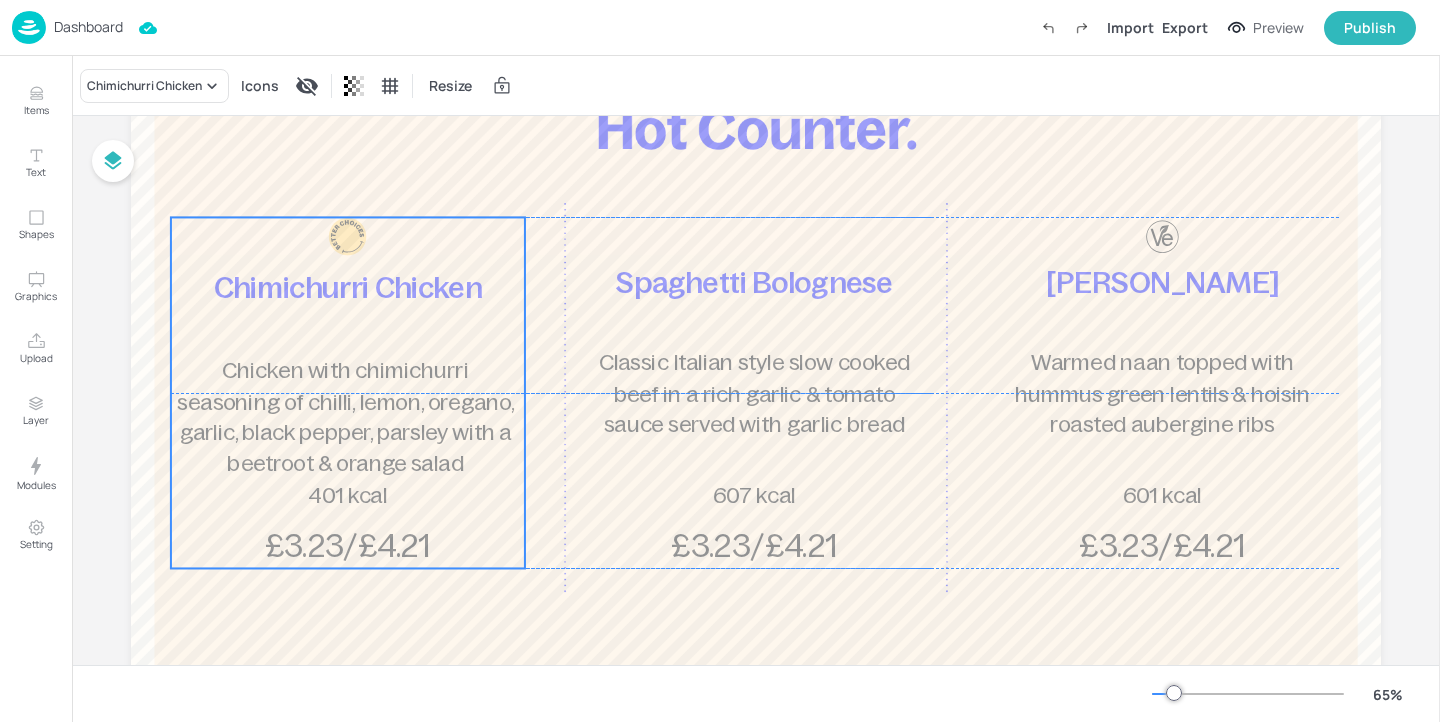 click on "Chimichurri Chicken" at bounding box center [348, 287] 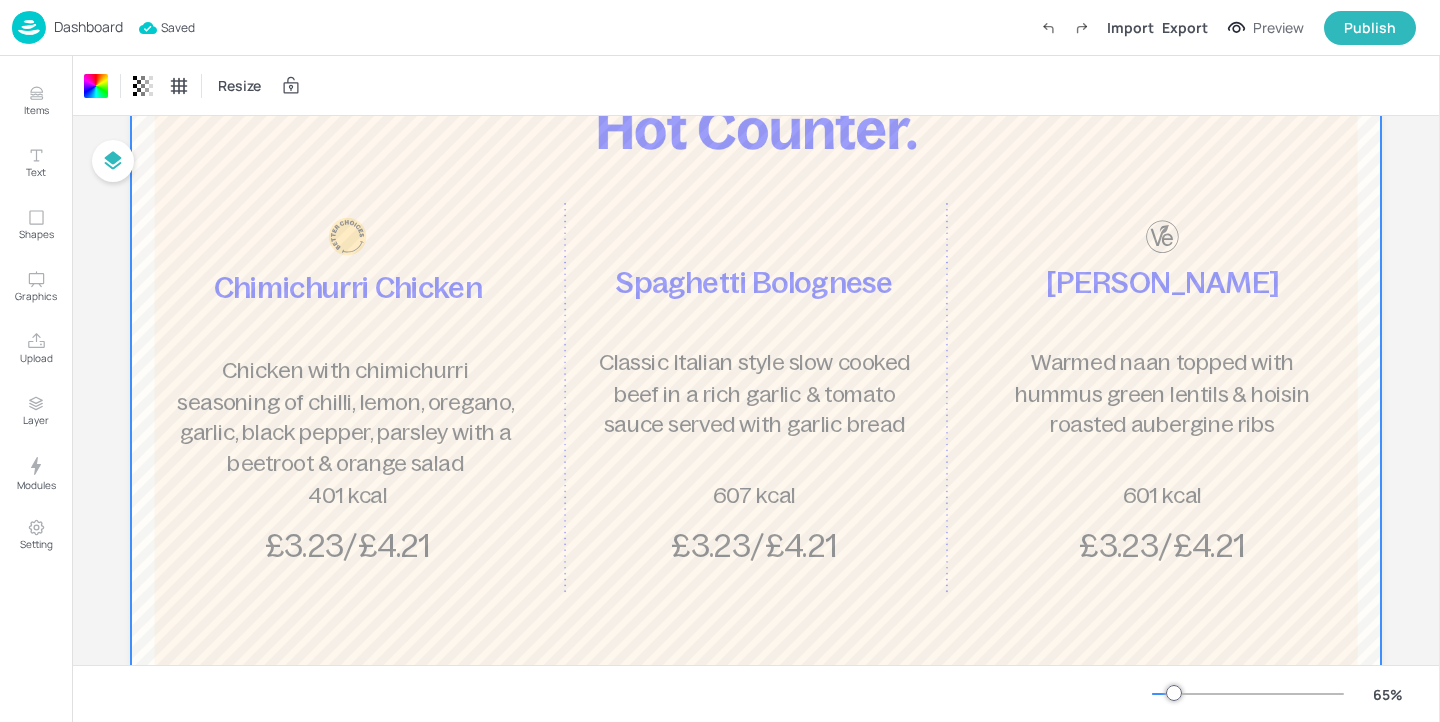 scroll, scrollTop: 0, scrollLeft: 0, axis: both 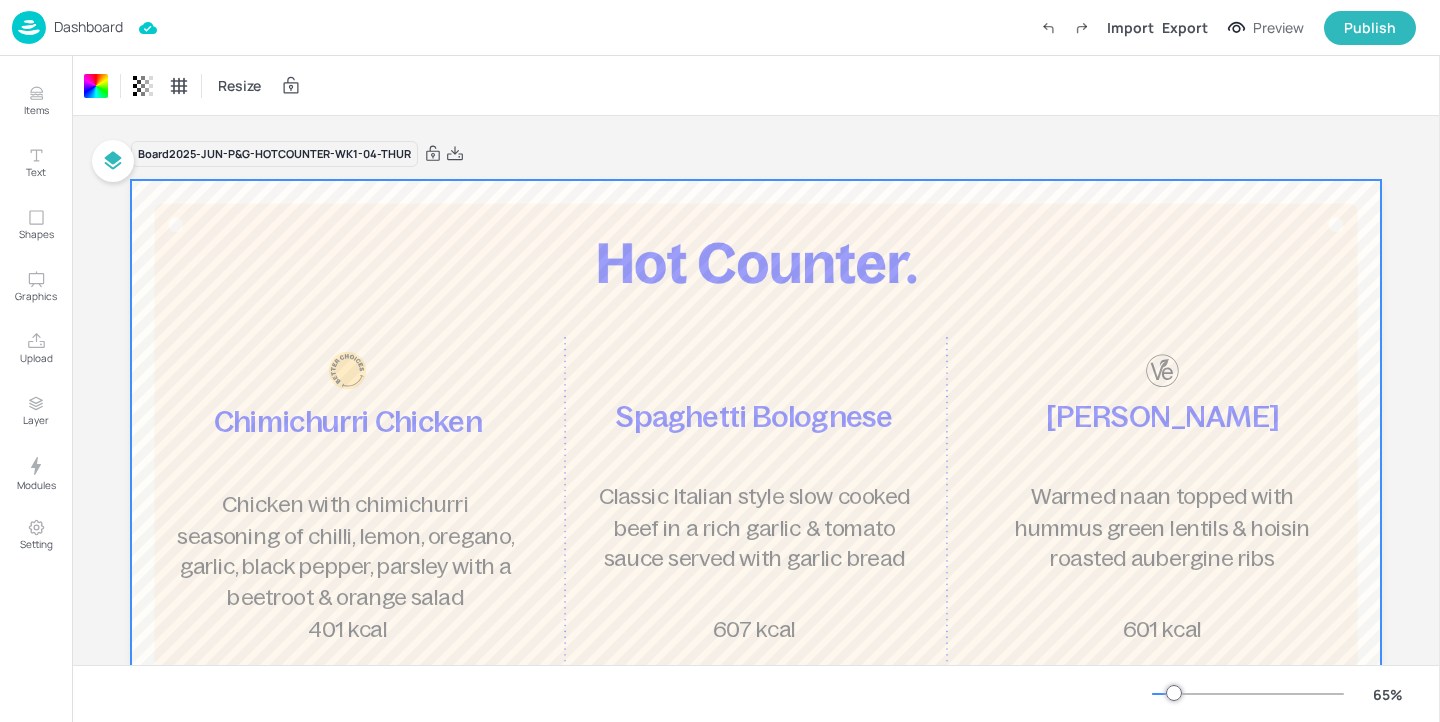 click on "Dashboard" at bounding box center (88, 27) 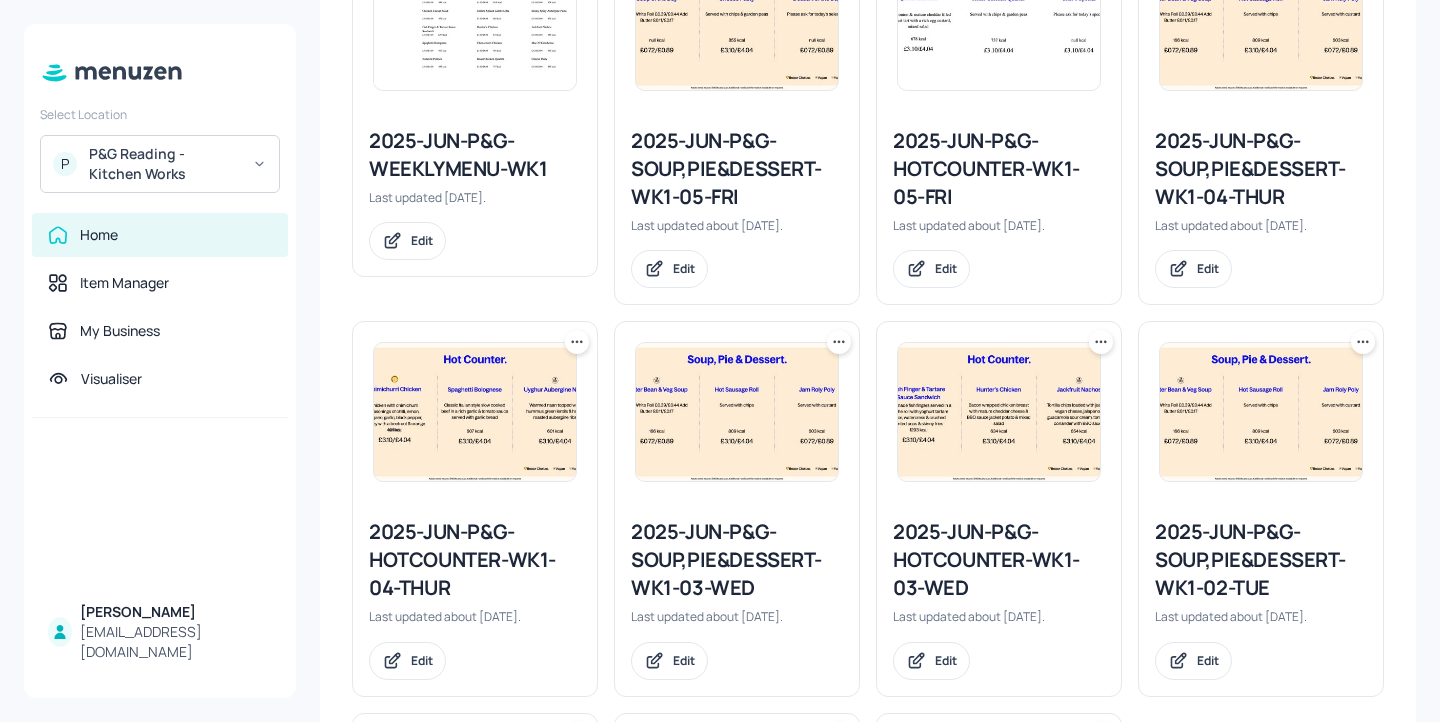 scroll, scrollTop: 635, scrollLeft: 0, axis: vertical 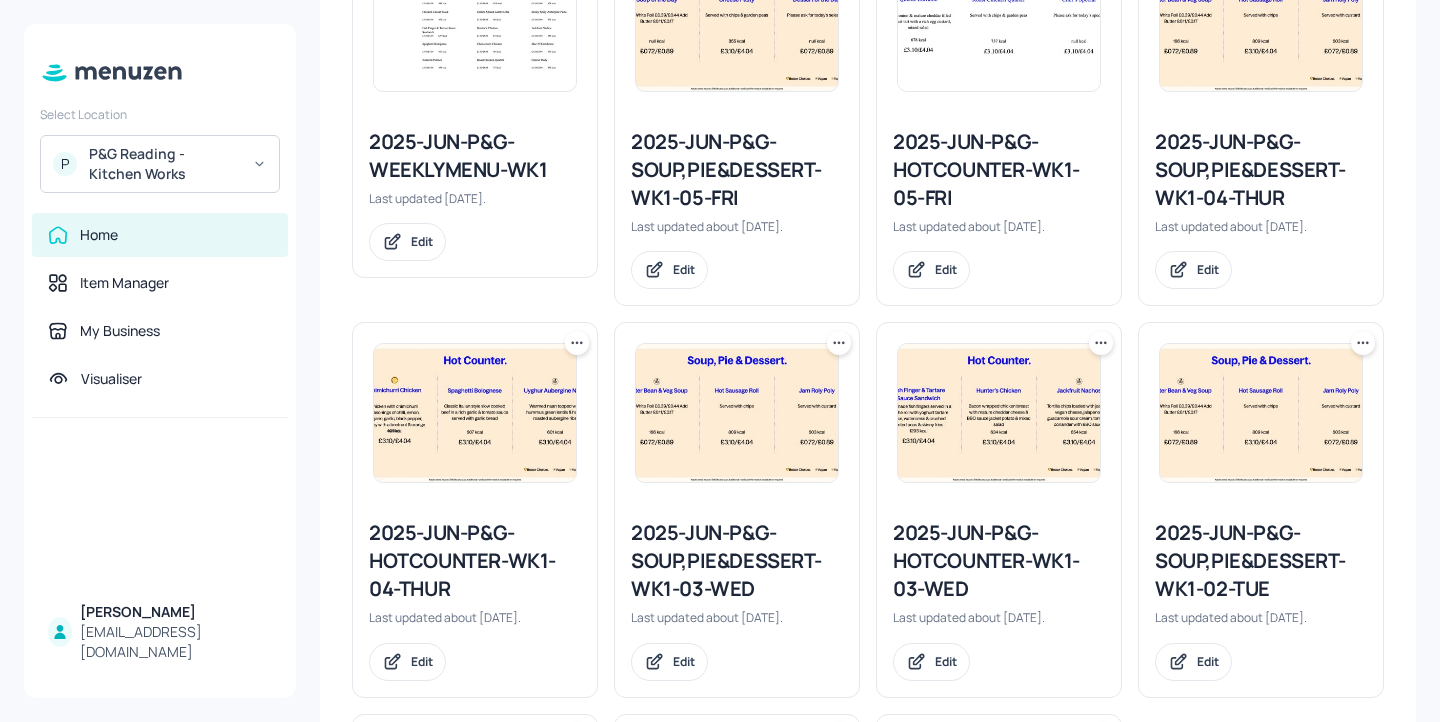 click 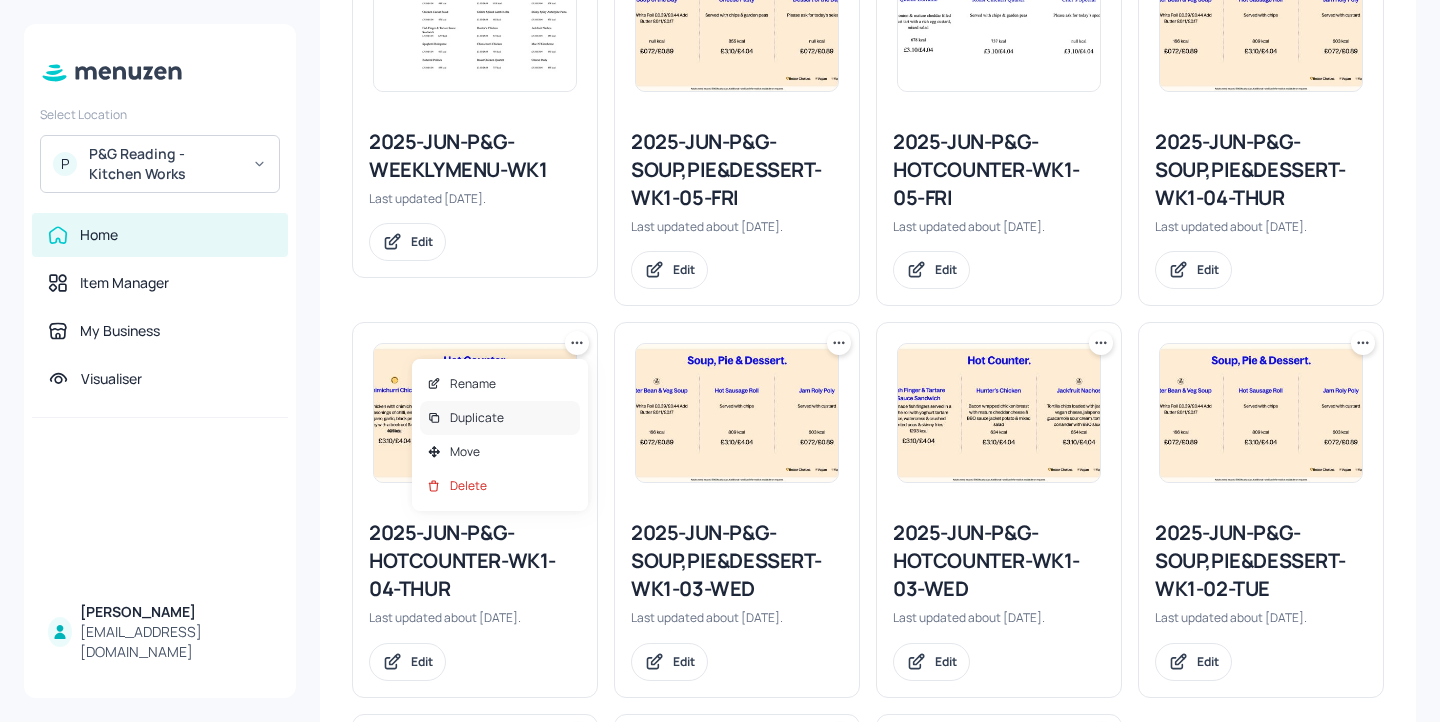 click on "Duplicate" at bounding box center [500, 418] 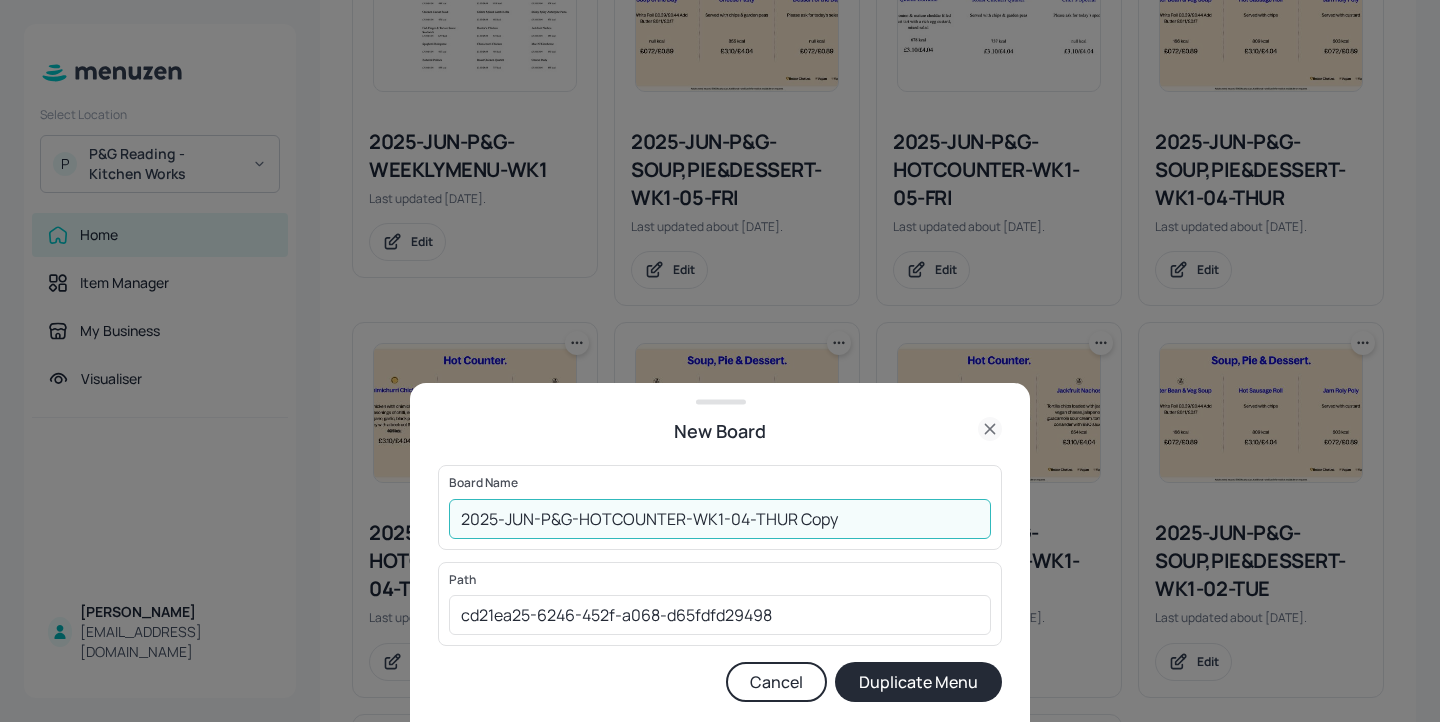 click on "2025-JUN-P&G-HOTCOUNTER-WK1-04-THUR Copy" at bounding box center [720, 519] 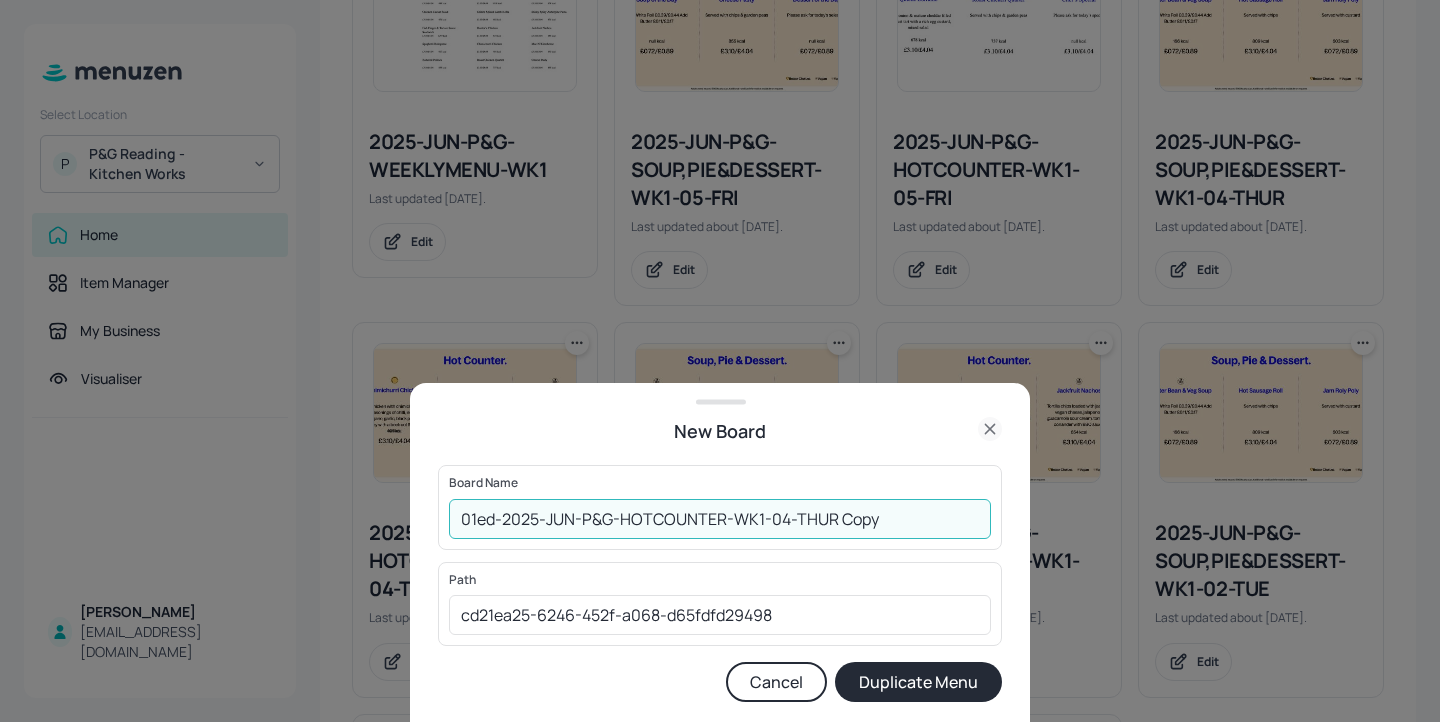 drag, startPoint x: 889, startPoint y: 516, endPoint x: 836, endPoint y: 514, distance: 53.037724 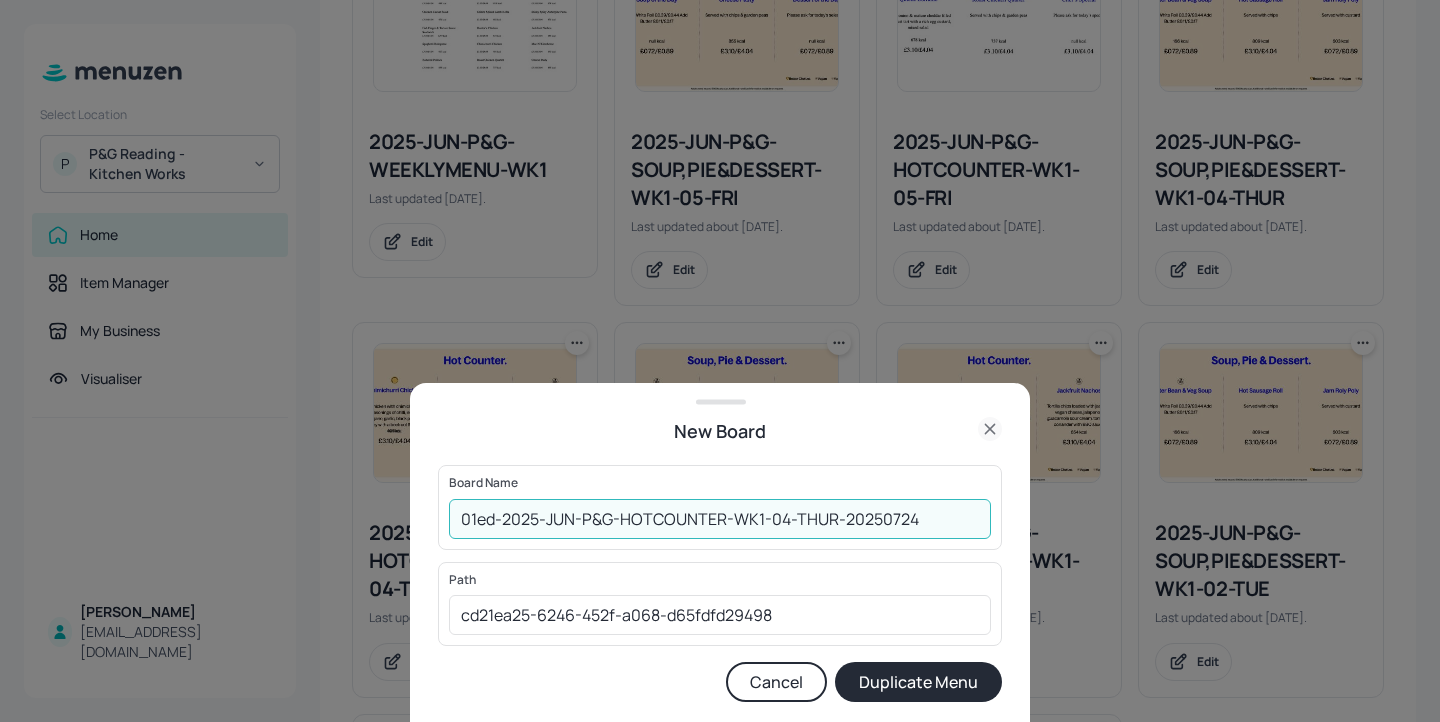 type on "01ed-2025-JUN-P&G-HOTCOUNTER-WK1-04-THUR-20250724" 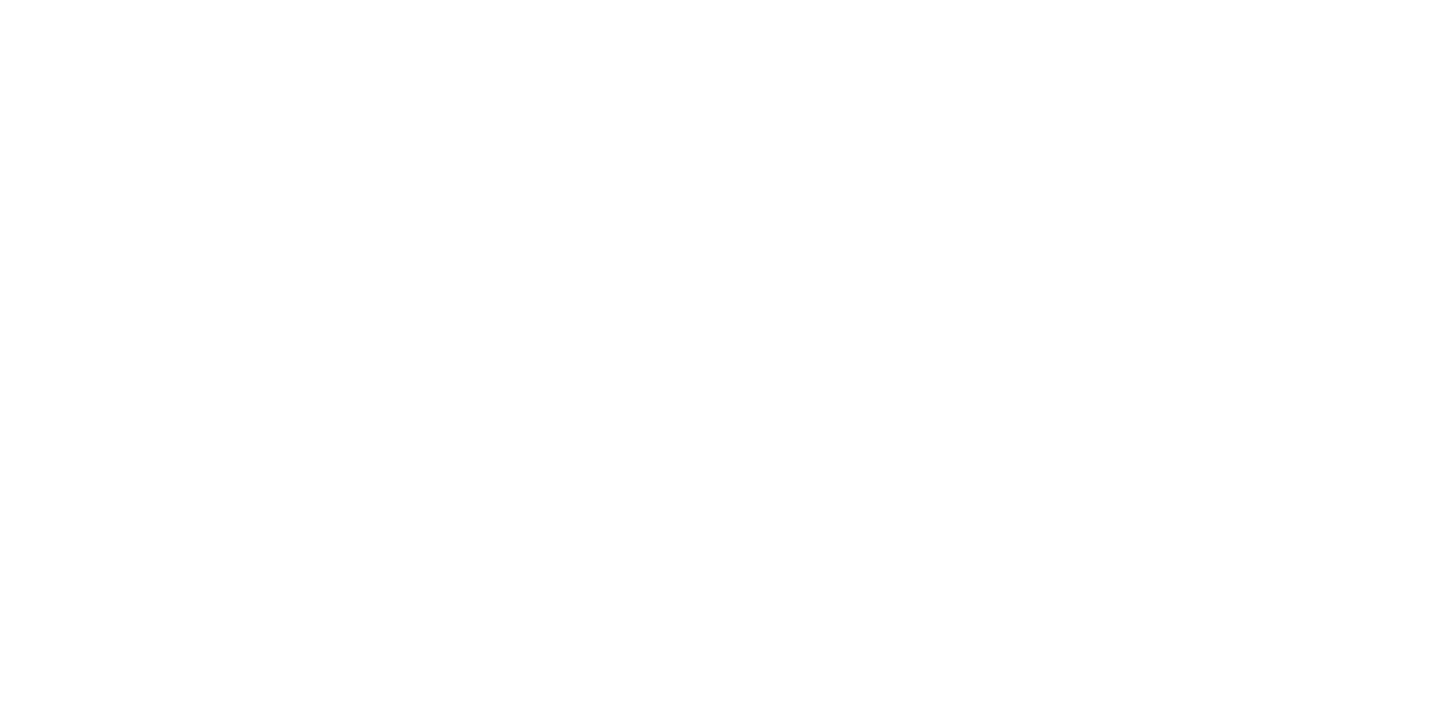scroll, scrollTop: 0, scrollLeft: 0, axis: both 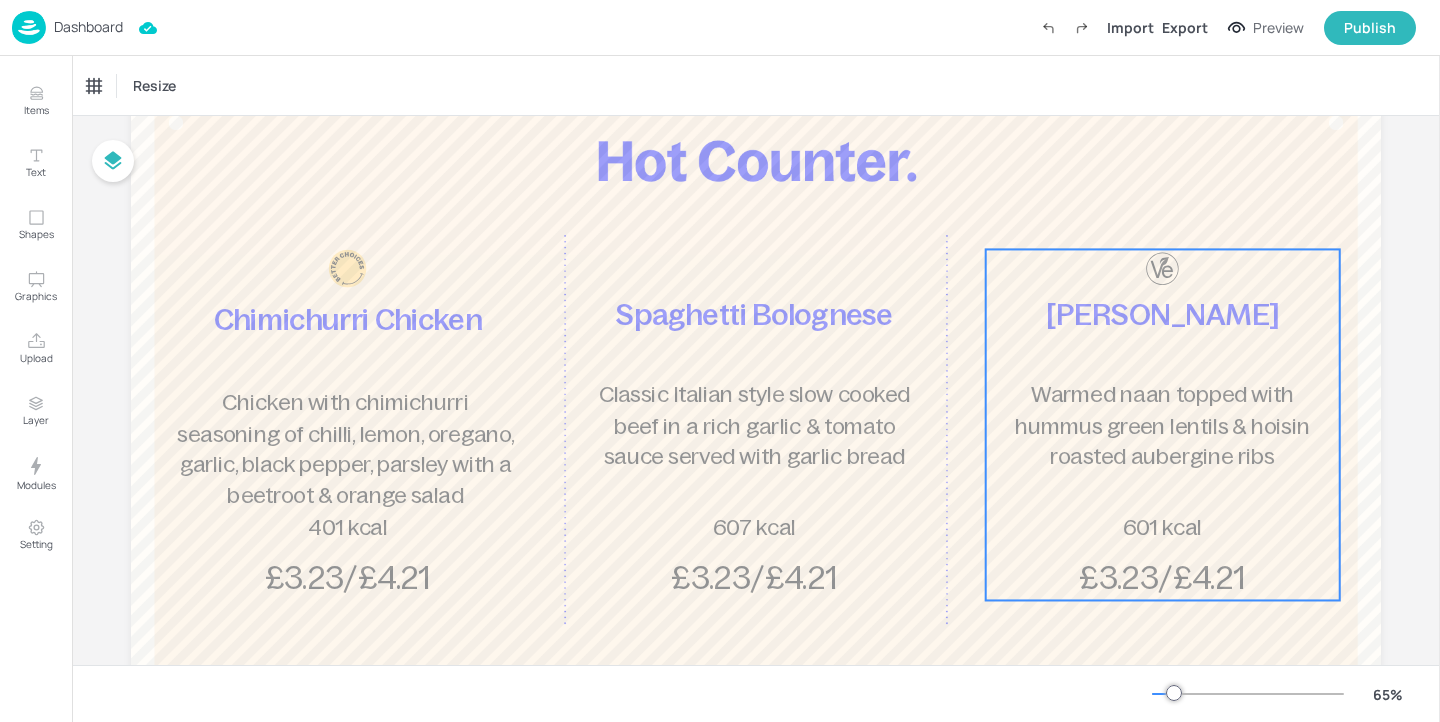 click on "Warmed naan topped with hummus green lentils & hoisin roasted aubergine ribs" at bounding box center [1162, 425] 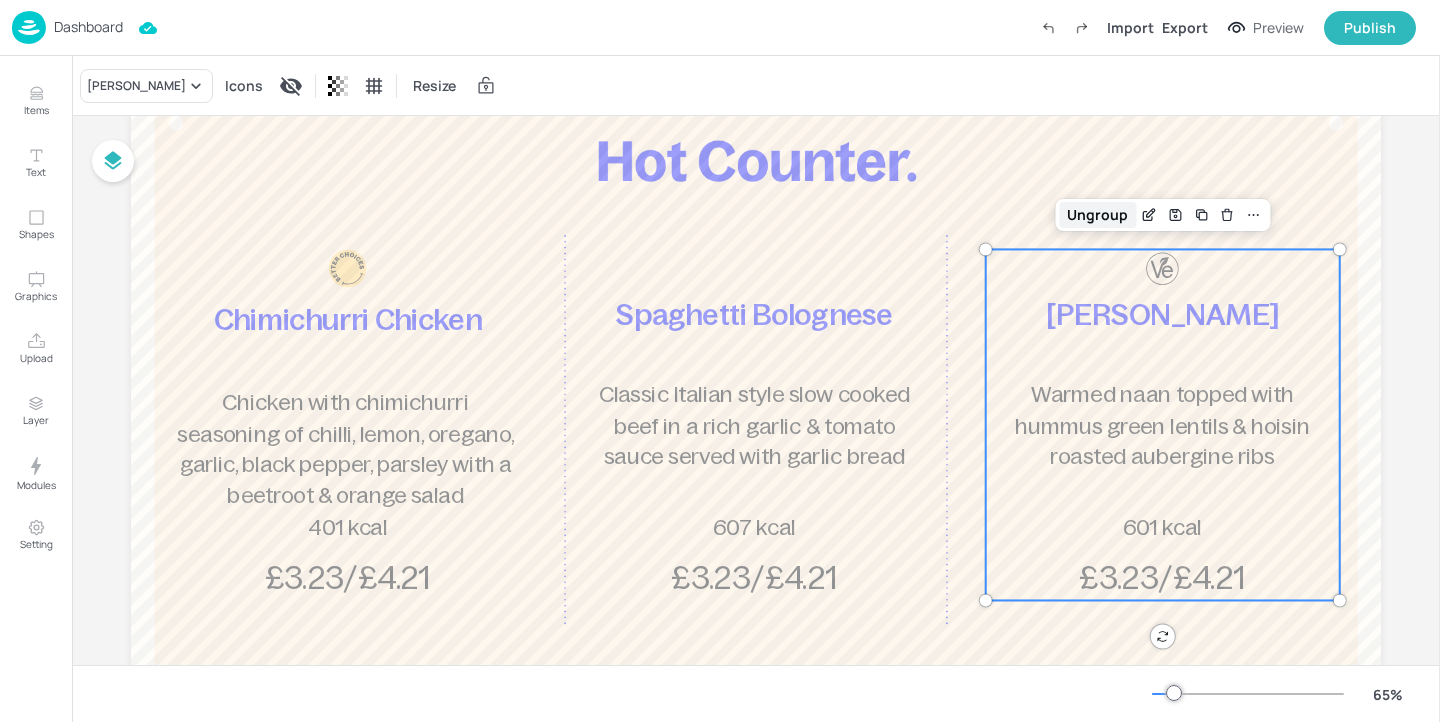 click on "Ungroup" at bounding box center (1097, 215) 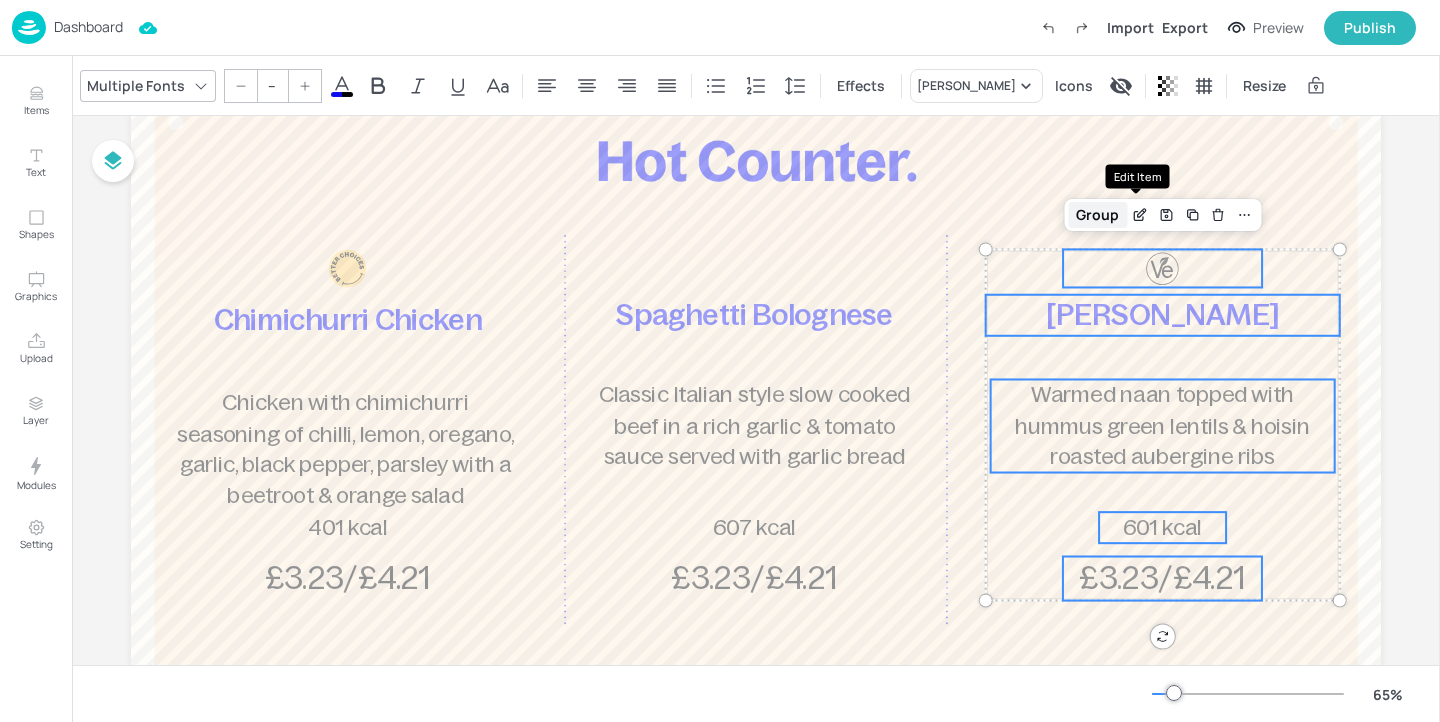 click on "Group" at bounding box center [1097, 215] 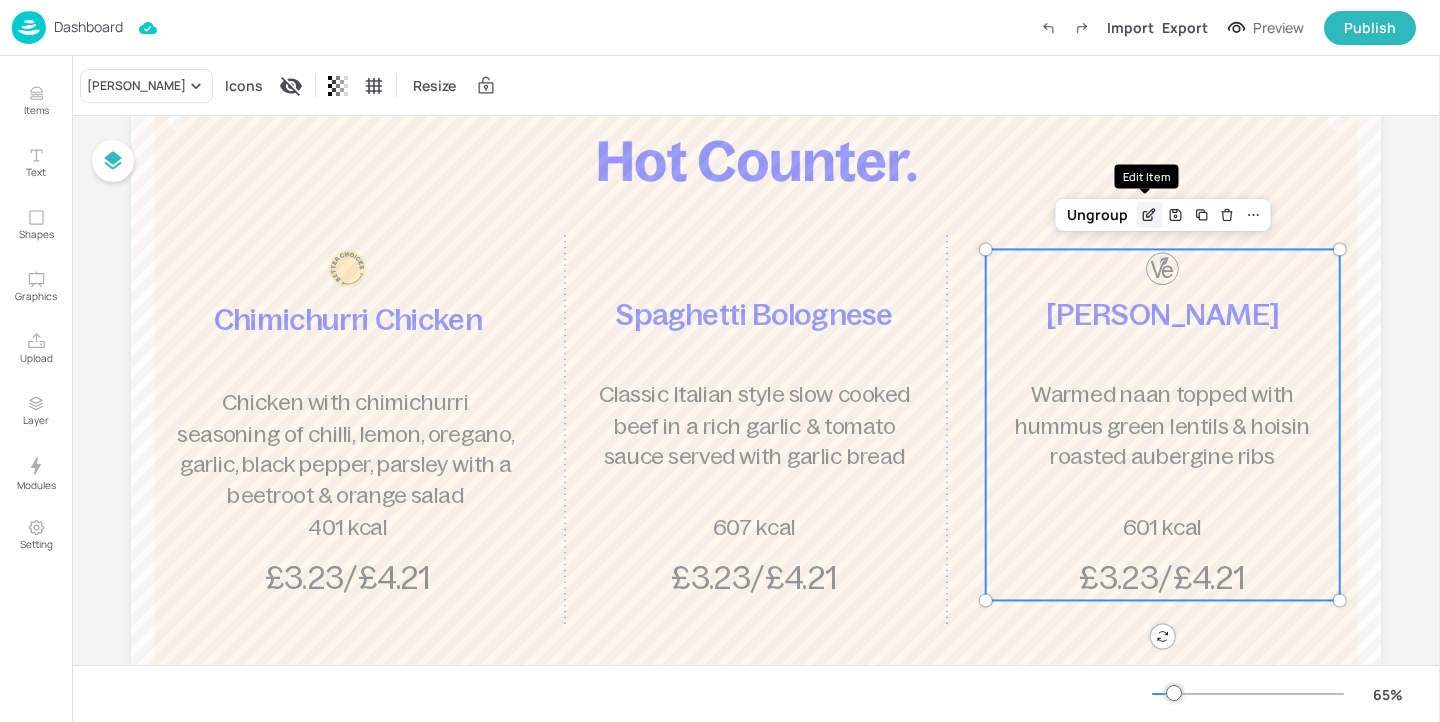 click 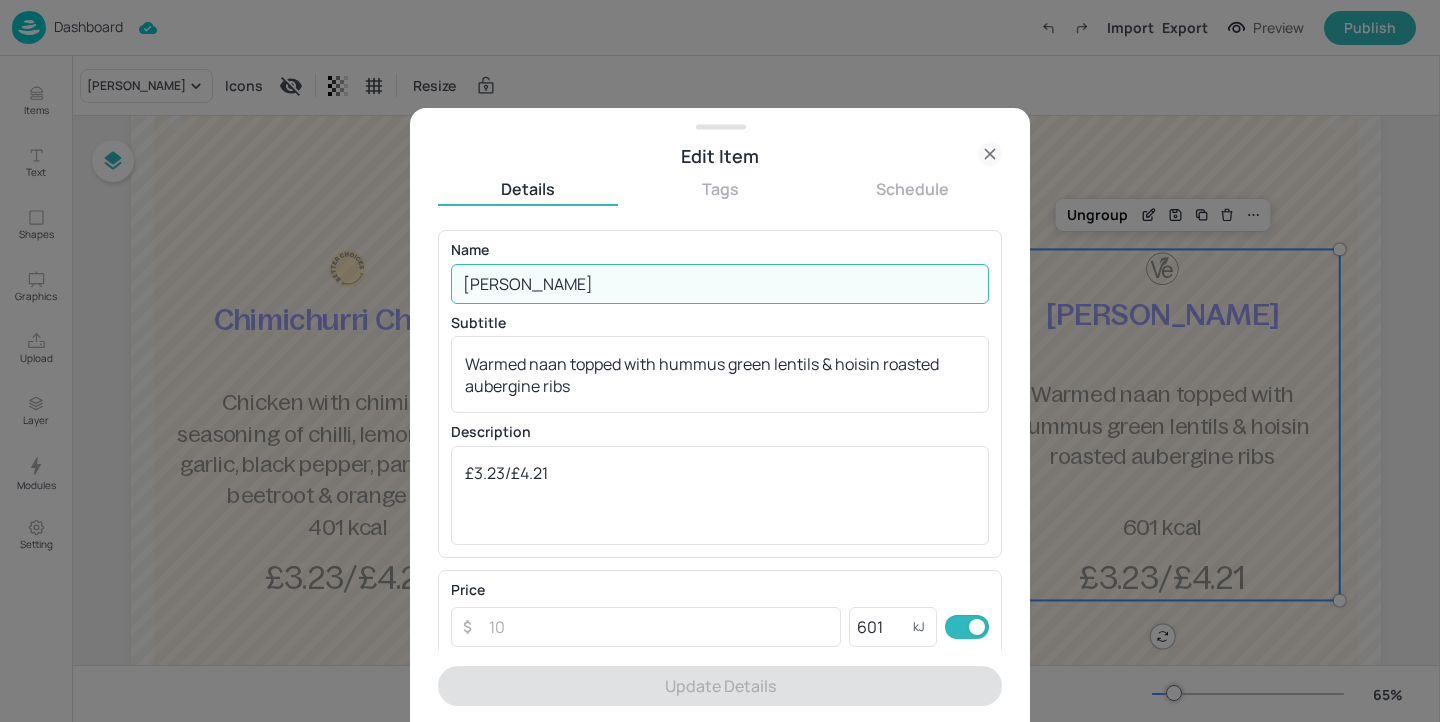 drag, startPoint x: 699, startPoint y: 286, endPoint x: 443, endPoint y: 288, distance: 256.0078 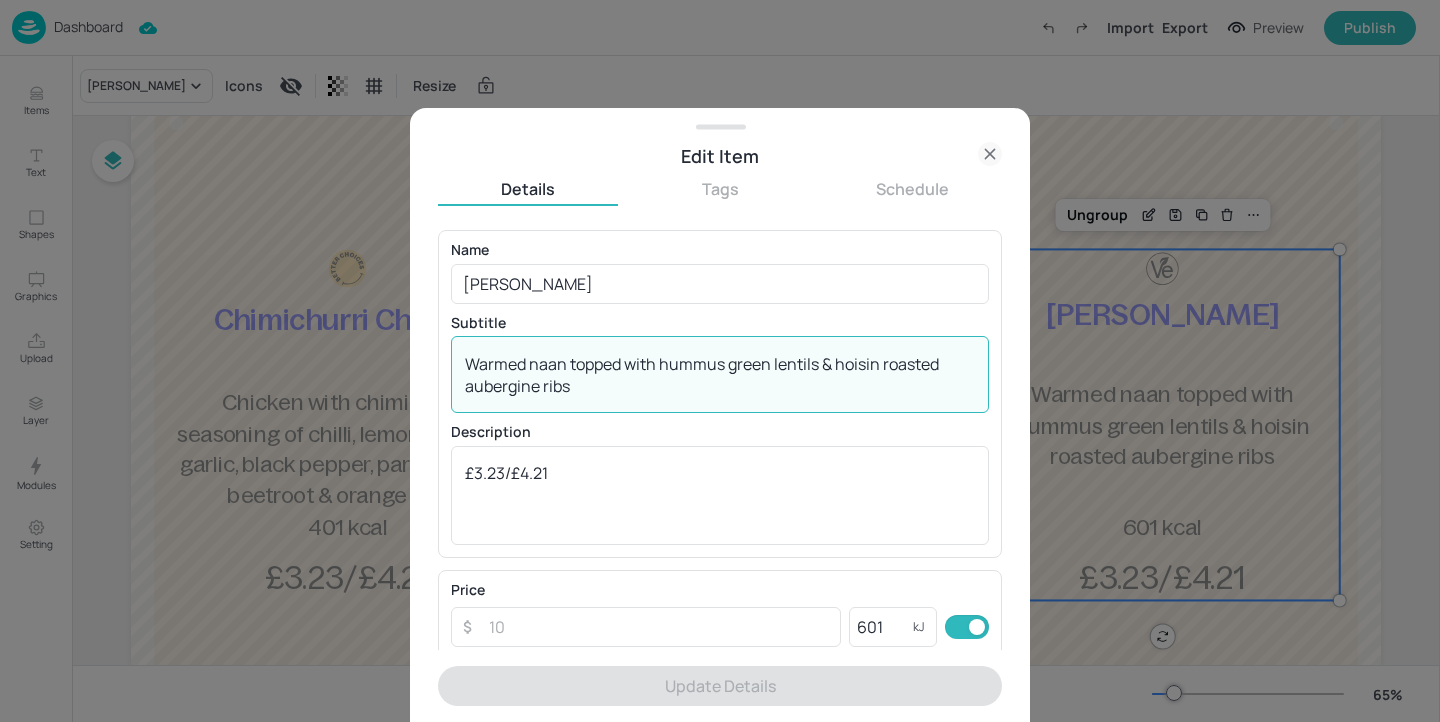 drag, startPoint x: 578, startPoint y: 386, endPoint x: 441, endPoint y: 345, distance: 143.0035 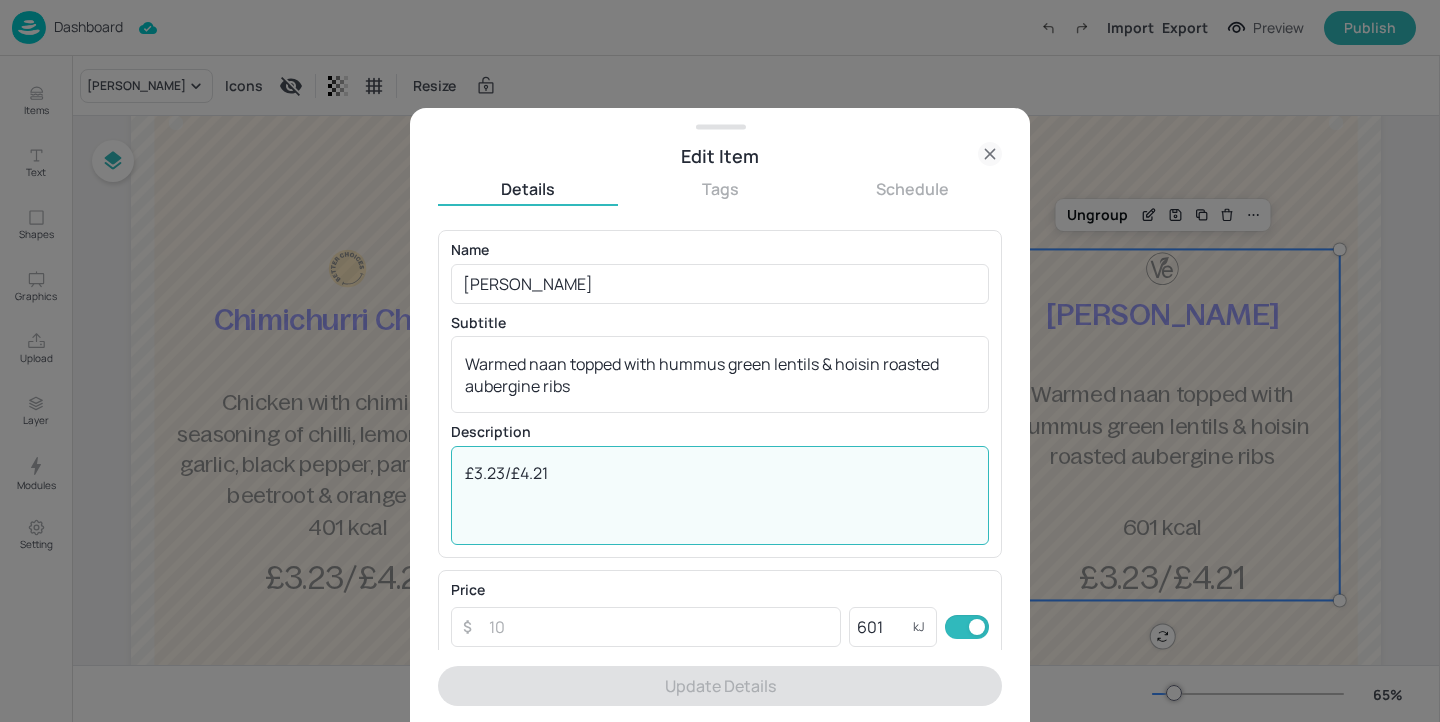 drag, startPoint x: 563, startPoint y: 470, endPoint x: 445, endPoint y: 468, distance: 118.016945 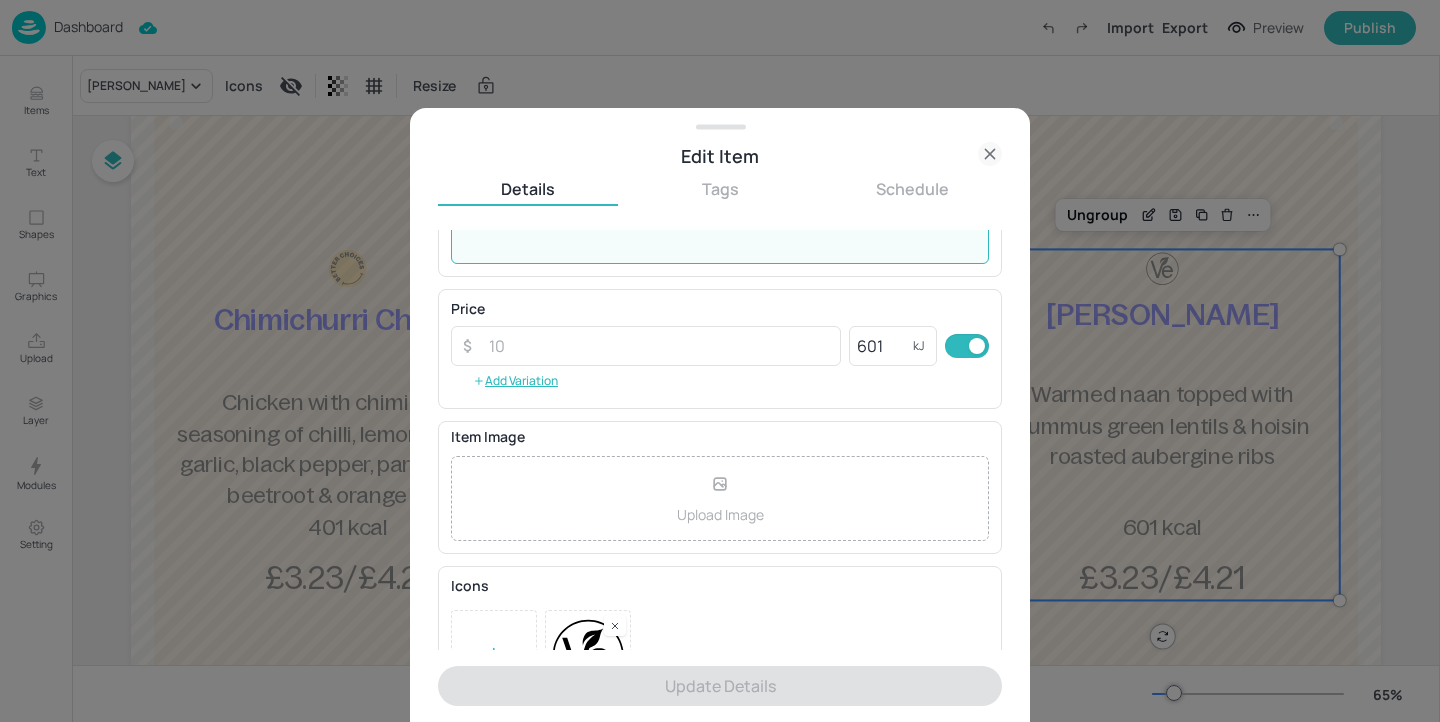 scroll, scrollTop: 343, scrollLeft: 0, axis: vertical 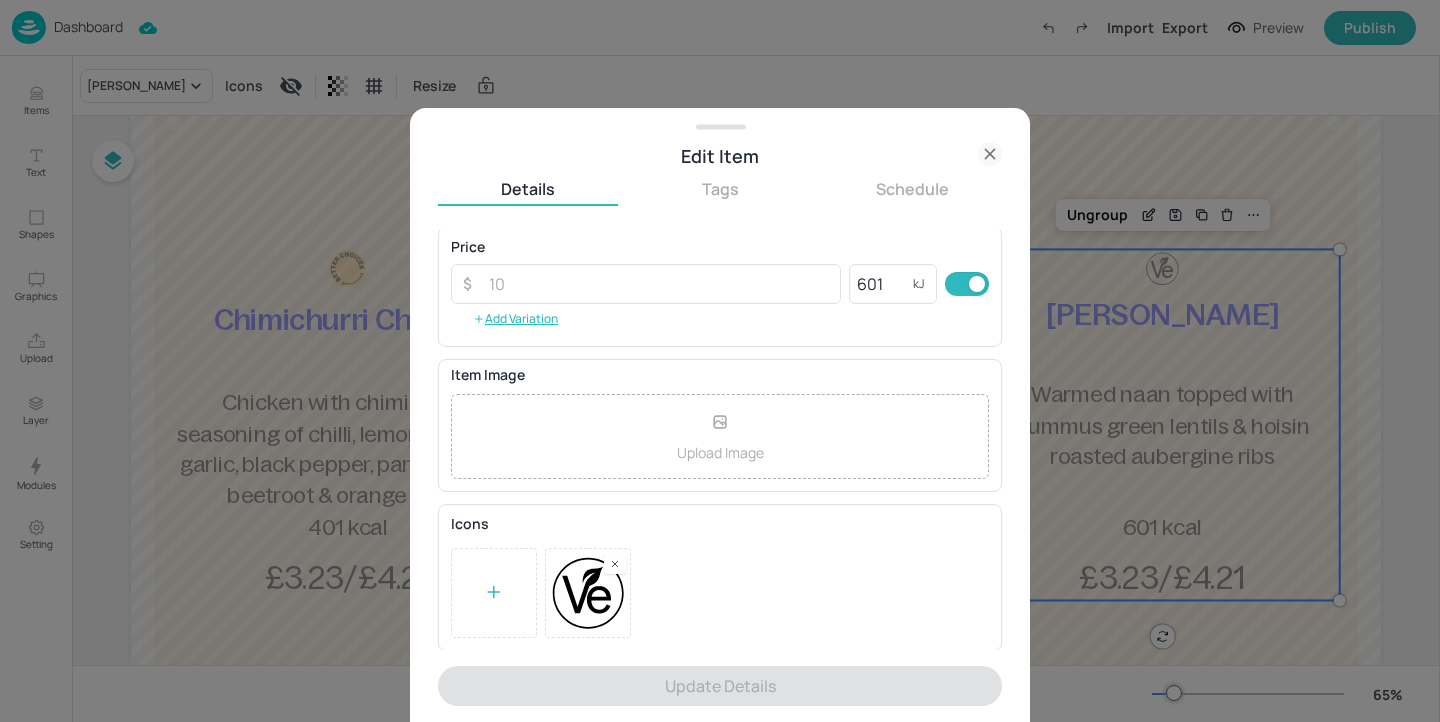 click at bounding box center (720, 361) 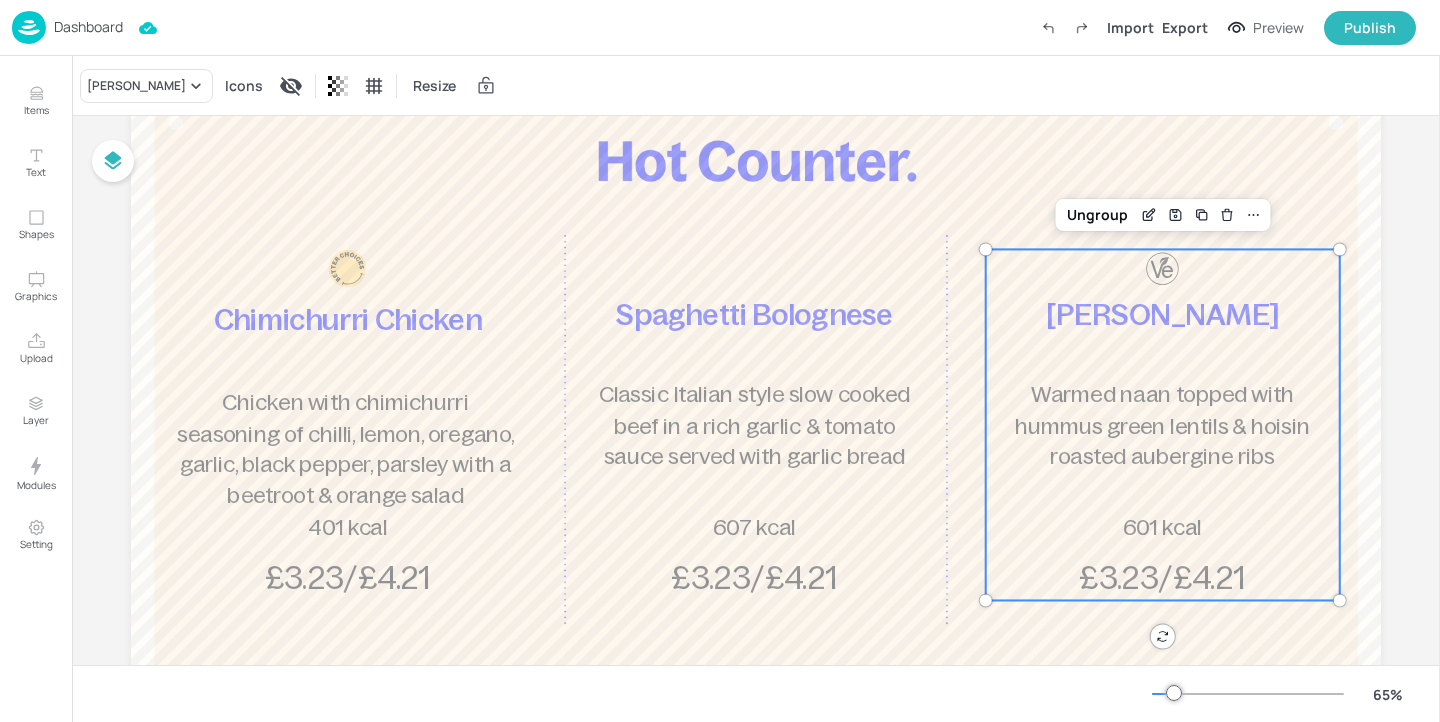 click on "Dashboard" at bounding box center [88, 27] 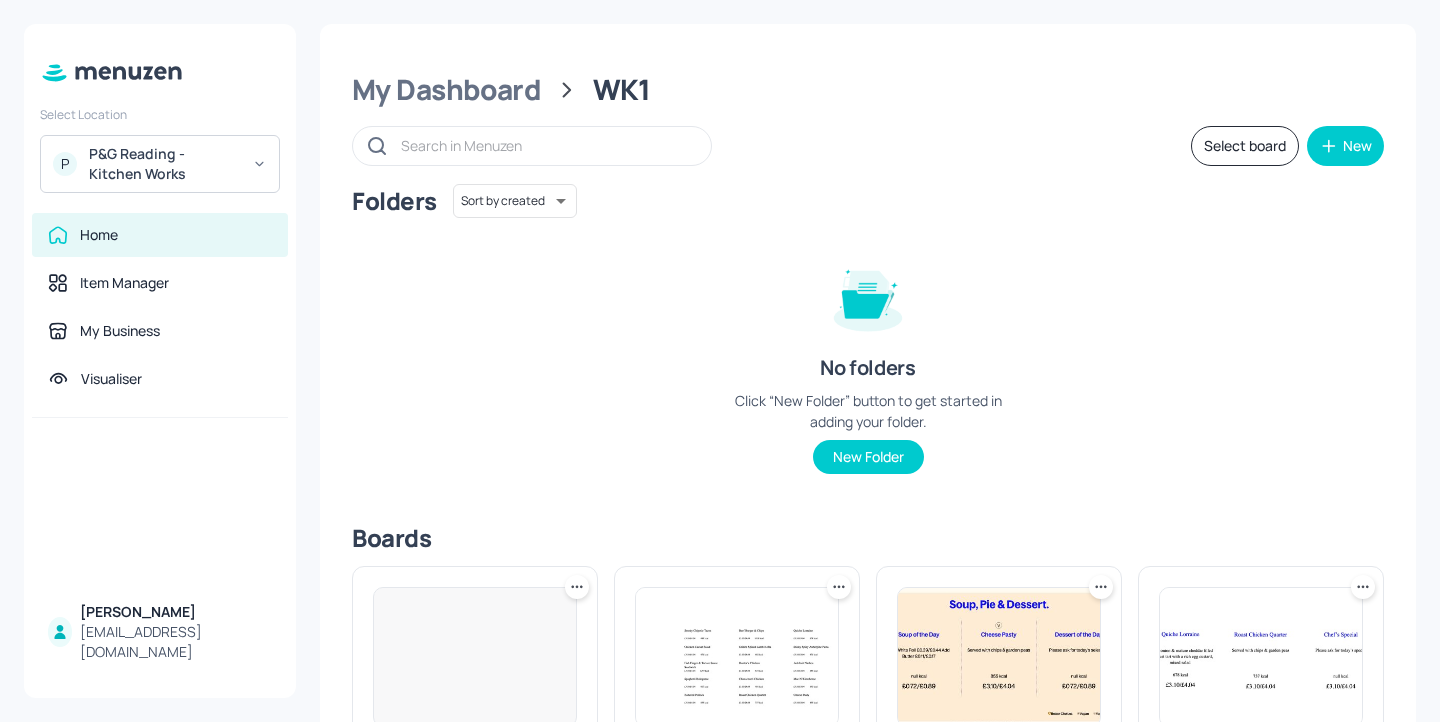 click on "P&G Reading - Kitchen Works" at bounding box center (164, 164) 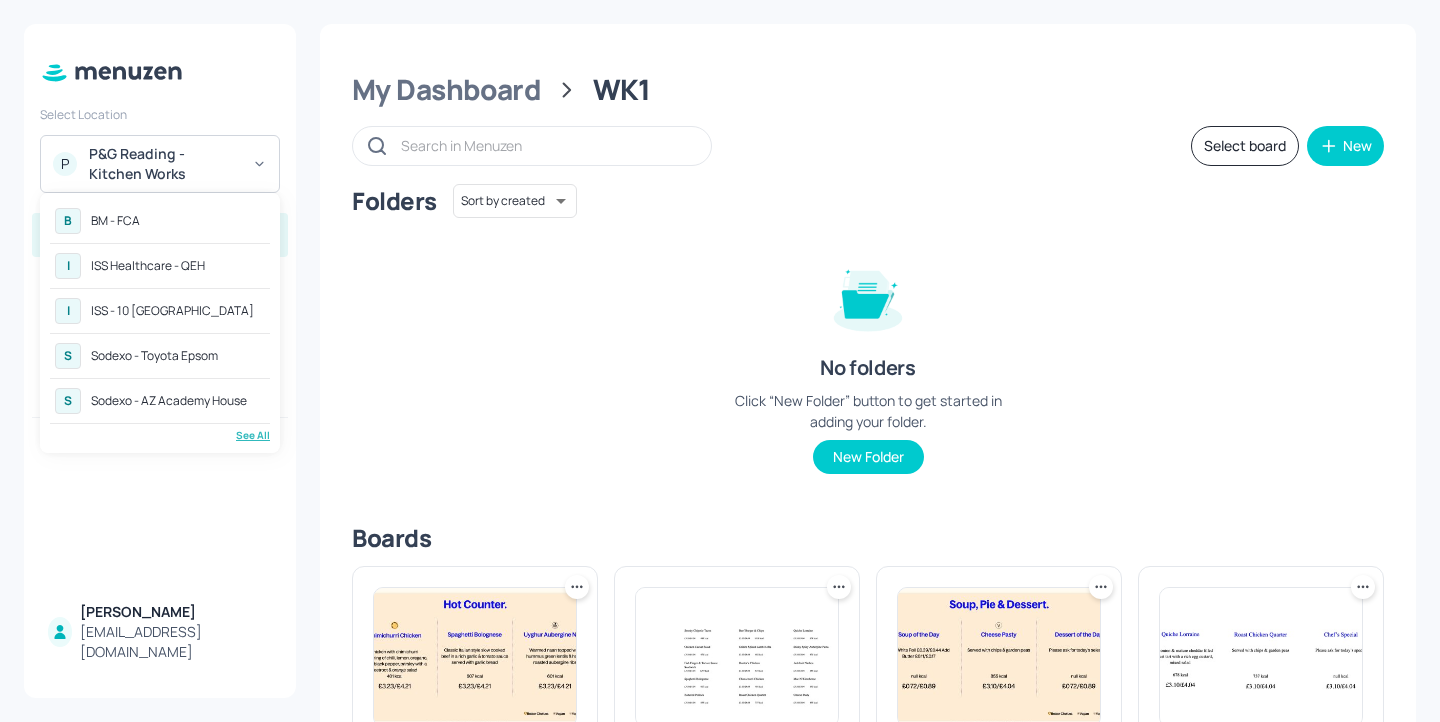 click on "See All" at bounding box center (160, 435) 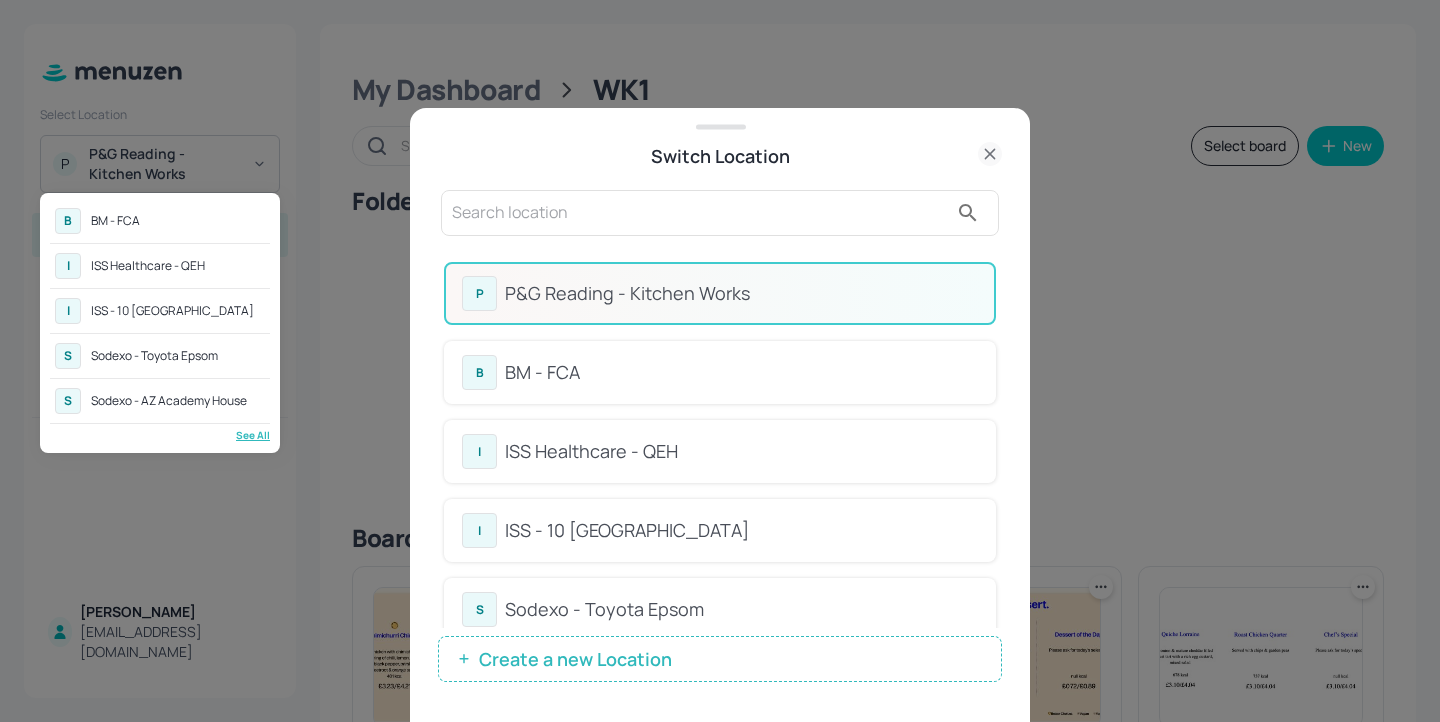 click at bounding box center (720, 361) 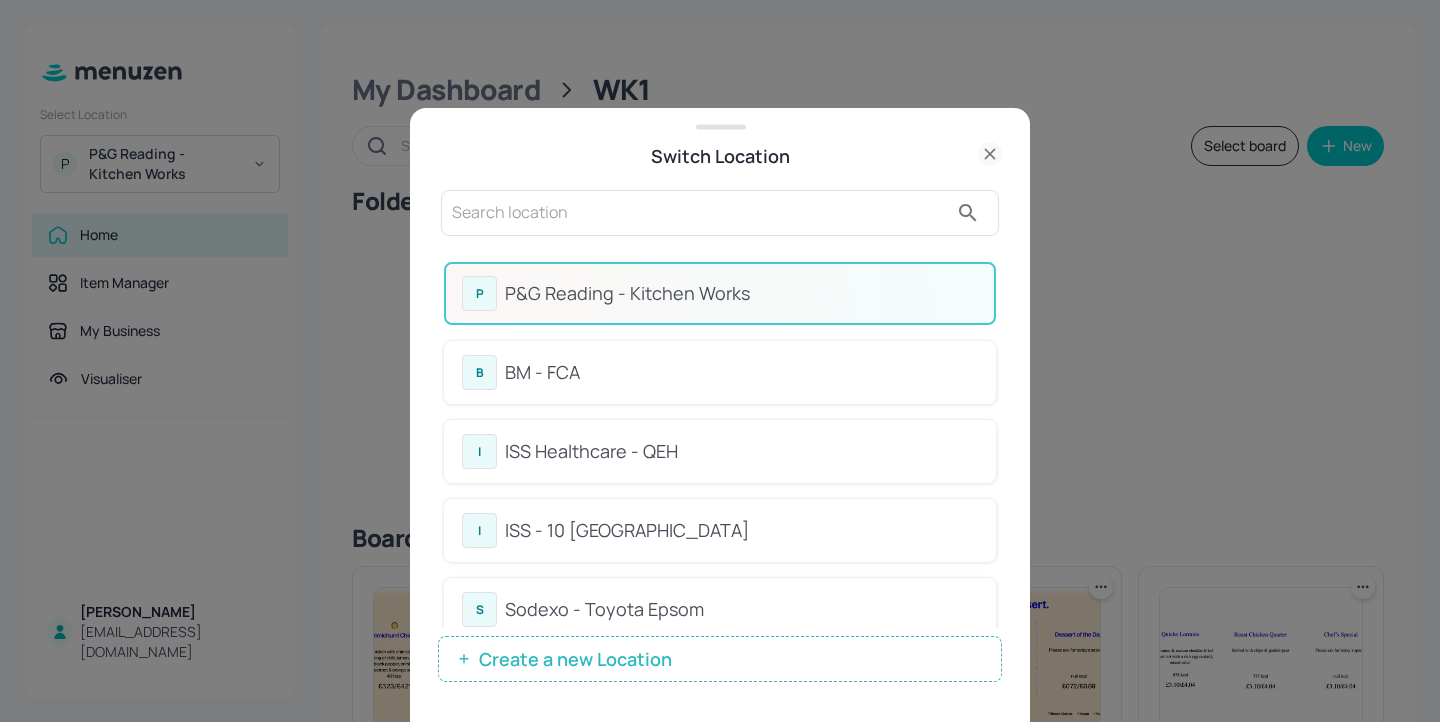 click at bounding box center (700, 213) 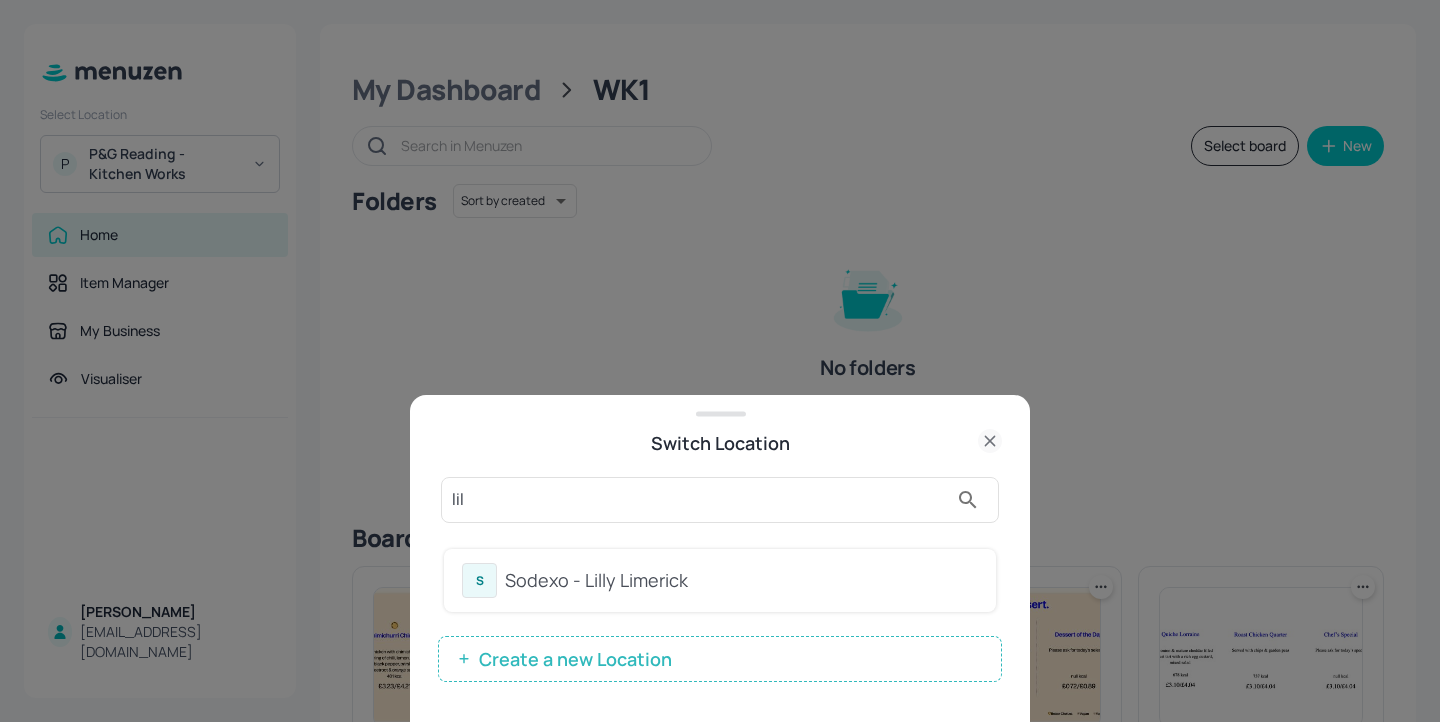 type on "lil" 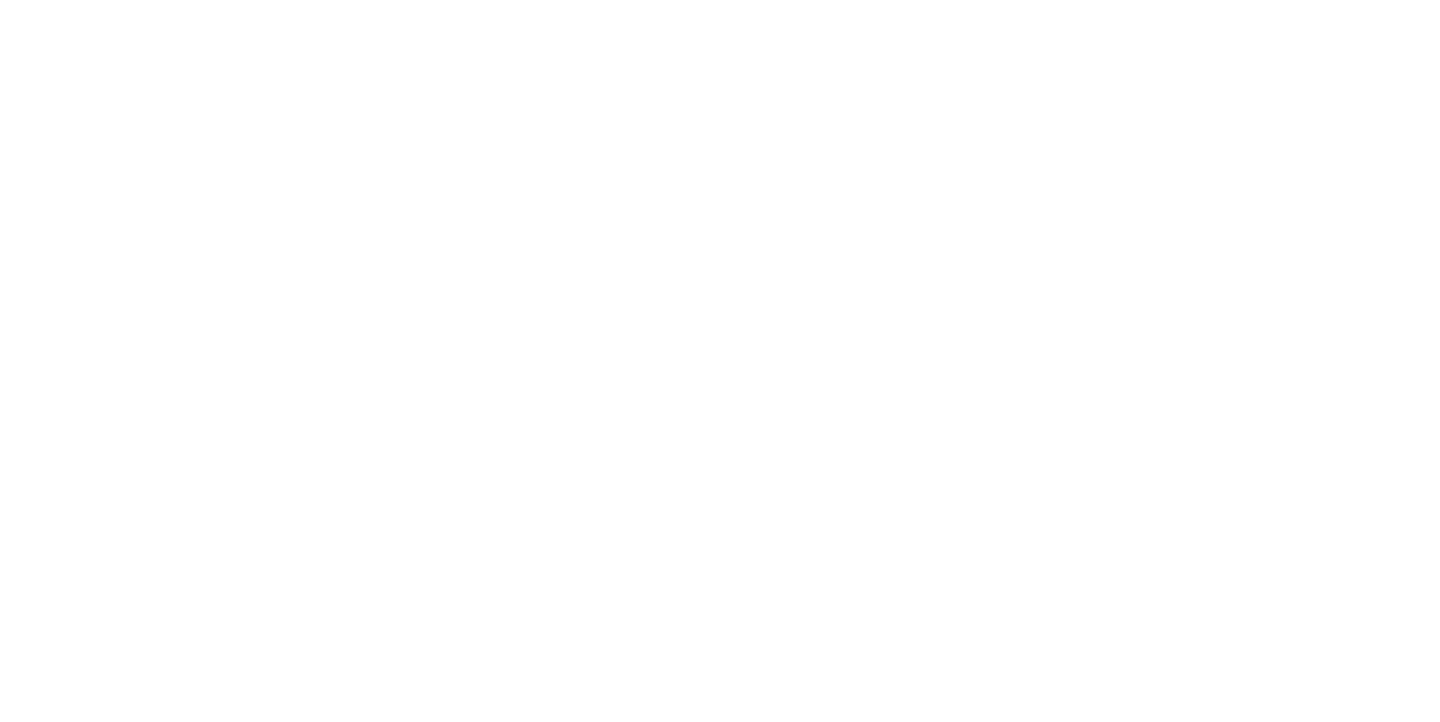 scroll, scrollTop: 0, scrollLeft: 0, axis: both 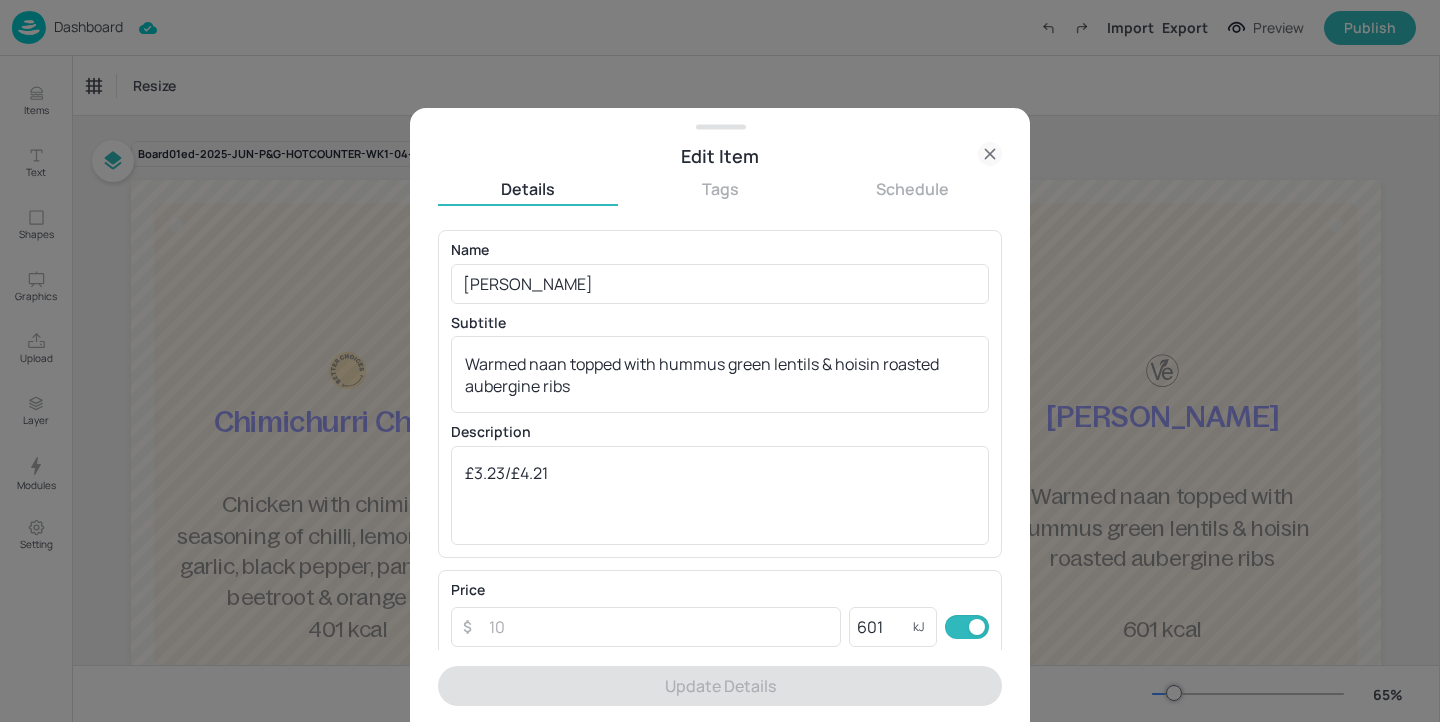click 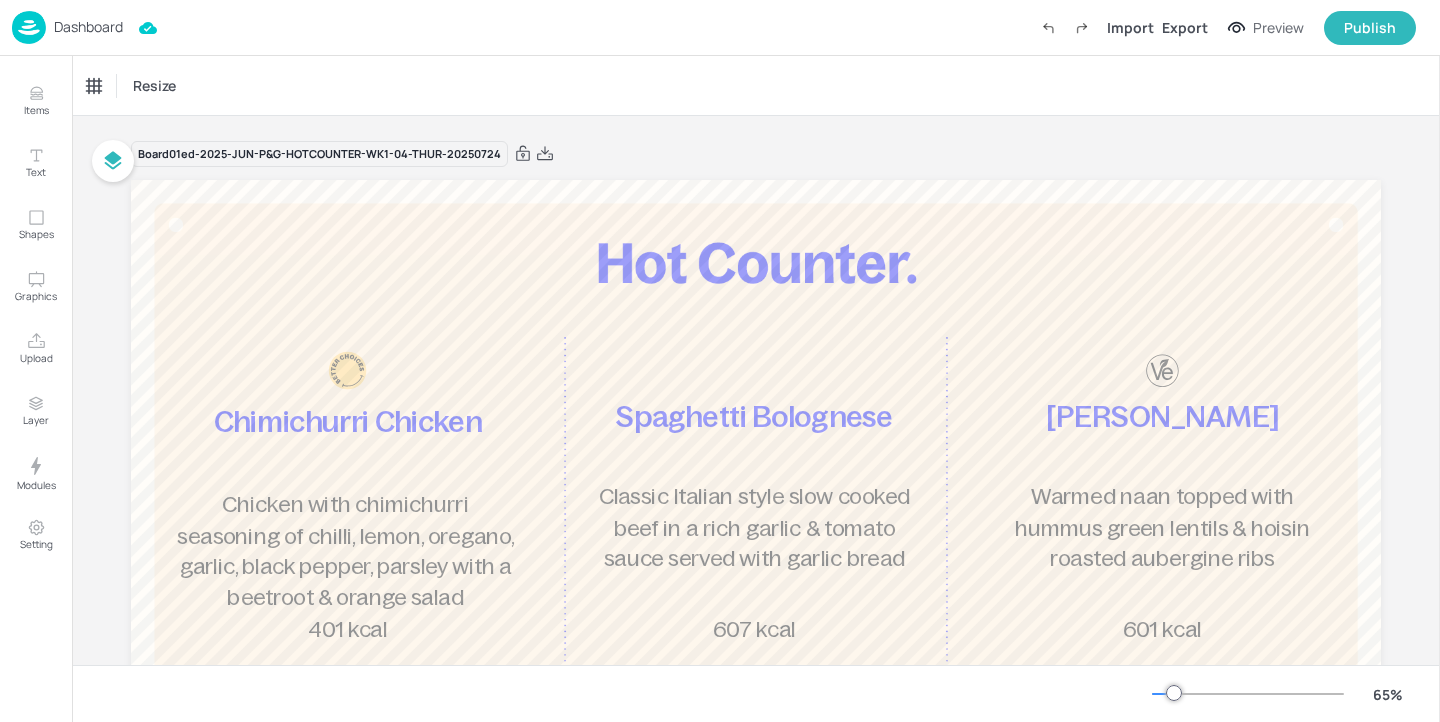 click on "Items Text Shapes Graphics Upload Layer Modules Setting" at bounding box center (36, 389) 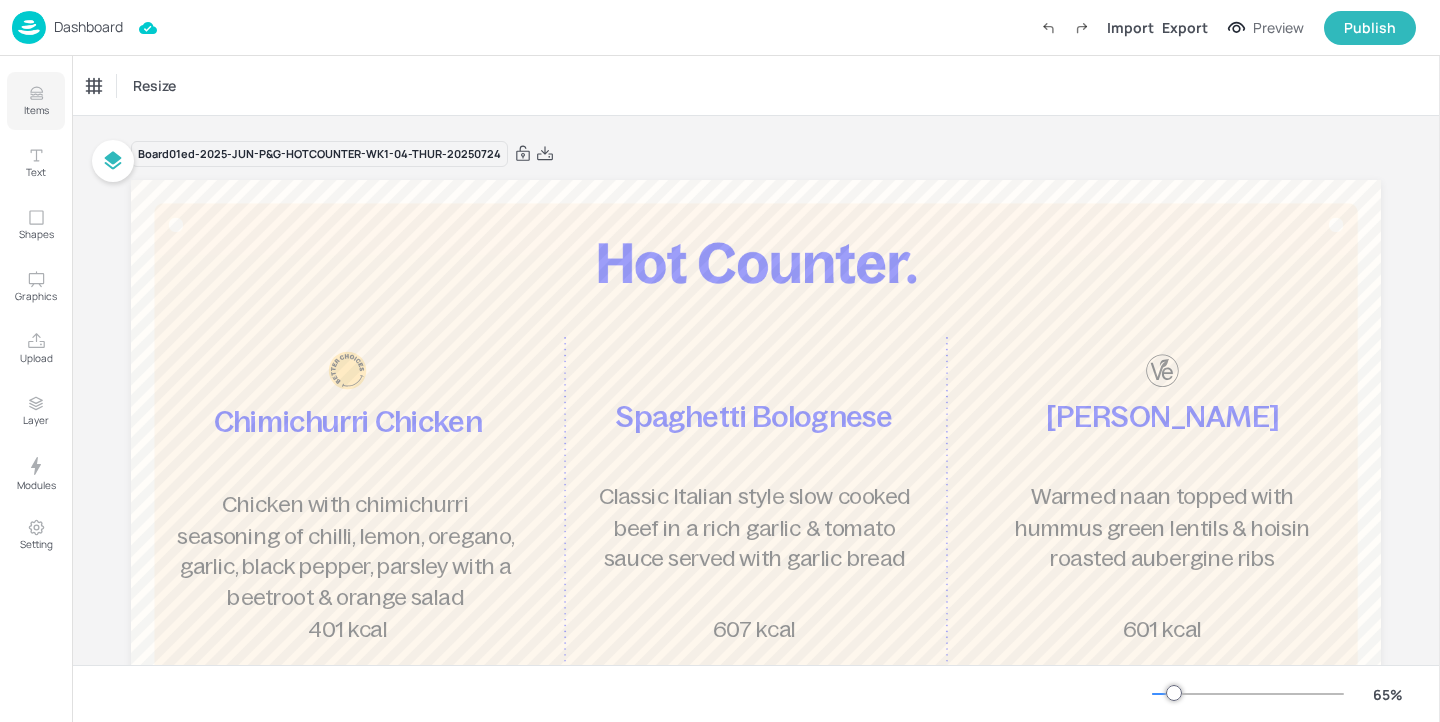 click on "Items" at bounding box center [36, 110] 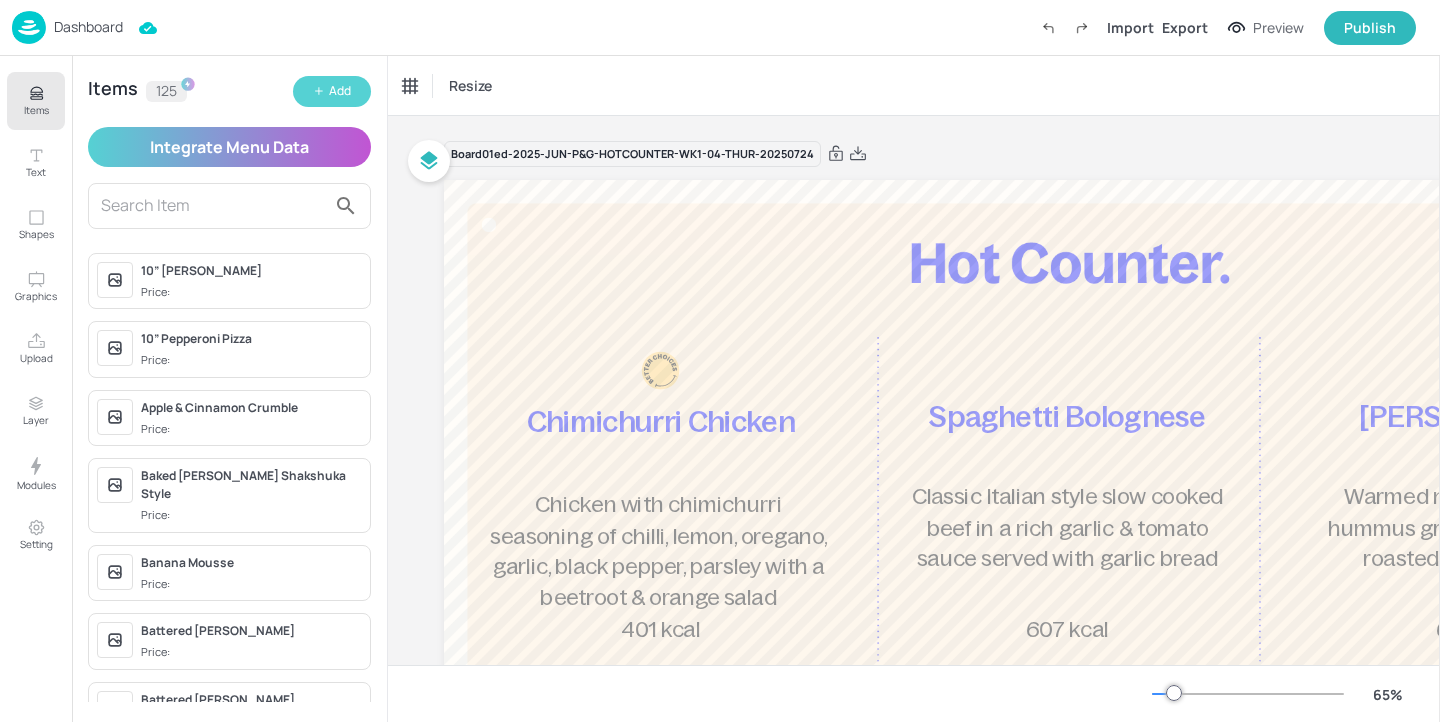 click on "Add" at bounding box center (332, 91) 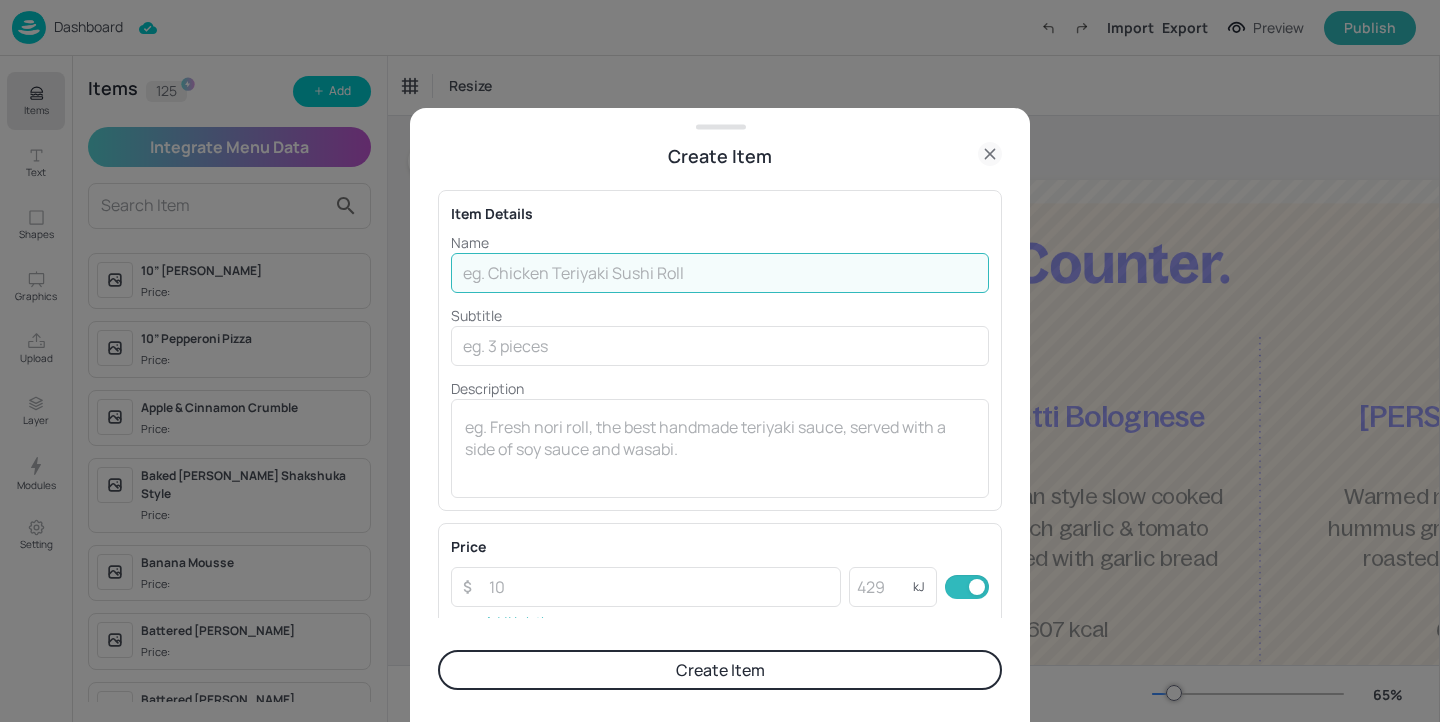 click at bounding box center (720, 273) 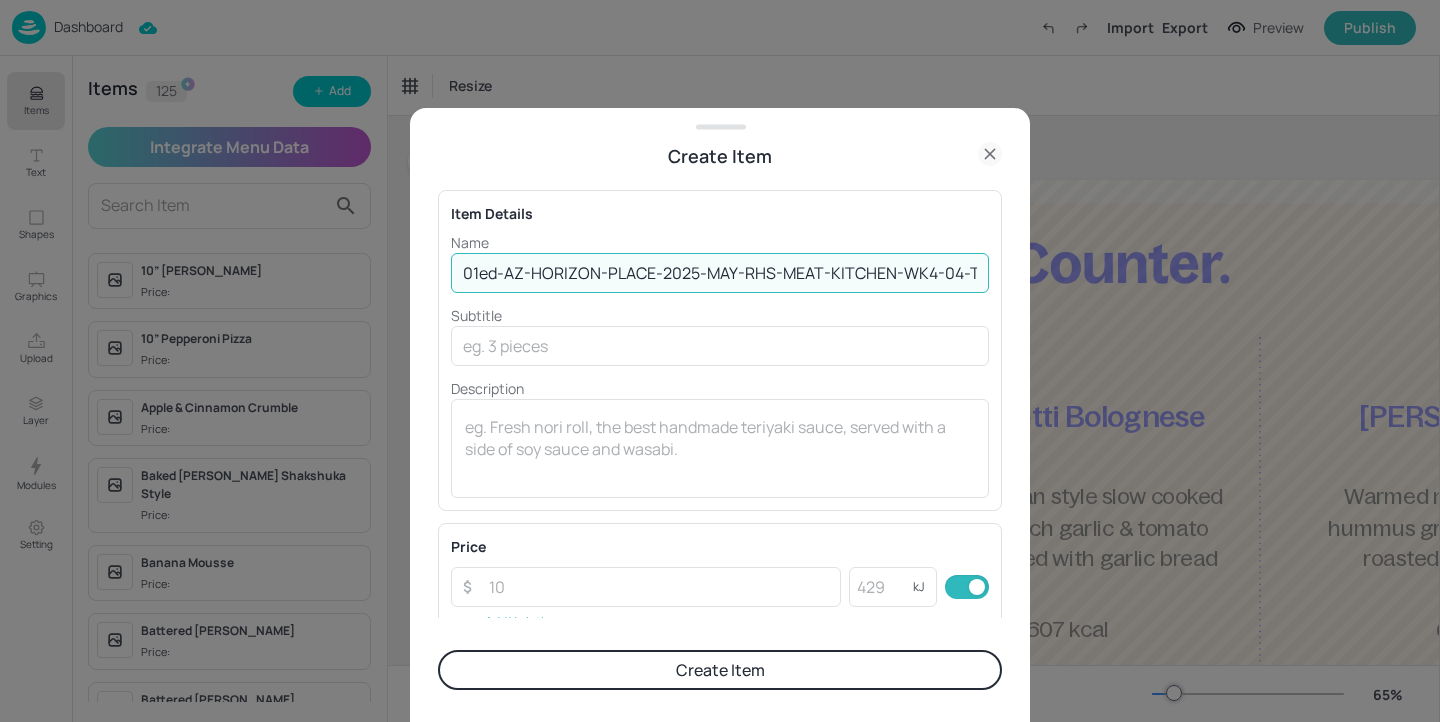 scroll, scrollTop: 0, scrollLeft: 120, axis: horizontal 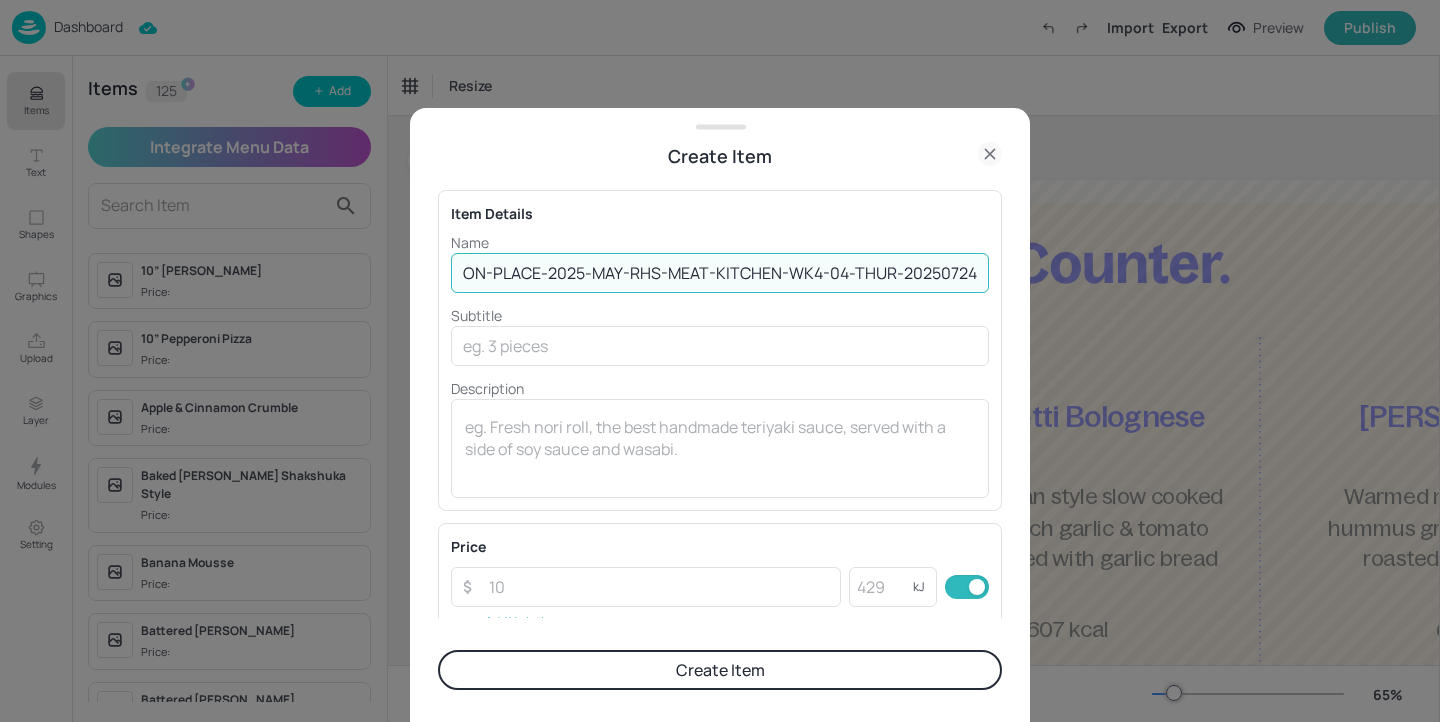 drag, startPoint x: 974, startPoint y: 272, endPoint x: 28, endPoint y: 197, distance: 948.9684 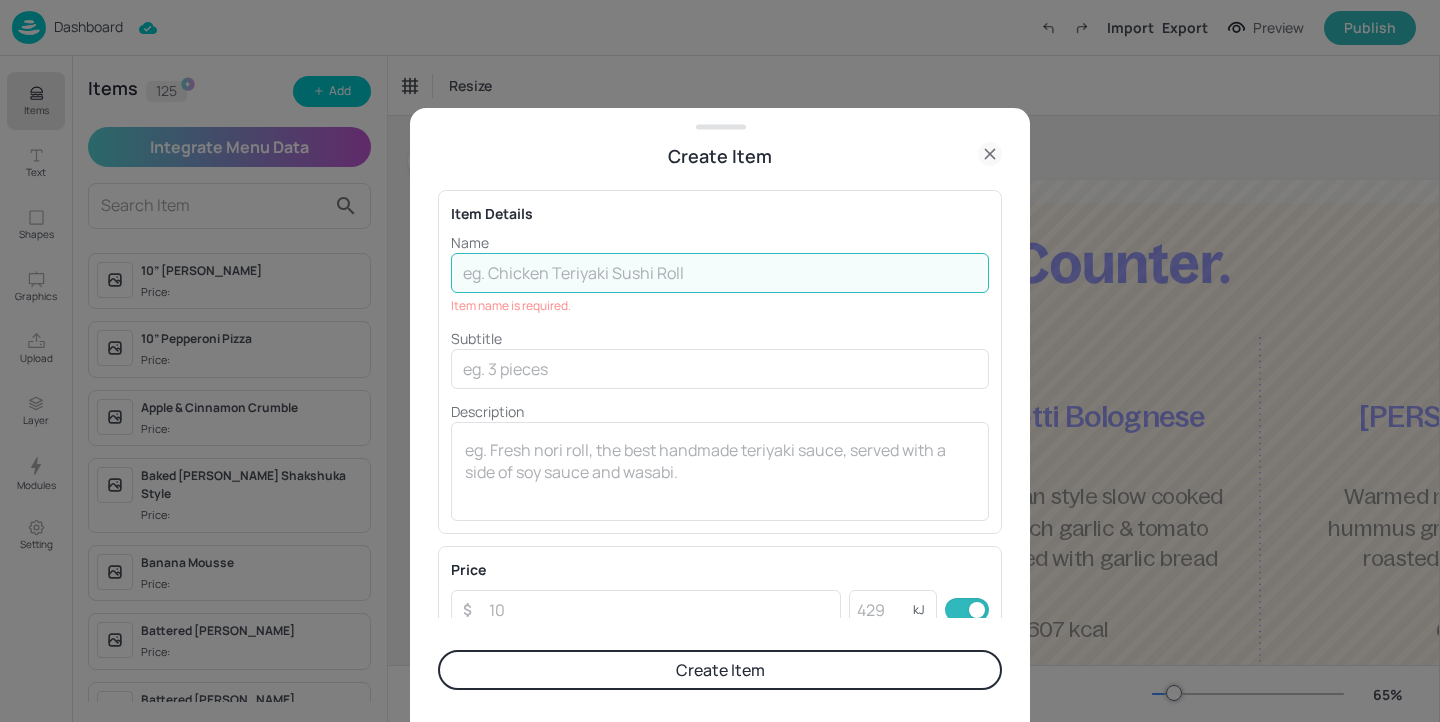 click at bounding box center [720, 273] 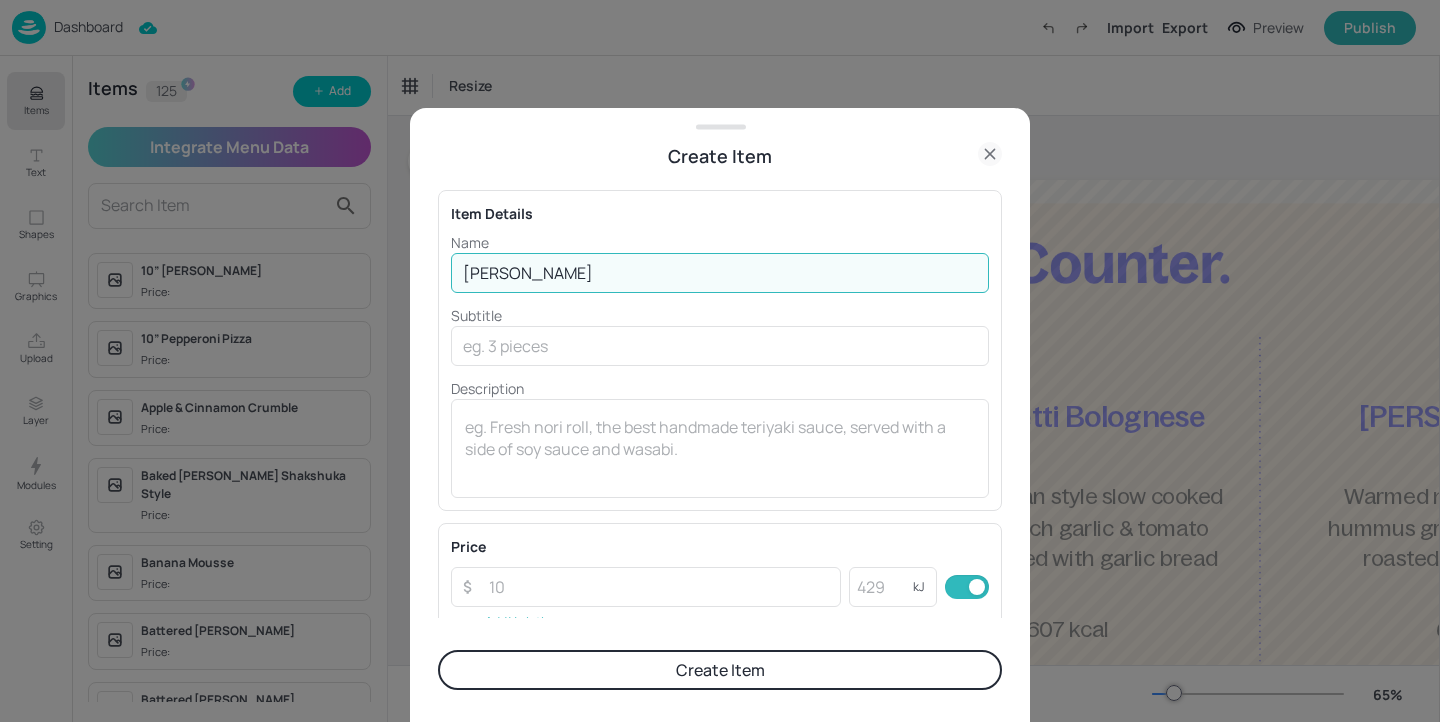drag, startPoint x: 595, startPoint y: 273, endPoint x: 523, endPoint y: 273, distance: 72 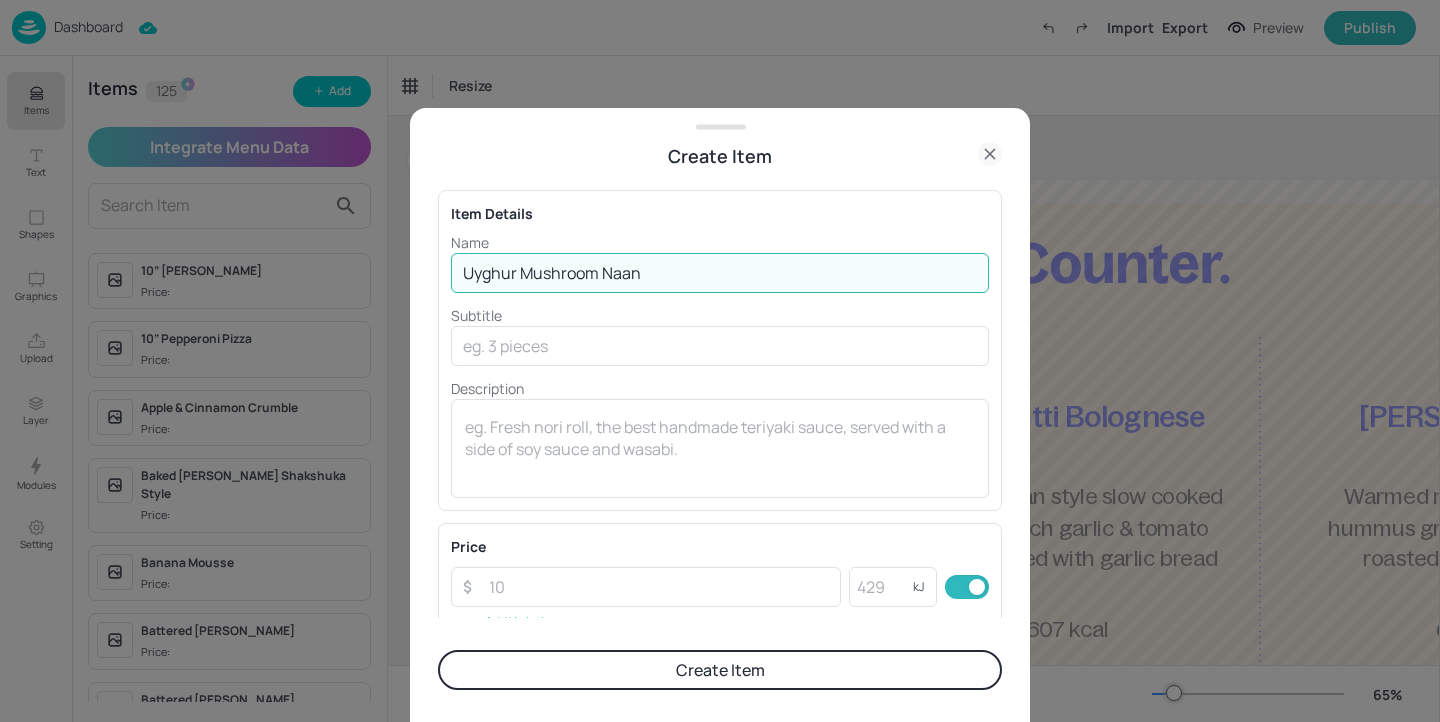 type on "Uyghur Mushroom Naan" 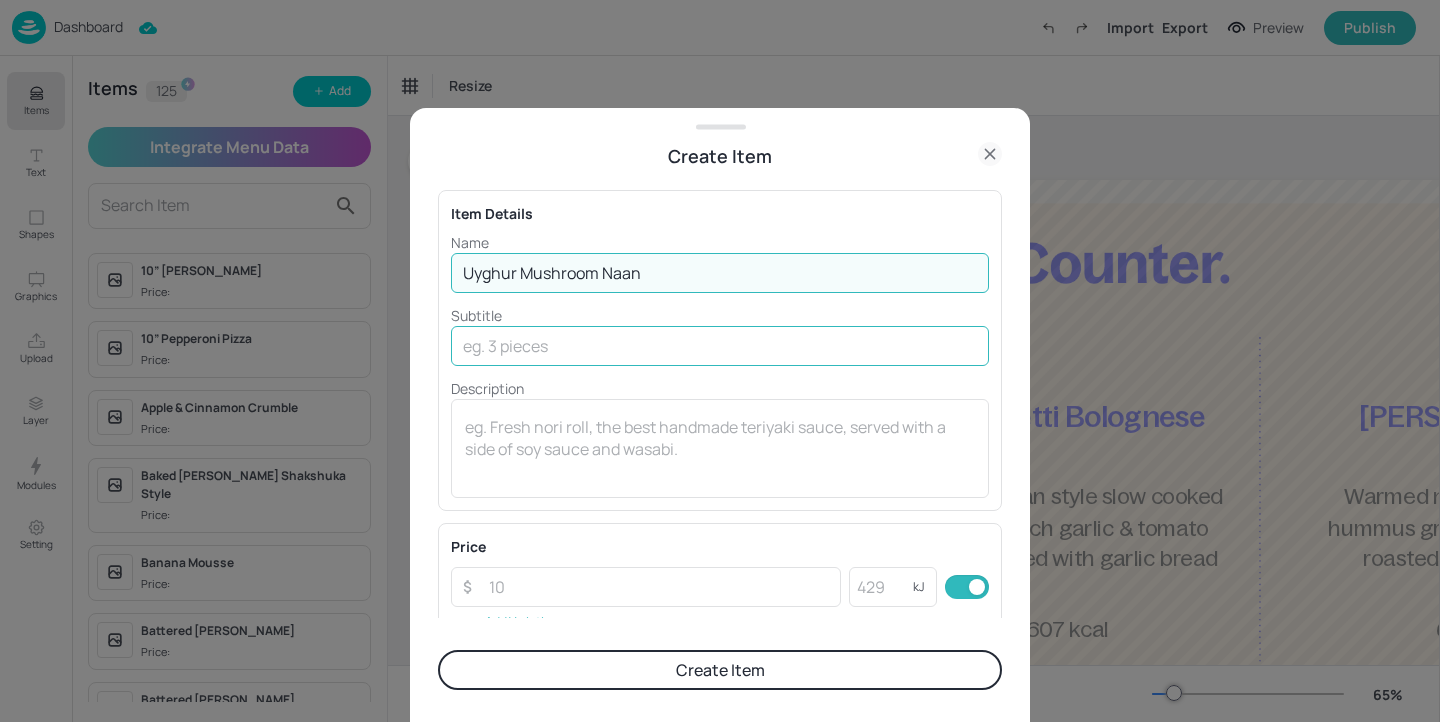 click at bounding box center [720, 346] 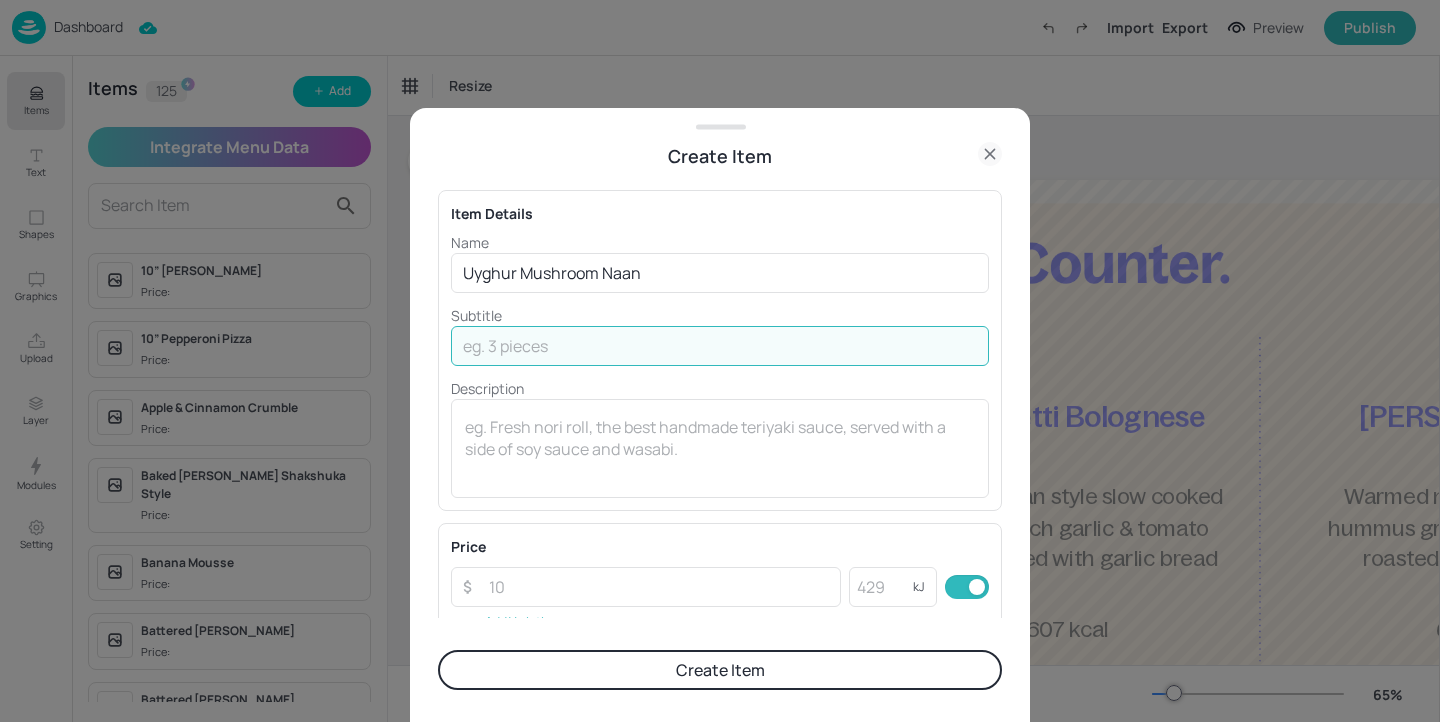 paste on "Warmed naan topped with hummus green lentils & hoisin roasted aubergine ribs" 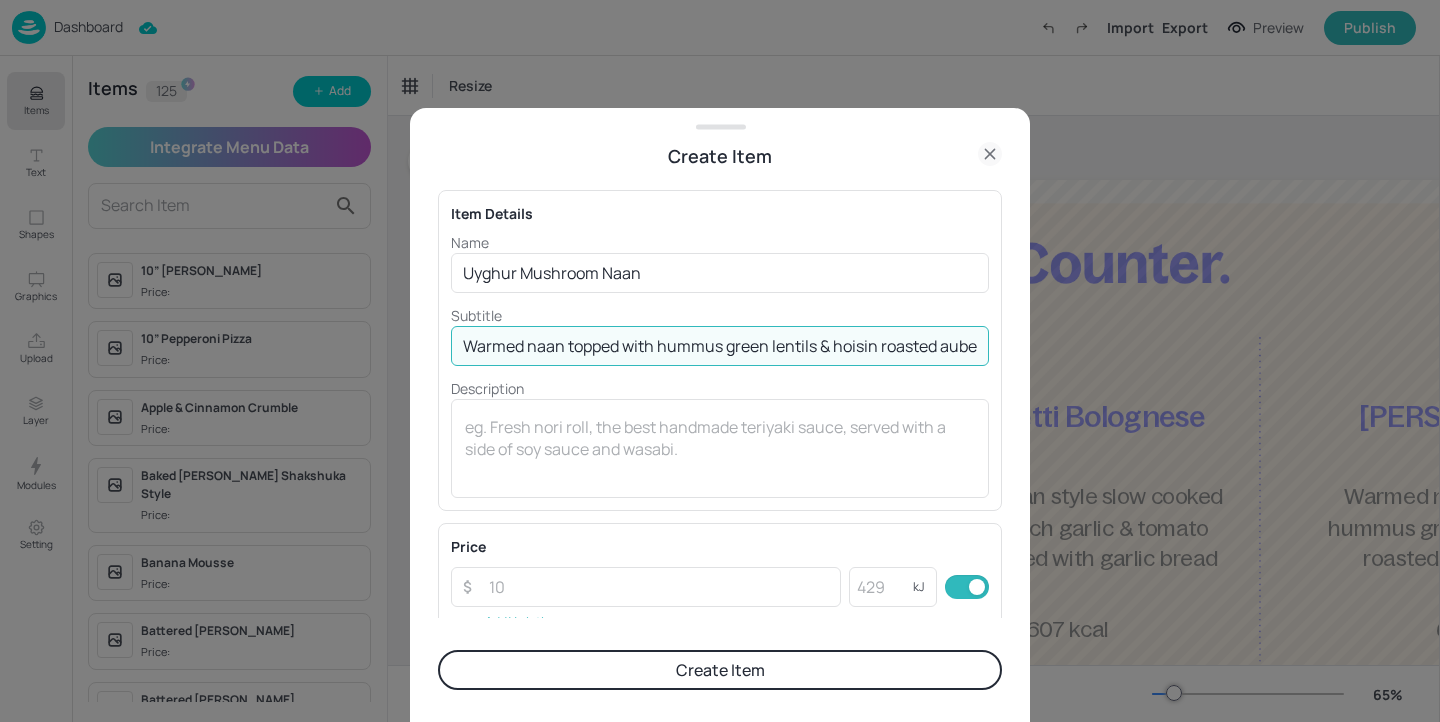 scroll, scrollTop: 0, scrollLeft: 76, axis: horizontal 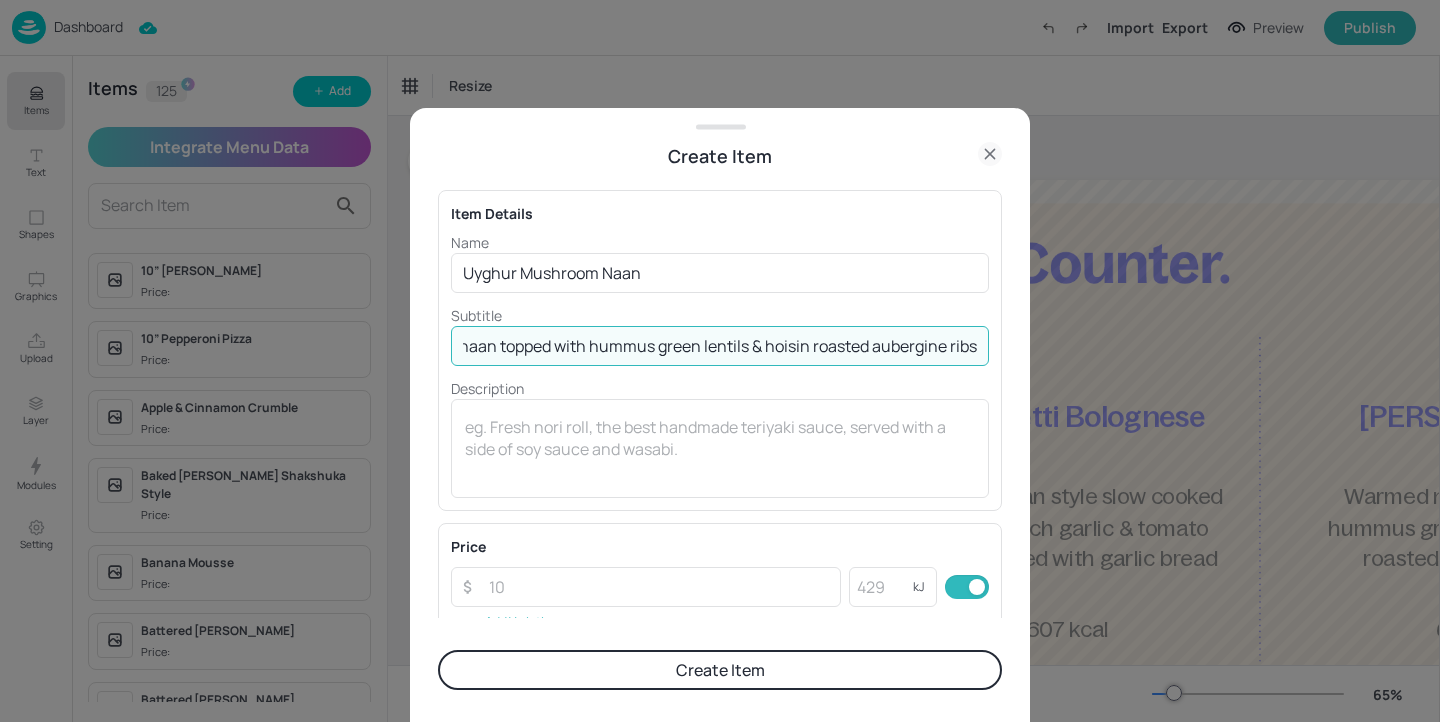 drag, startPoint x: 940, startPoint y: 346, endPoint x: 867, endPoint y: 345, distance: 73.00685 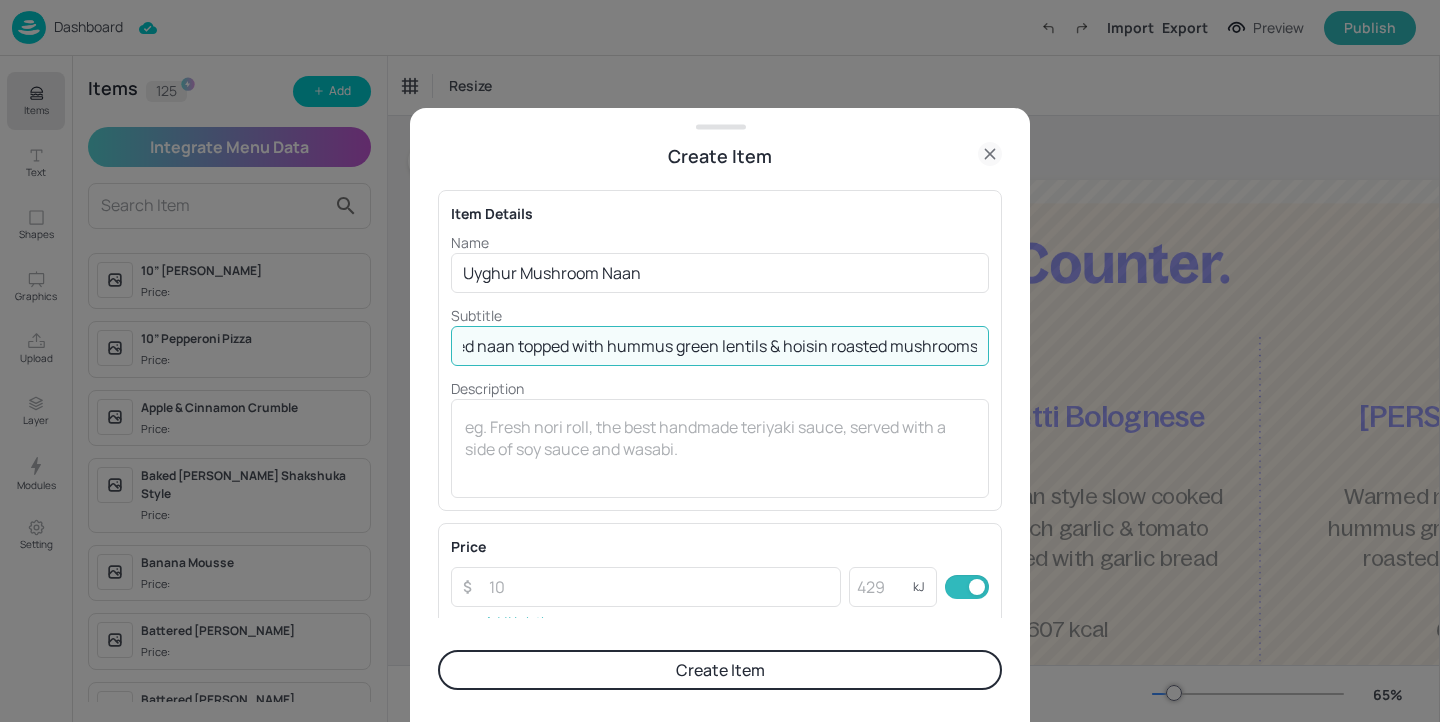 scroll, scrollTop: 0, scrollLeft: 58, axis: horizontal 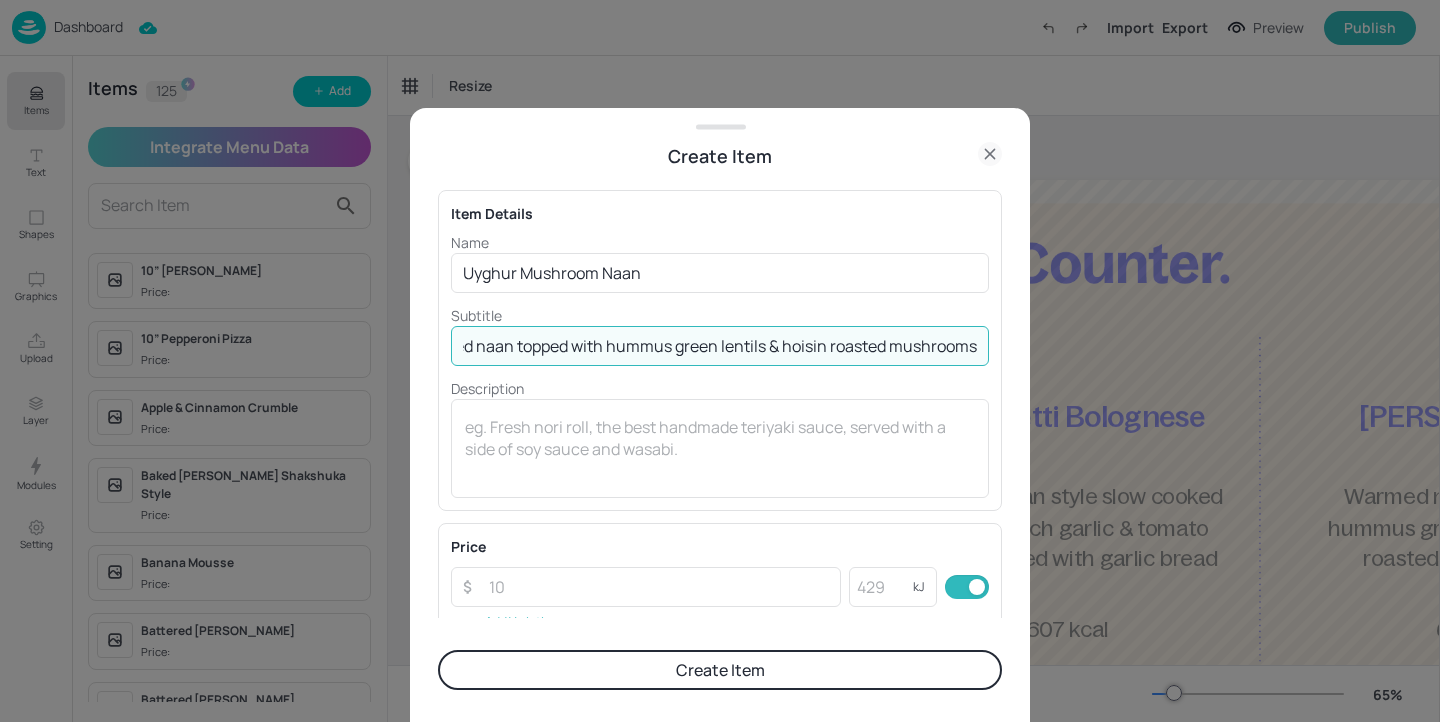 type on "Warmed naan topped with hummus green lentils & hoisin roasted mushrooms" 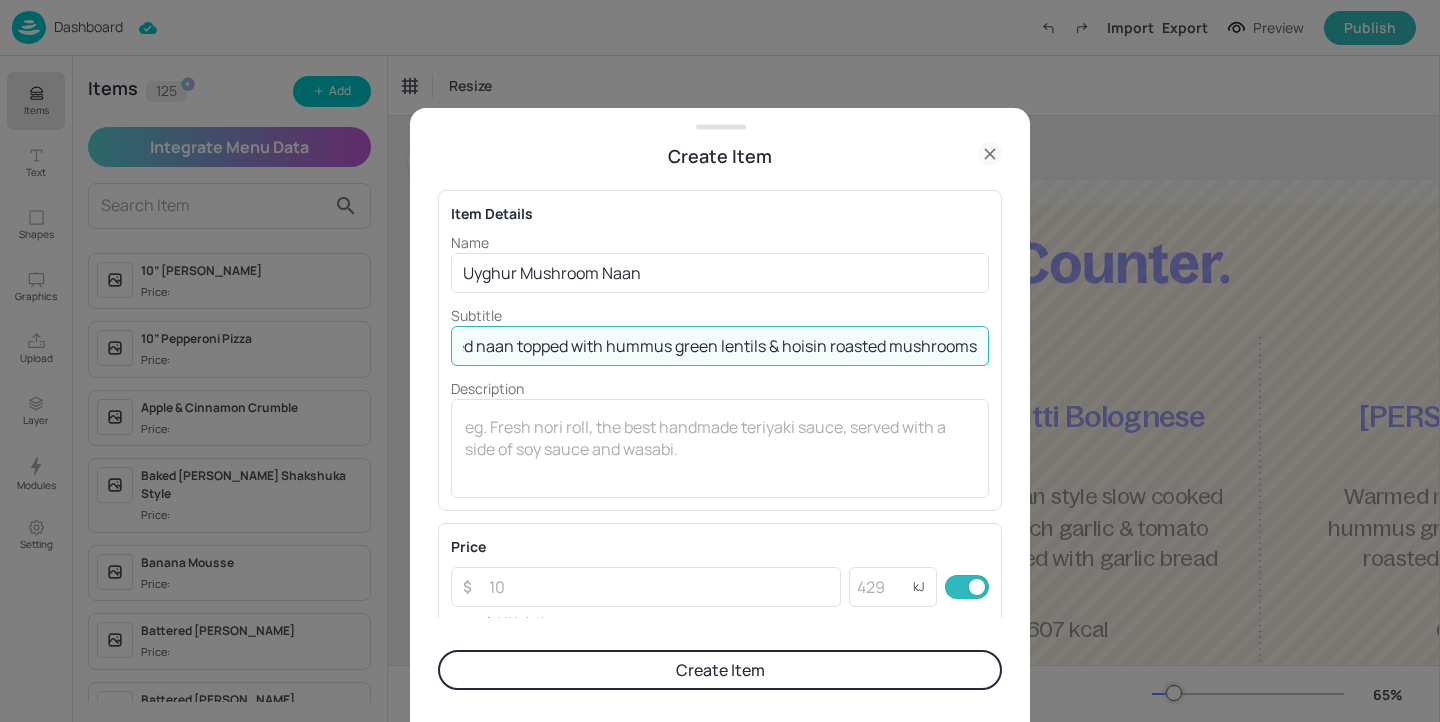 scroll, scrollTop: 0, scrollLeft: 0, axis: both 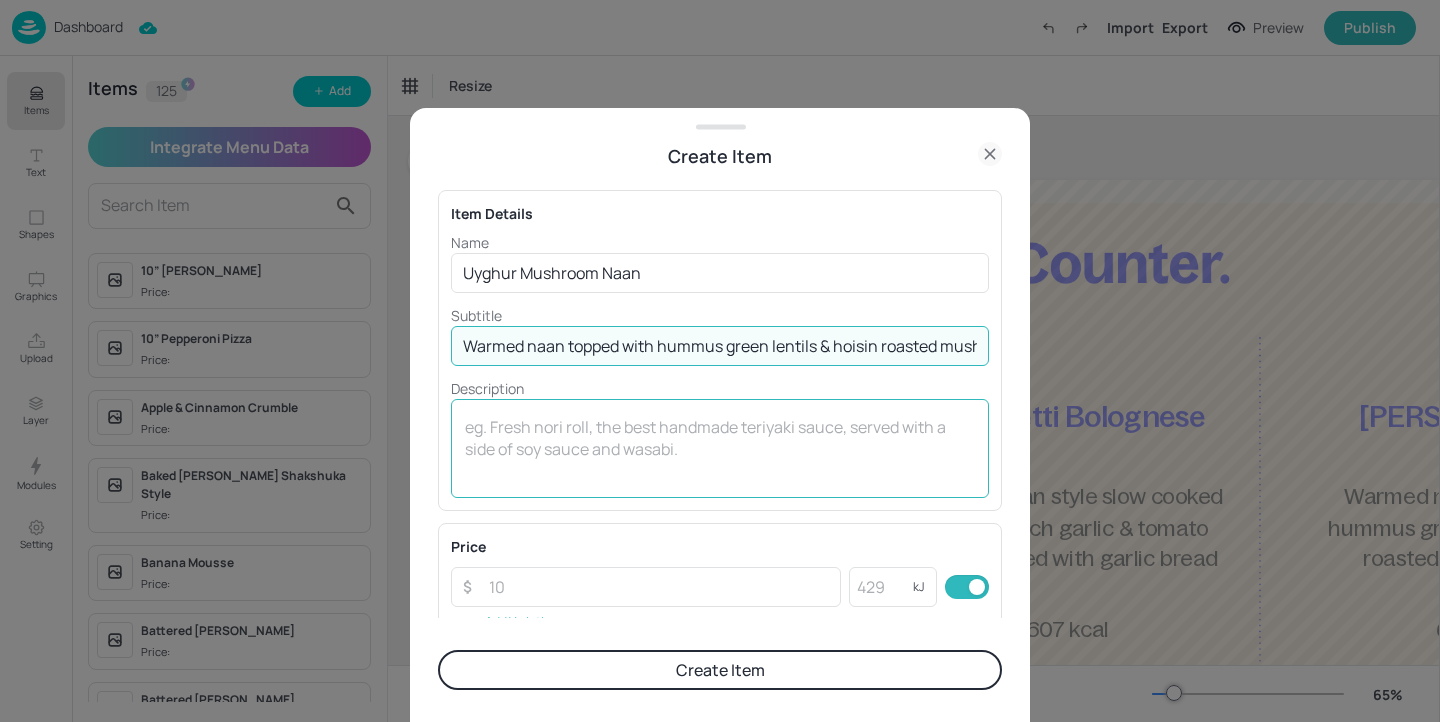click at bounding box center (720, 449) 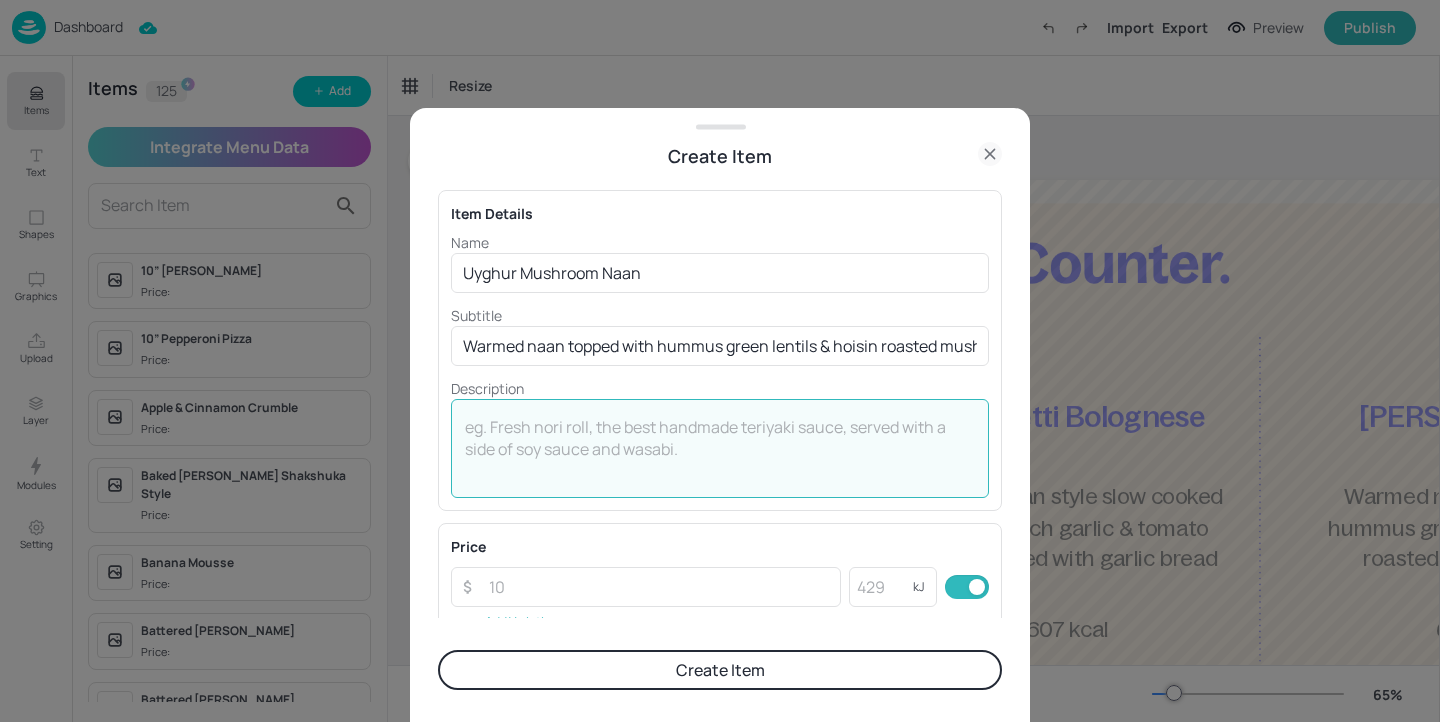 paste on "£3.23/£4.21" 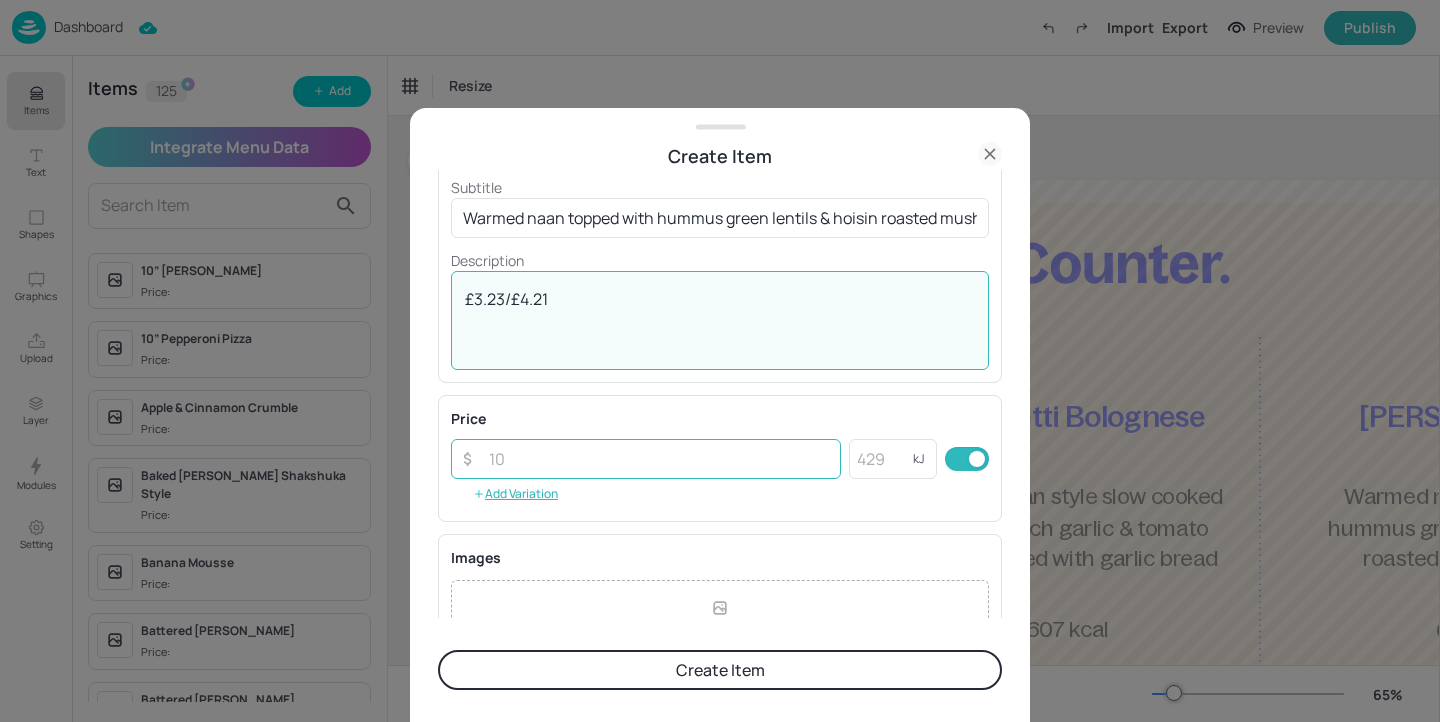 scroll, scrollTop: 145, scrollLeft: 0, axis: vertical 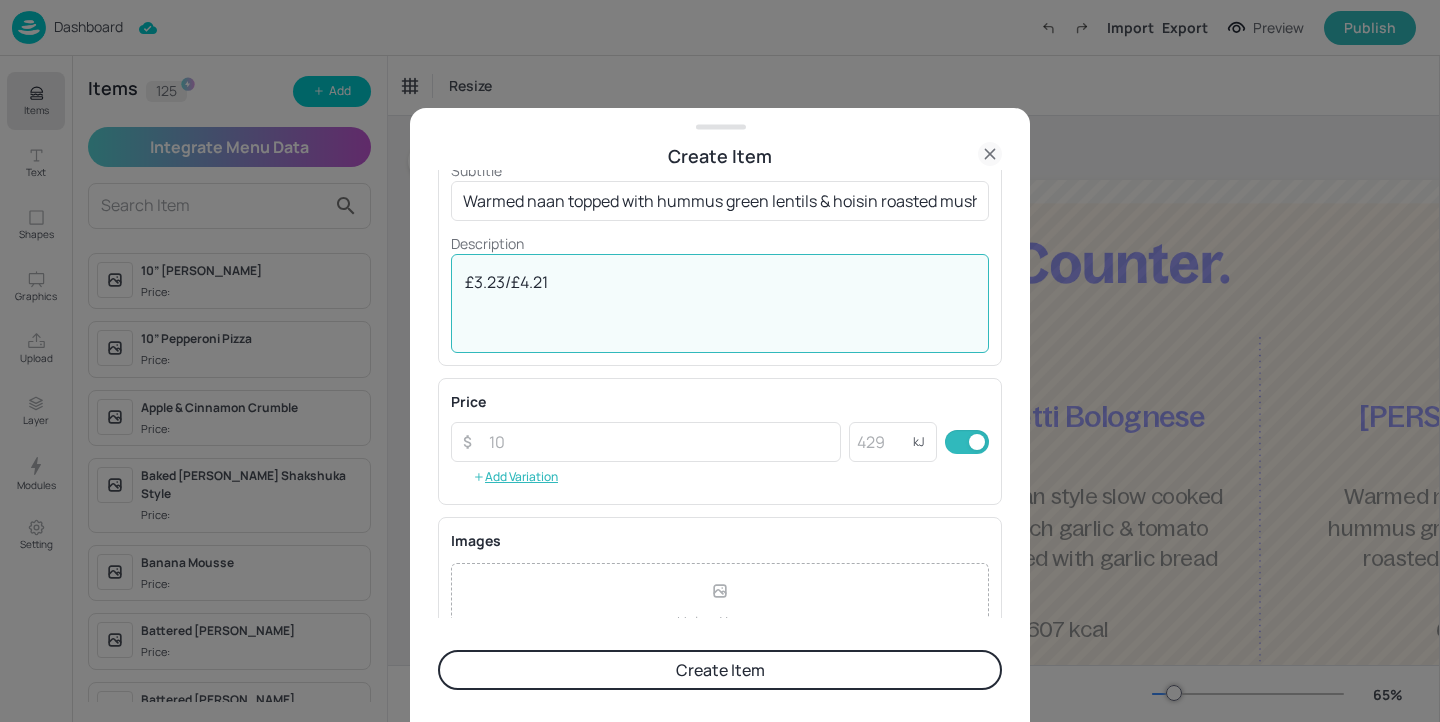 type on "£3.23/£4.21" 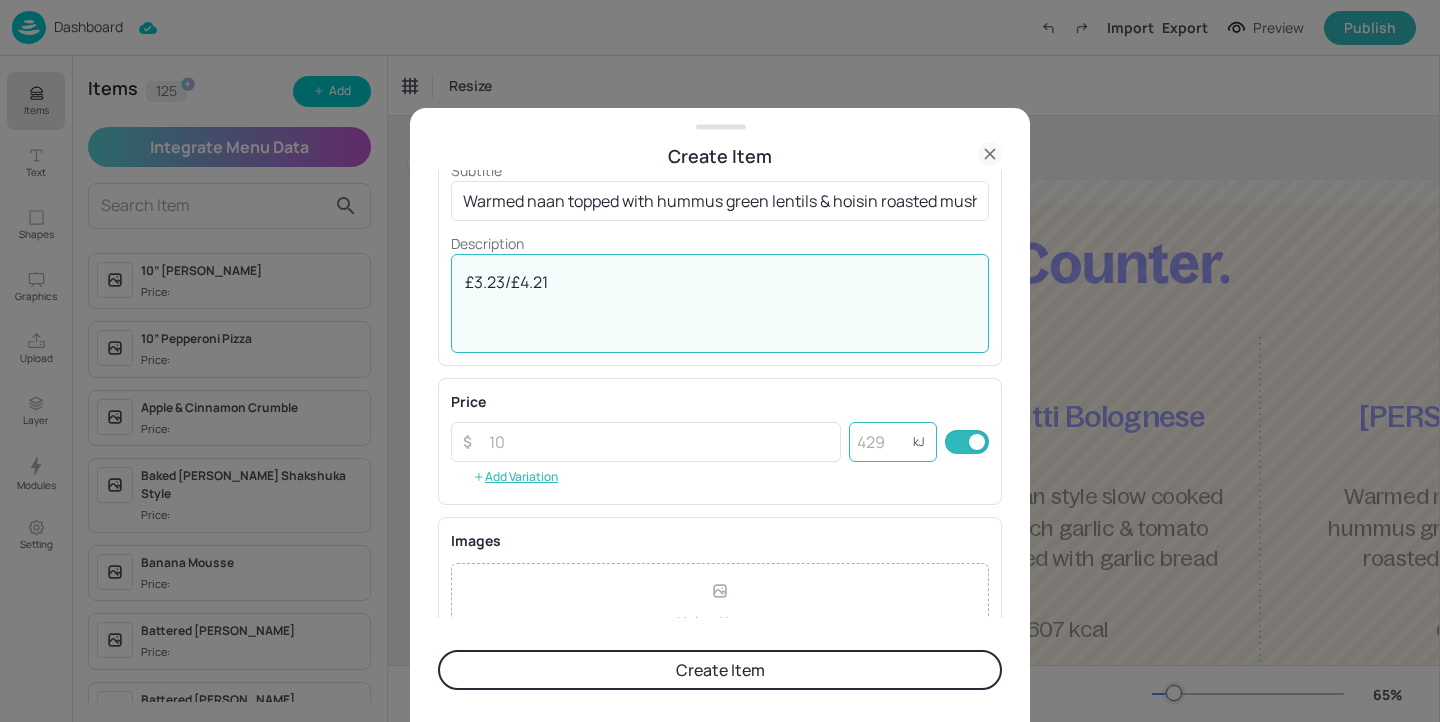 click at bounding box center [881, 442] 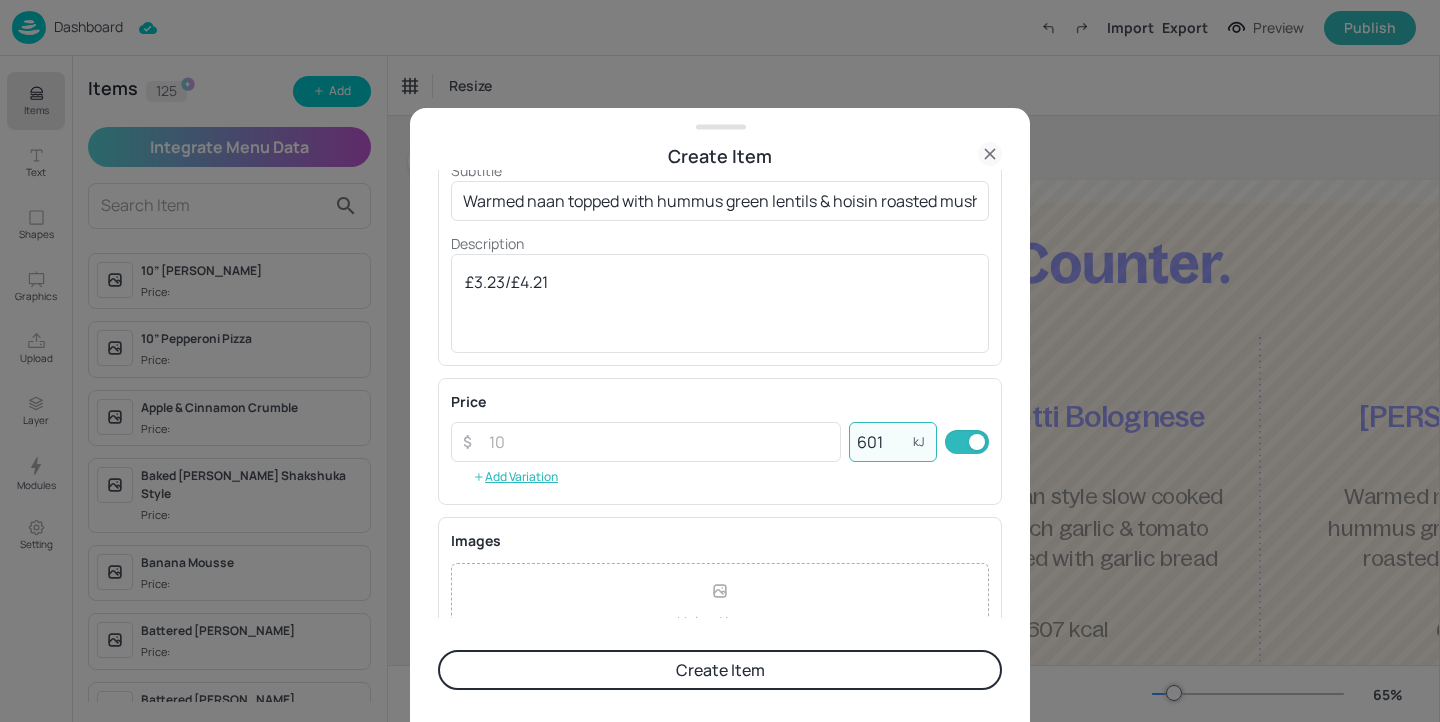 scroll, scrollTop: 345, scrollLeft: 0, axis: vertical 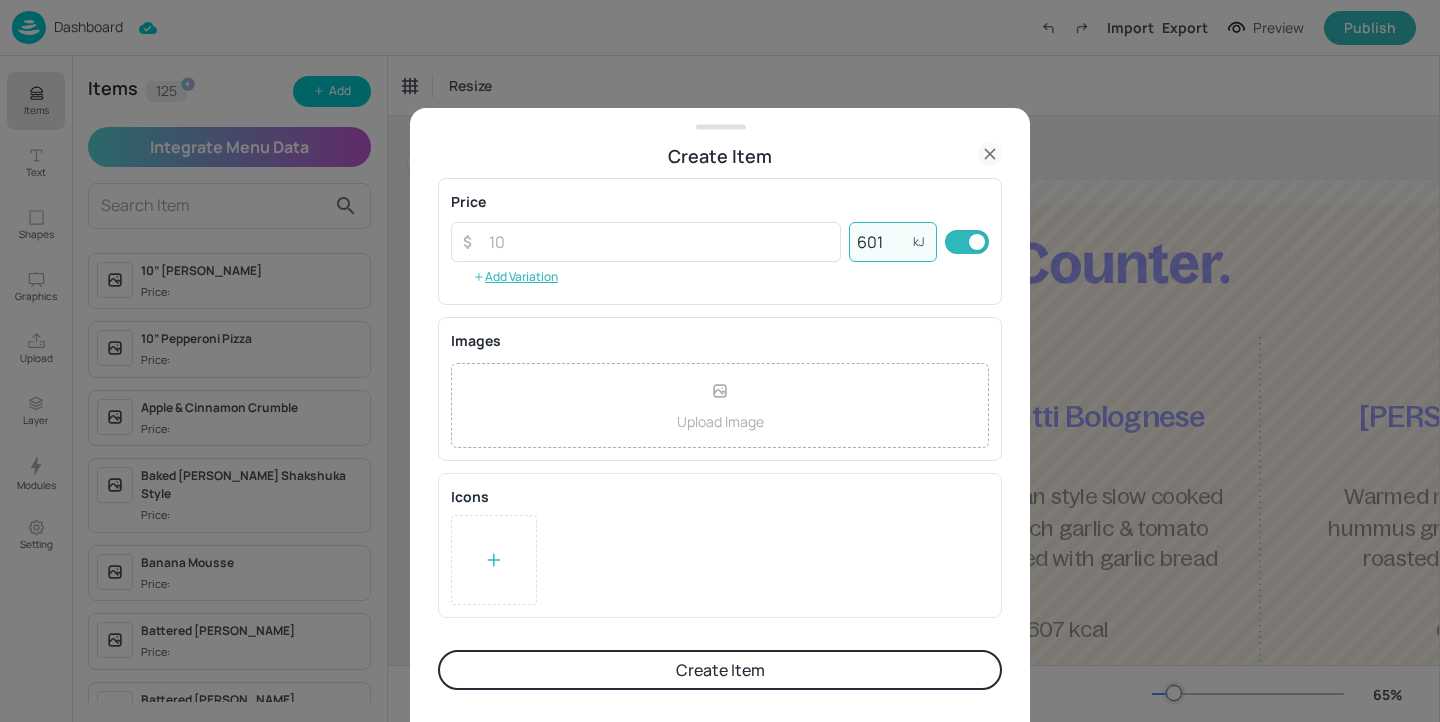type on "601" 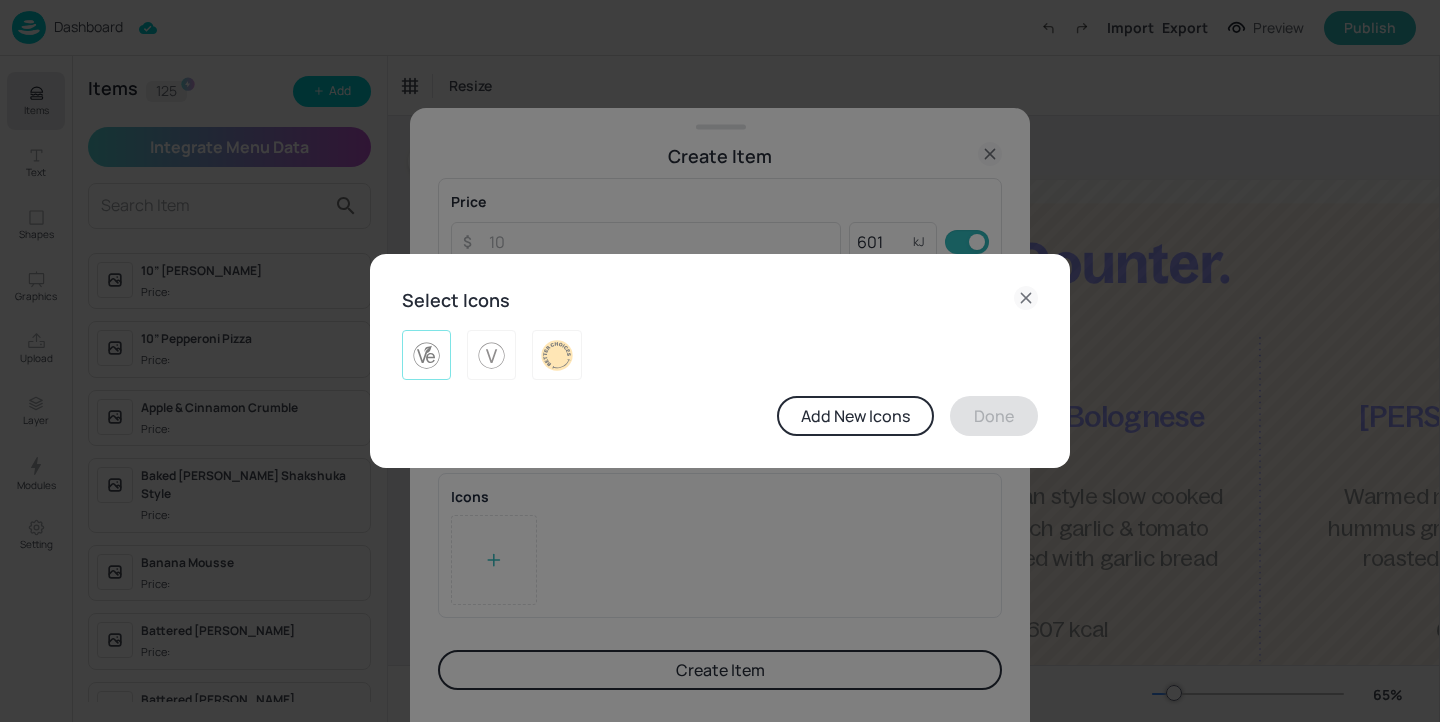 click at bounding box center (426, 355) 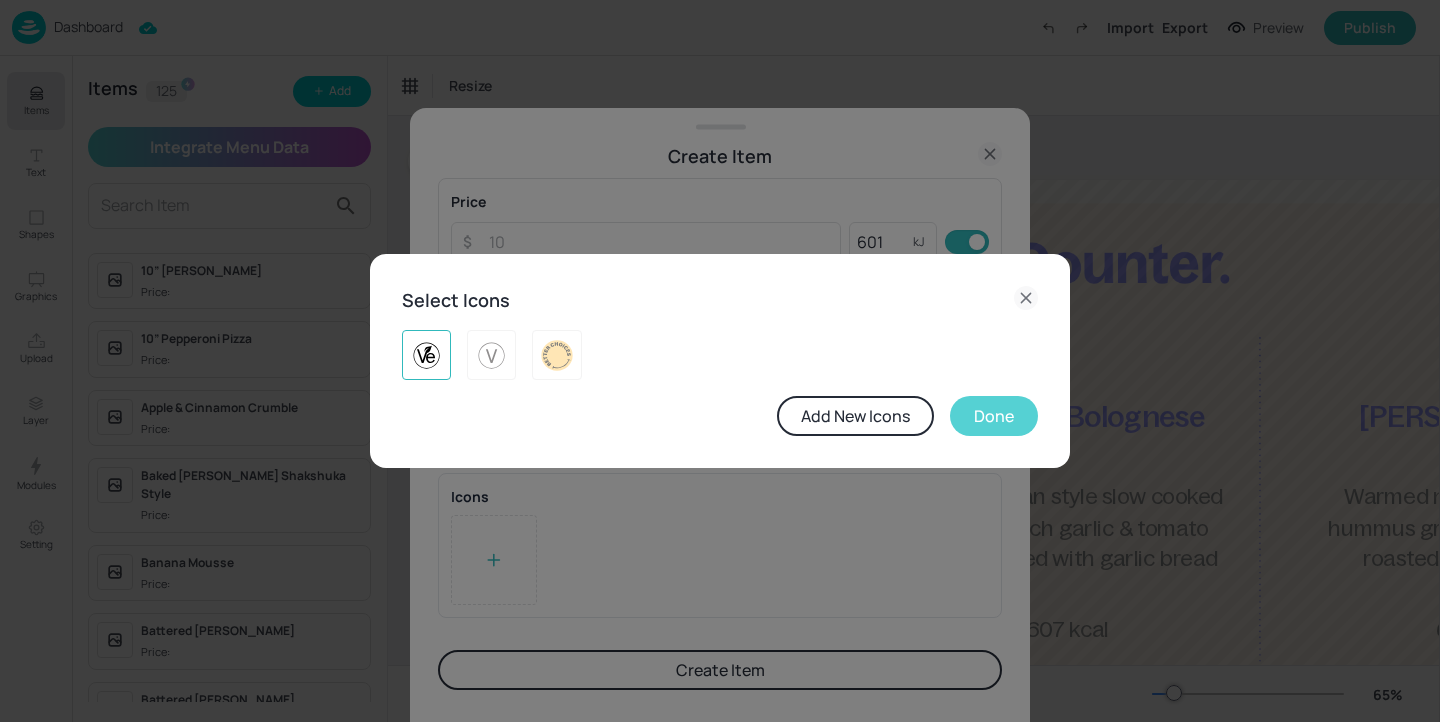 click on "Done" at bounding box center [994, 416] 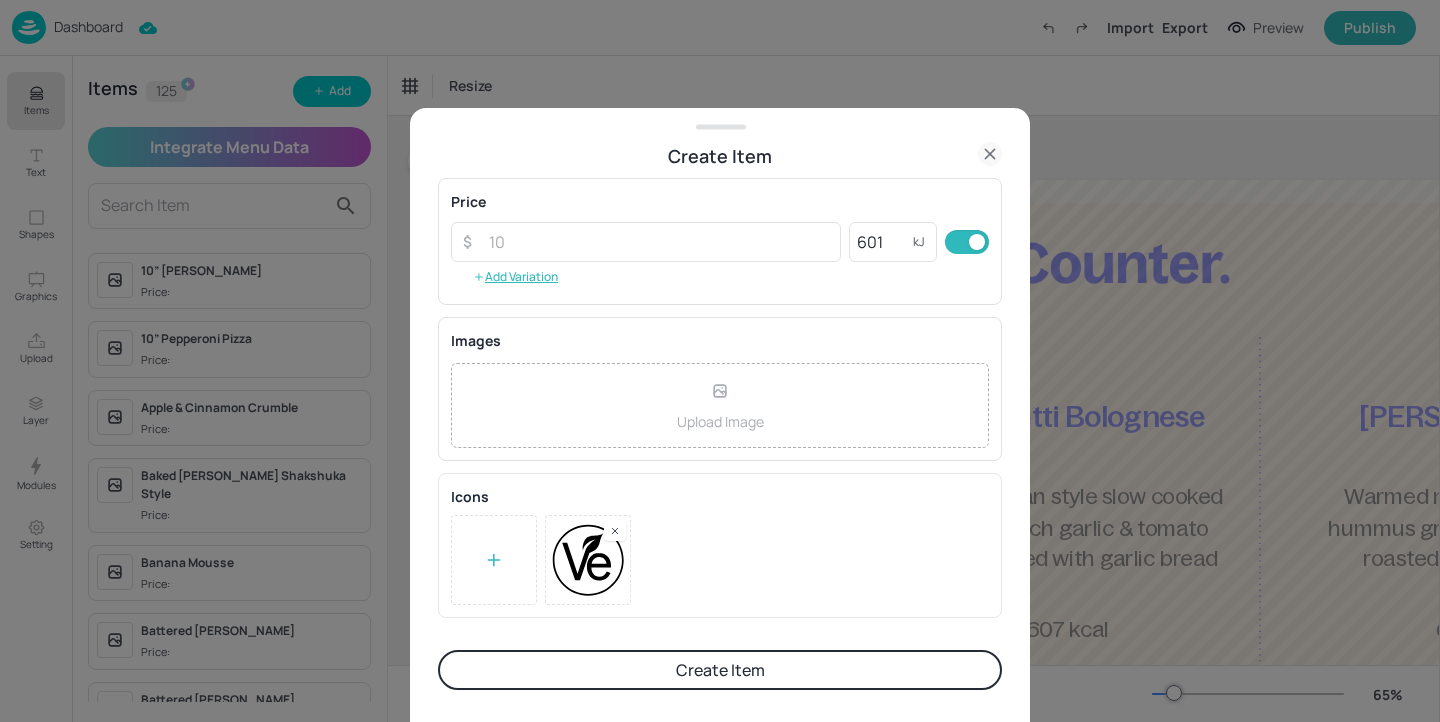 click on "Create Item" at bounding box center [720, 670] 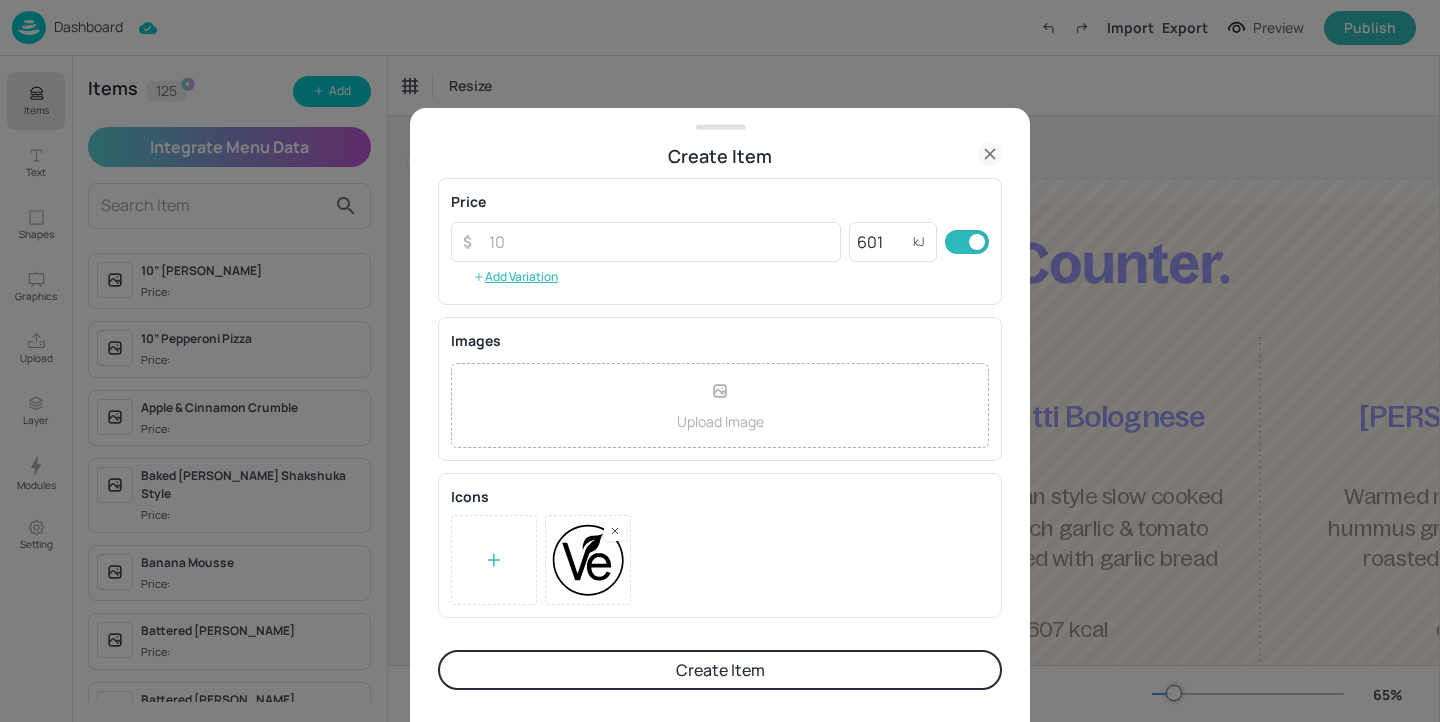 scroll, scrollTop: 343, scrollLeft: 0, axis: vertical 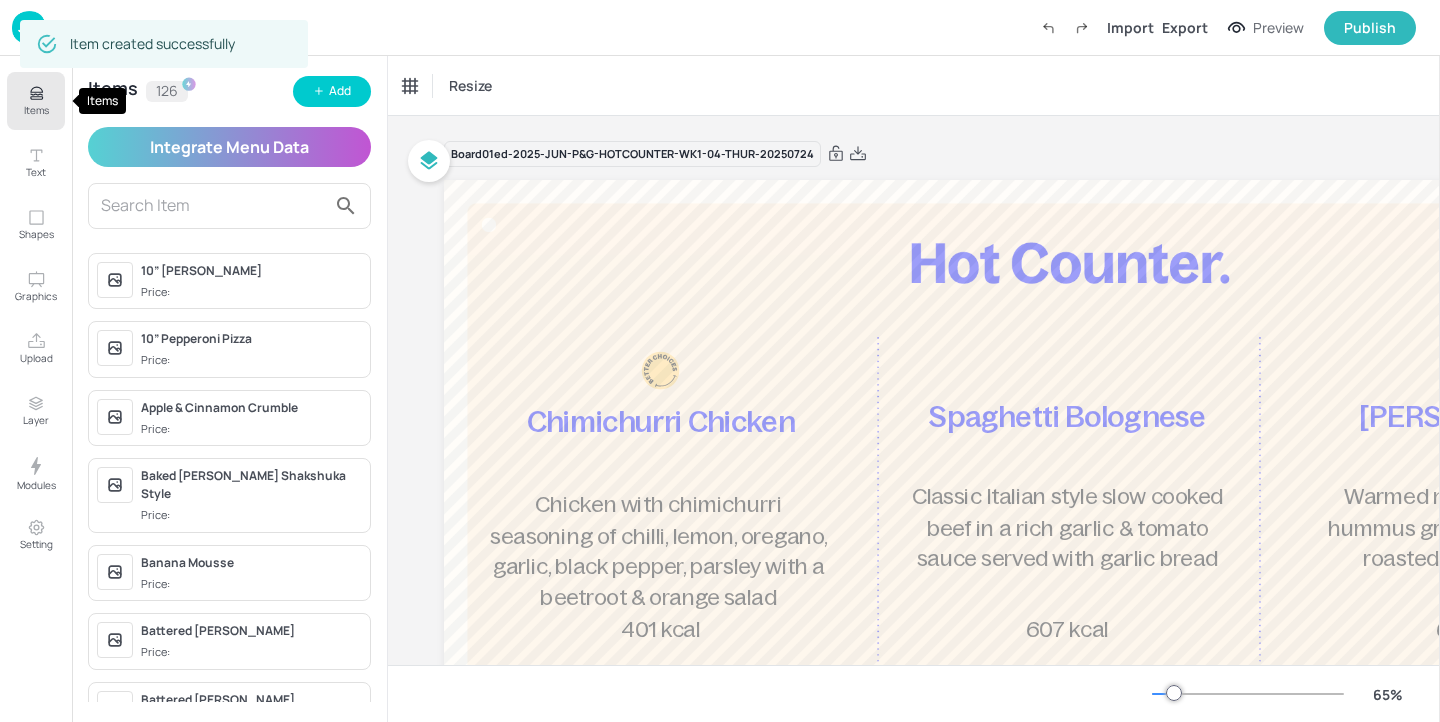 click on "Items" at bounding box center [36, 101] 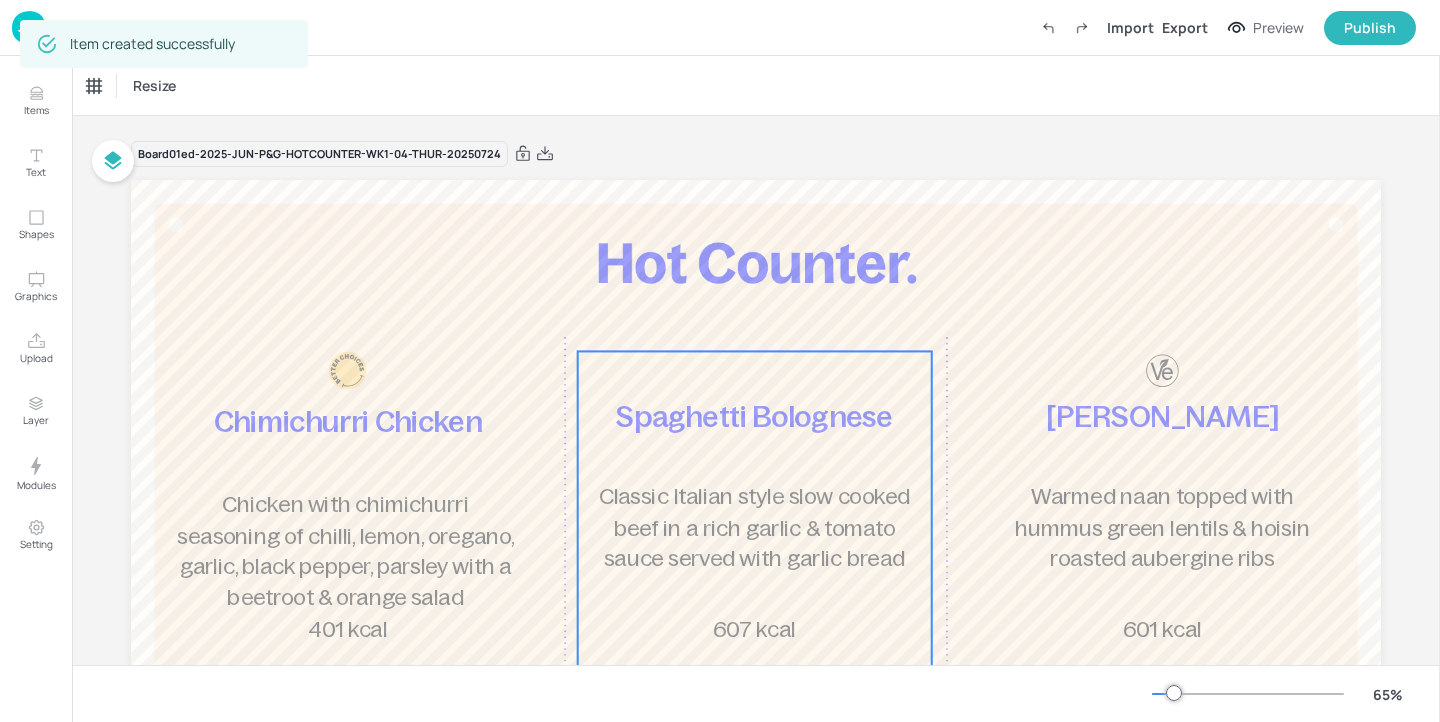 scroll, scrollTop: 171, scrollLeft: 0, axis: vertical 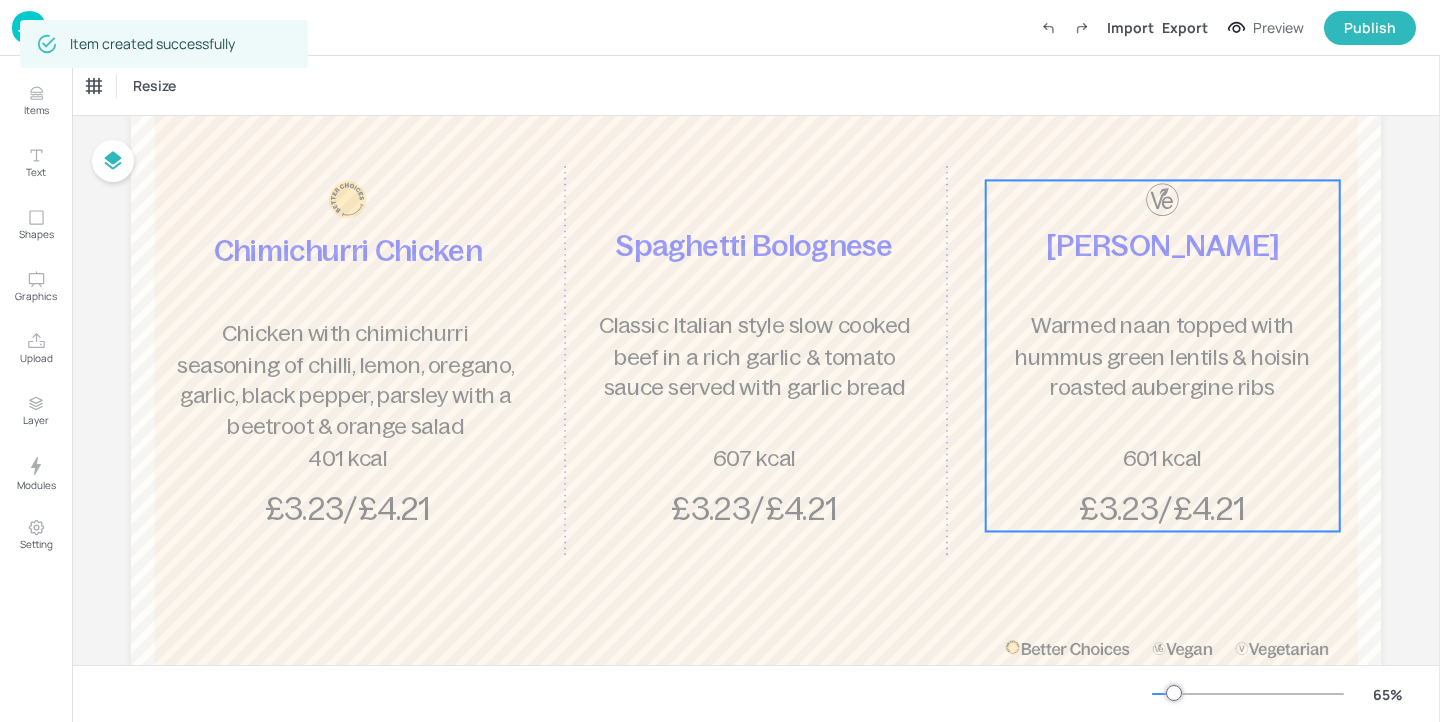click on "Uyghur Aubergine Naan Warmed naan topped with hummus green lentils & hoisin roasted aubergine ribs £3.23/£4.21
601 kcal" at bounding box center (1163, 355) 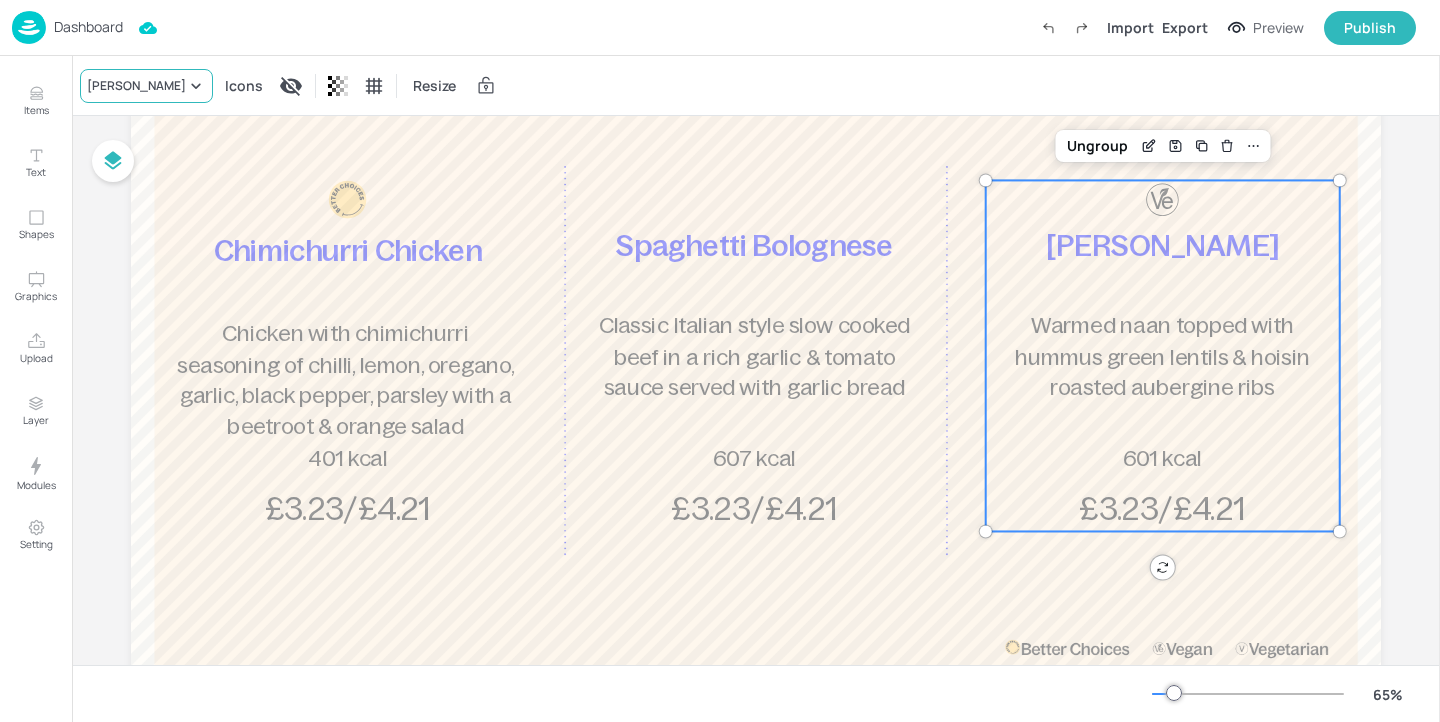 click on "Uyghur Aubergine Naan" at bounding box center (136, 86) 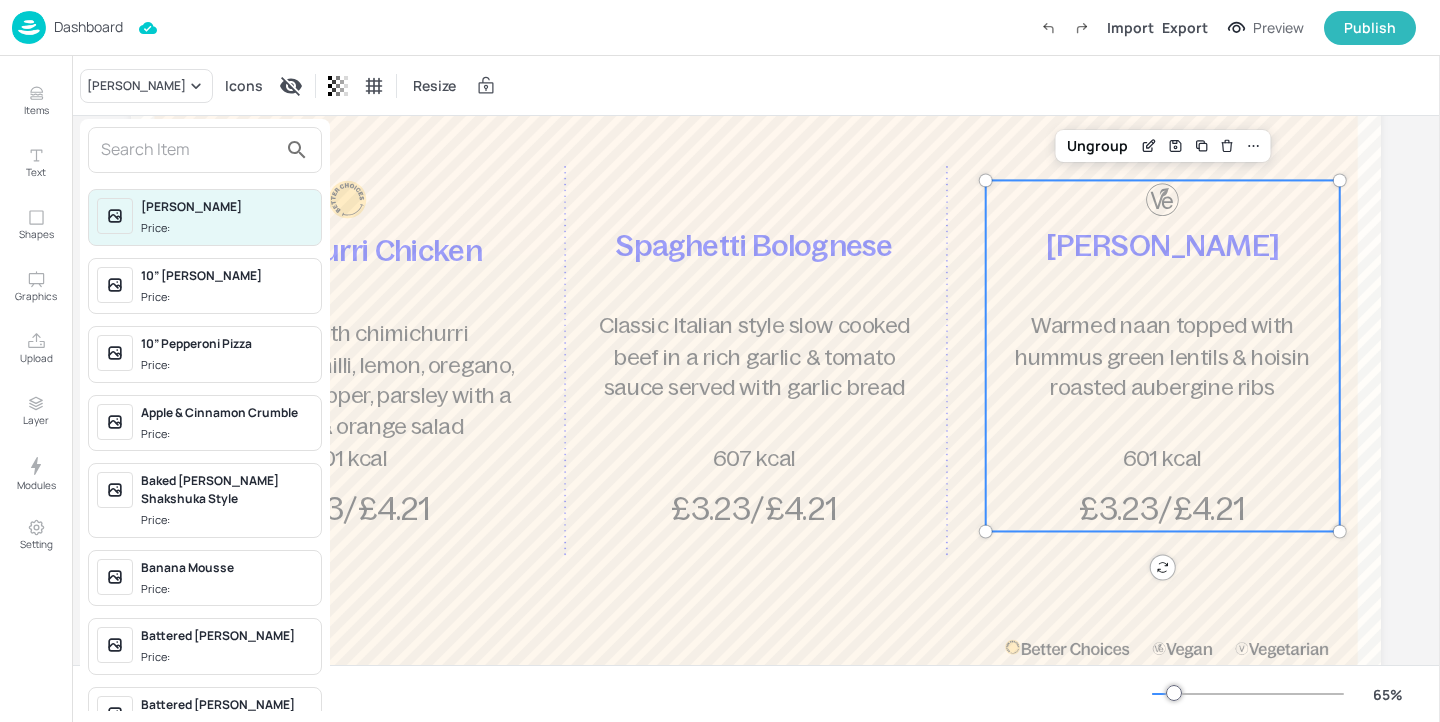 click at bounding box center [189, 150] 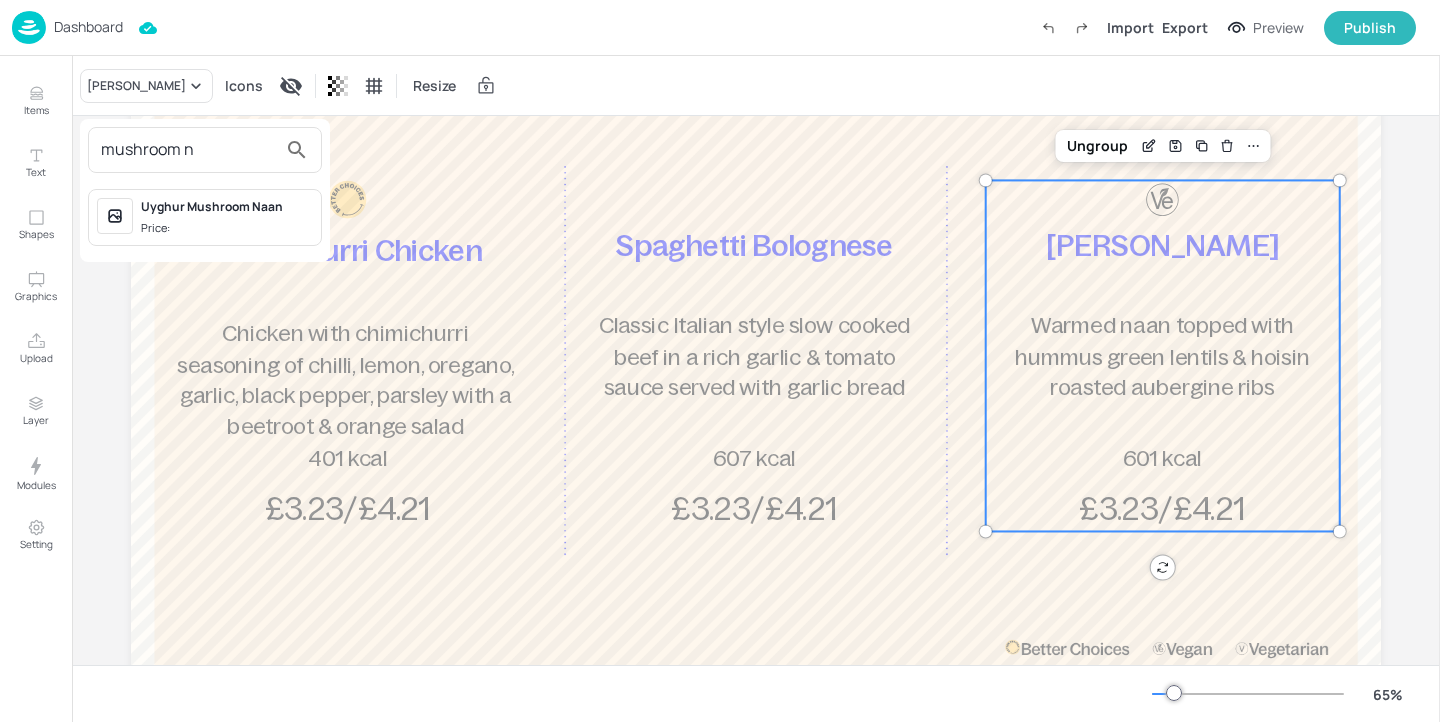 type on "mushroom n" 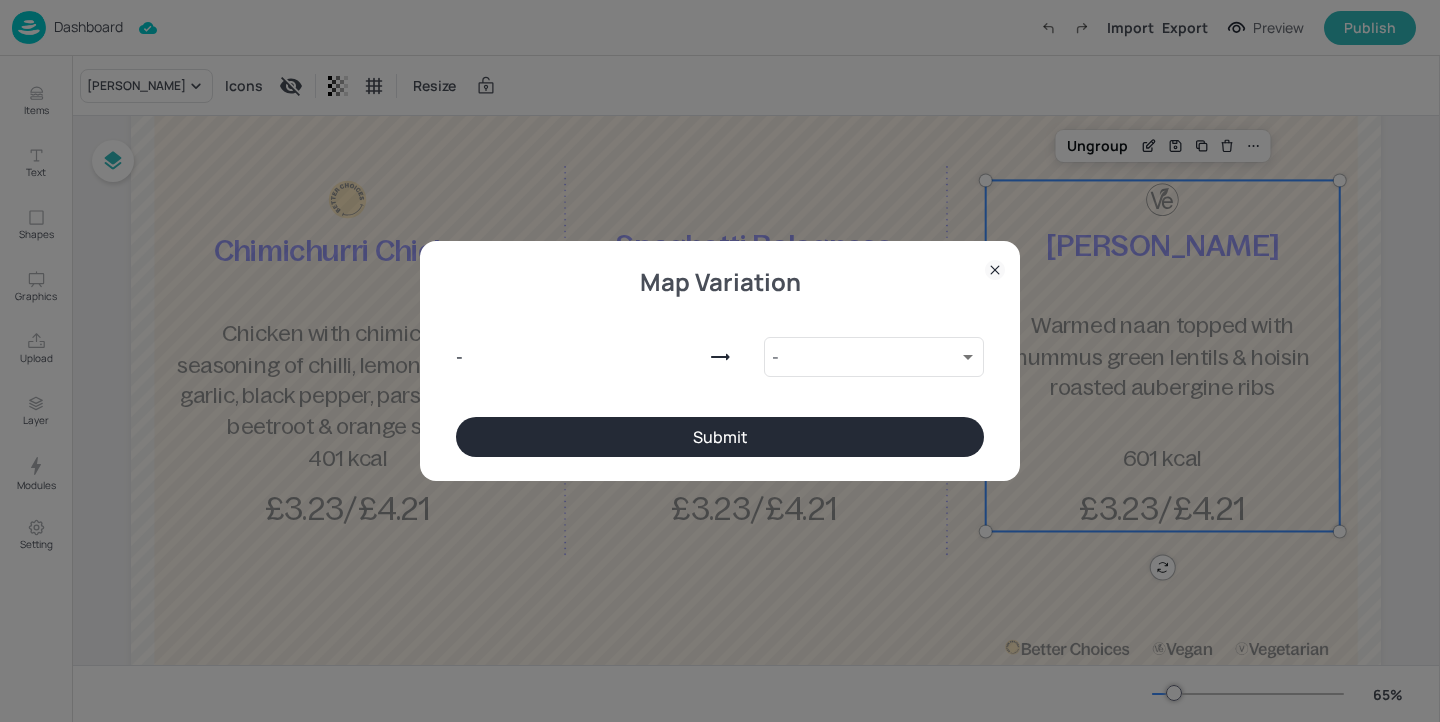 click on "Submit" at bounding box center (720, 437) 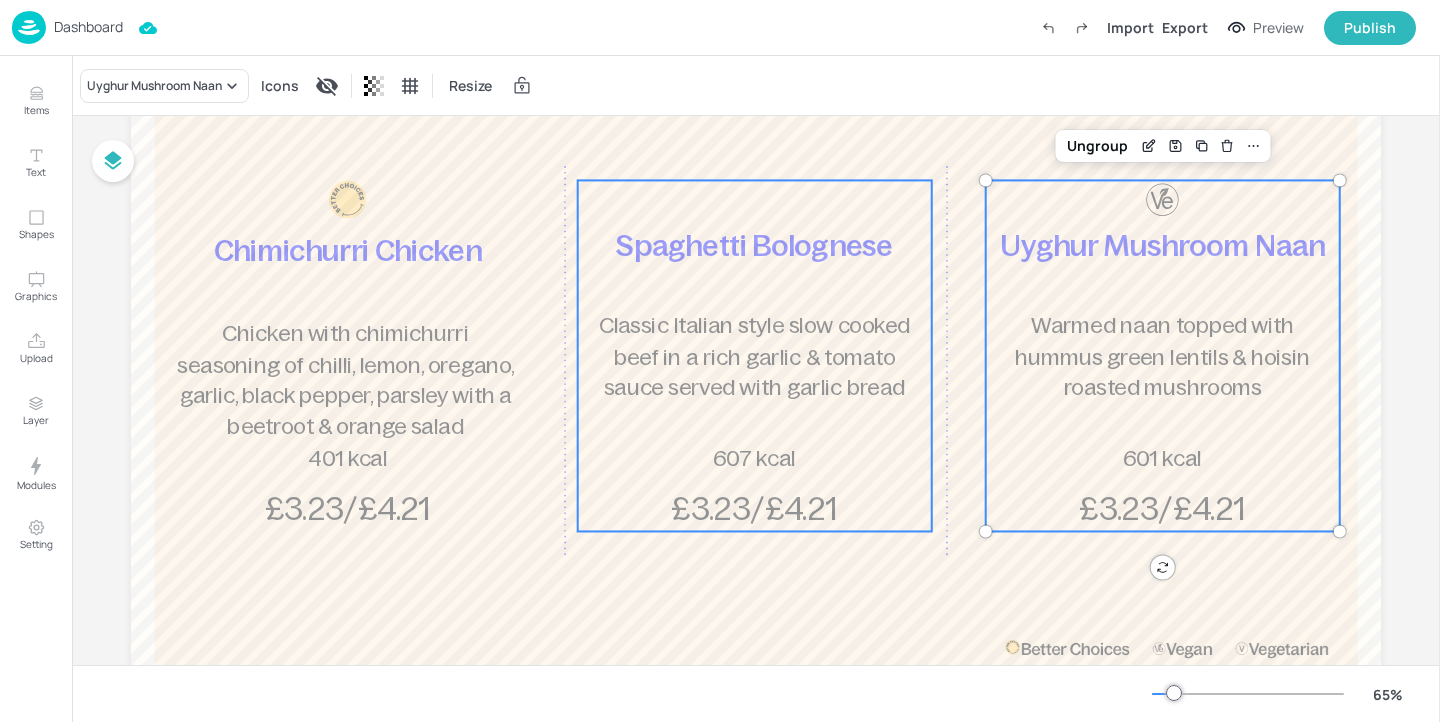 scroll, scrollTop: 0, scrollLeft: 0, axis: both 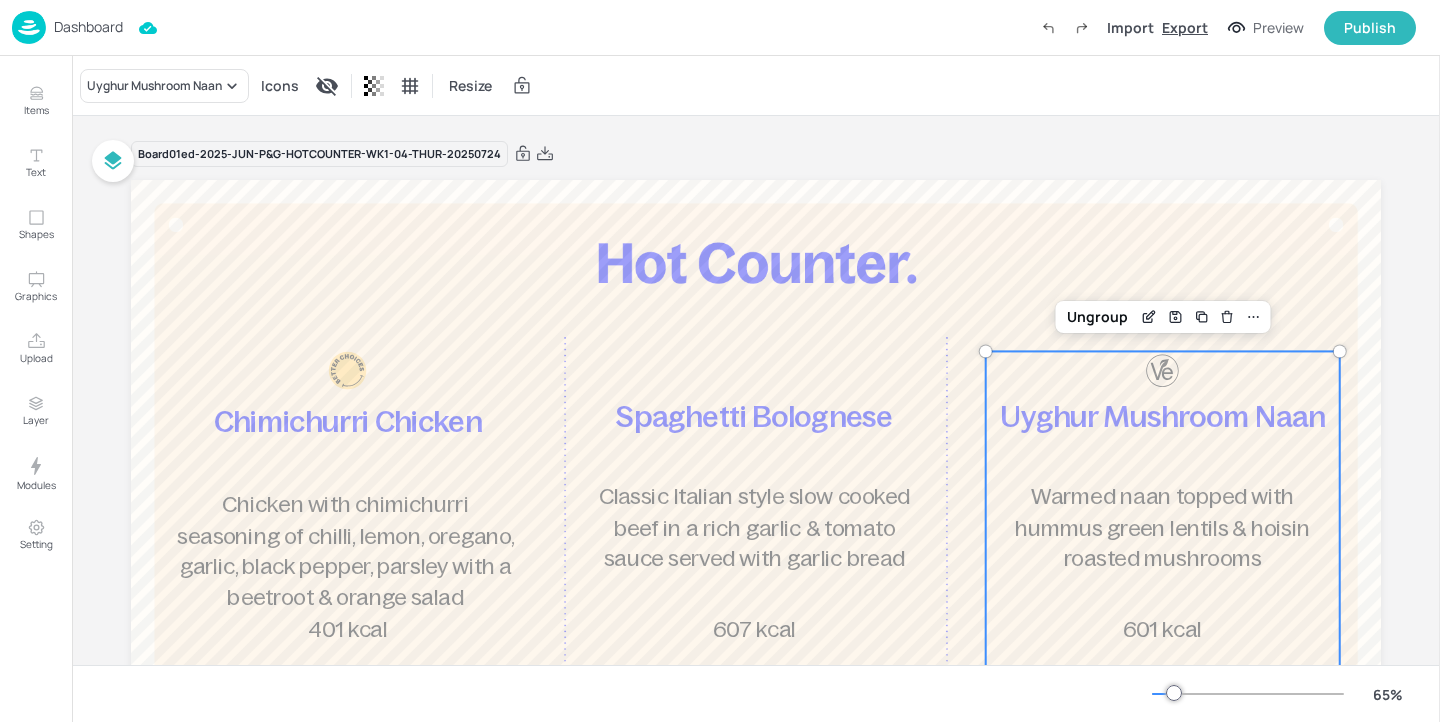 click on "Export" at bounding box center (1185, 27) 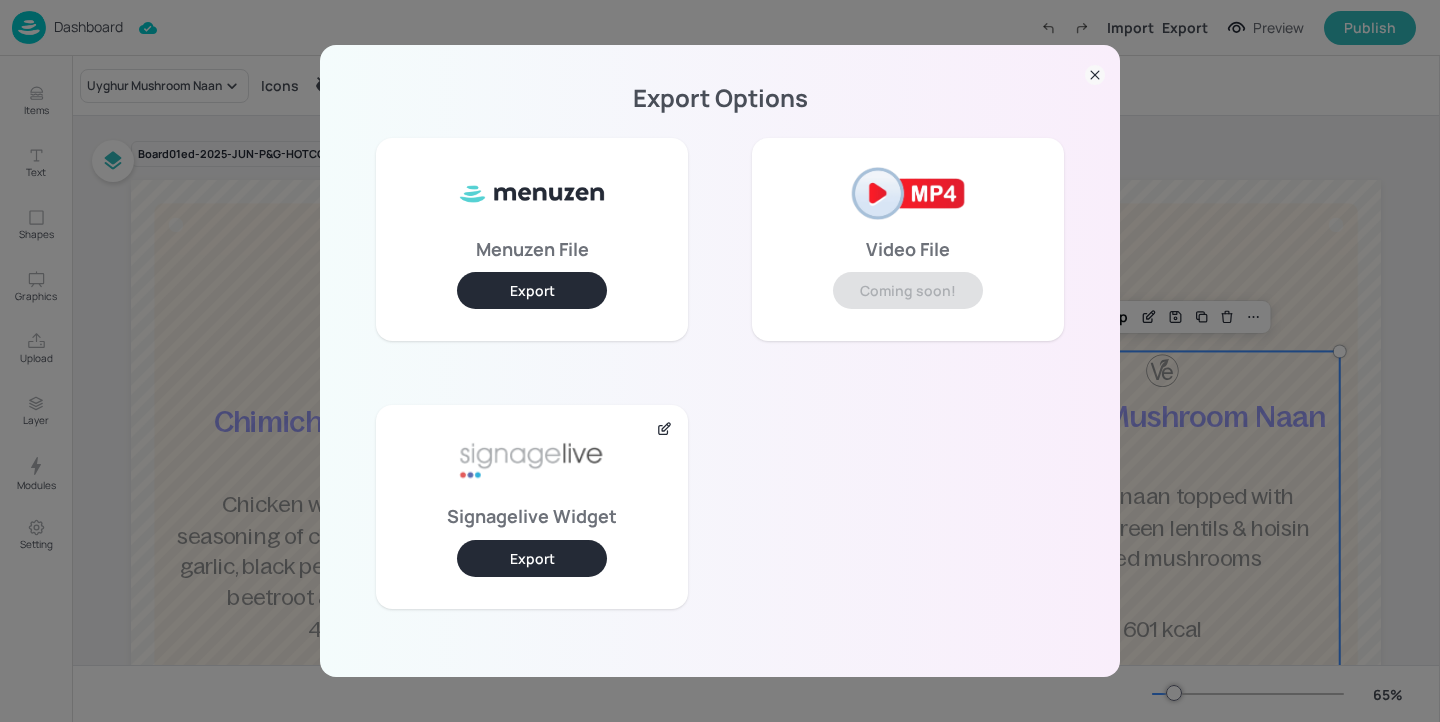 click on "Signagelive Widget Export" at bounding box center [532, 506] 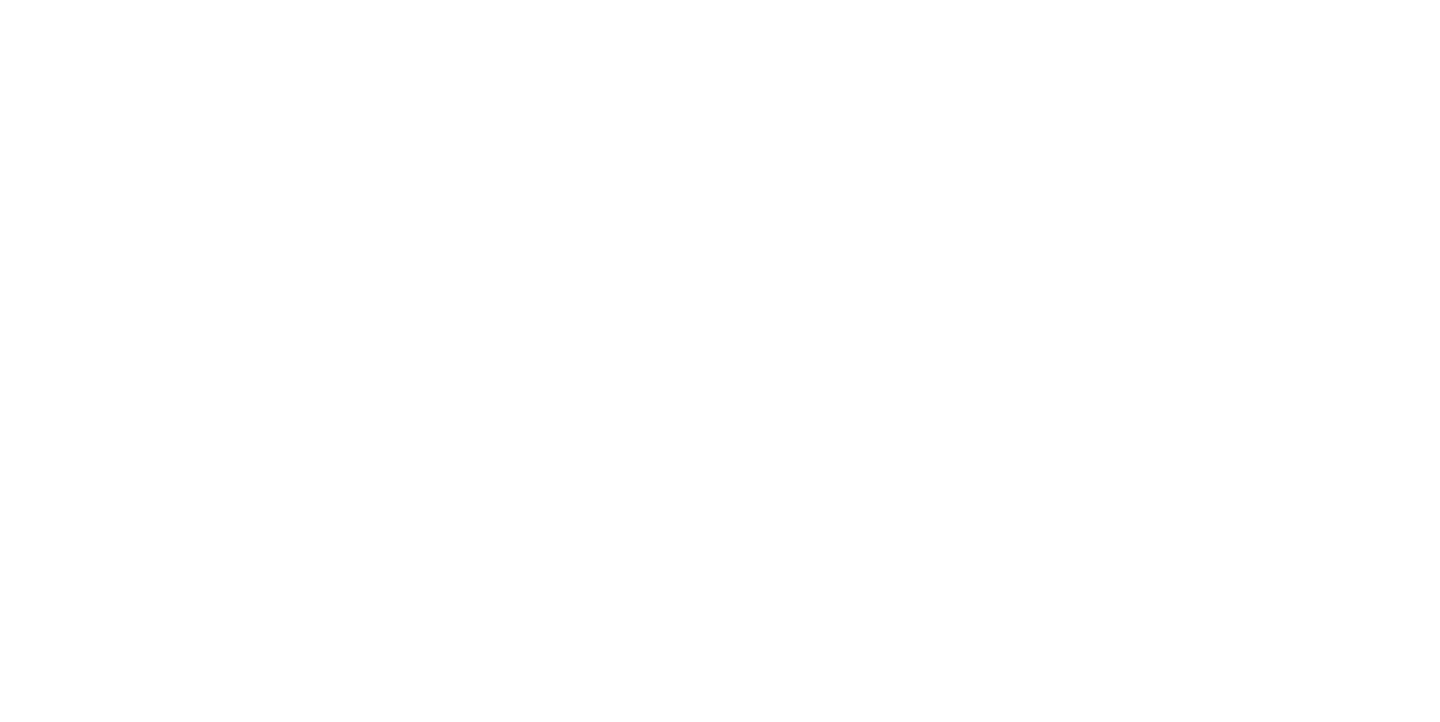 scroll, scrollTop: 0, scrollLeft: 0, axis: both 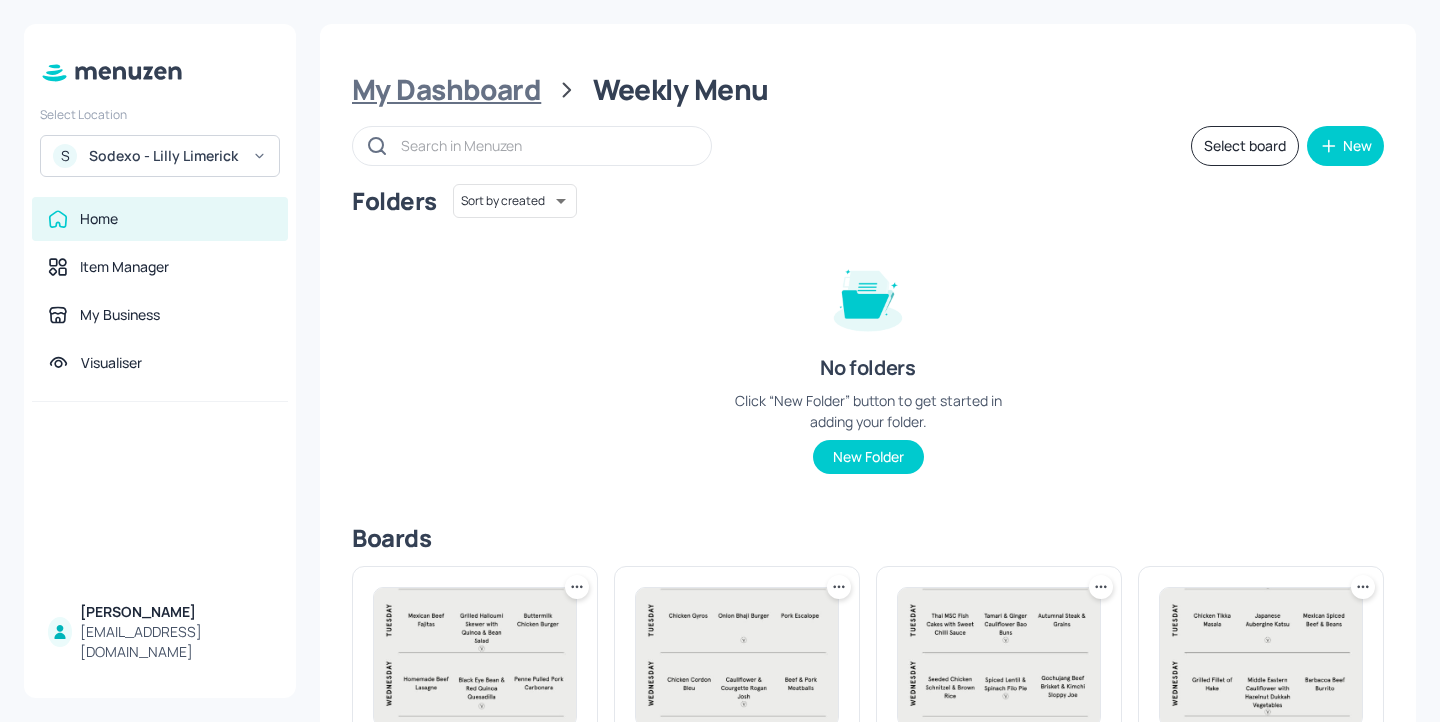 click on "My Dashboard" at bounding box center [446, 90] 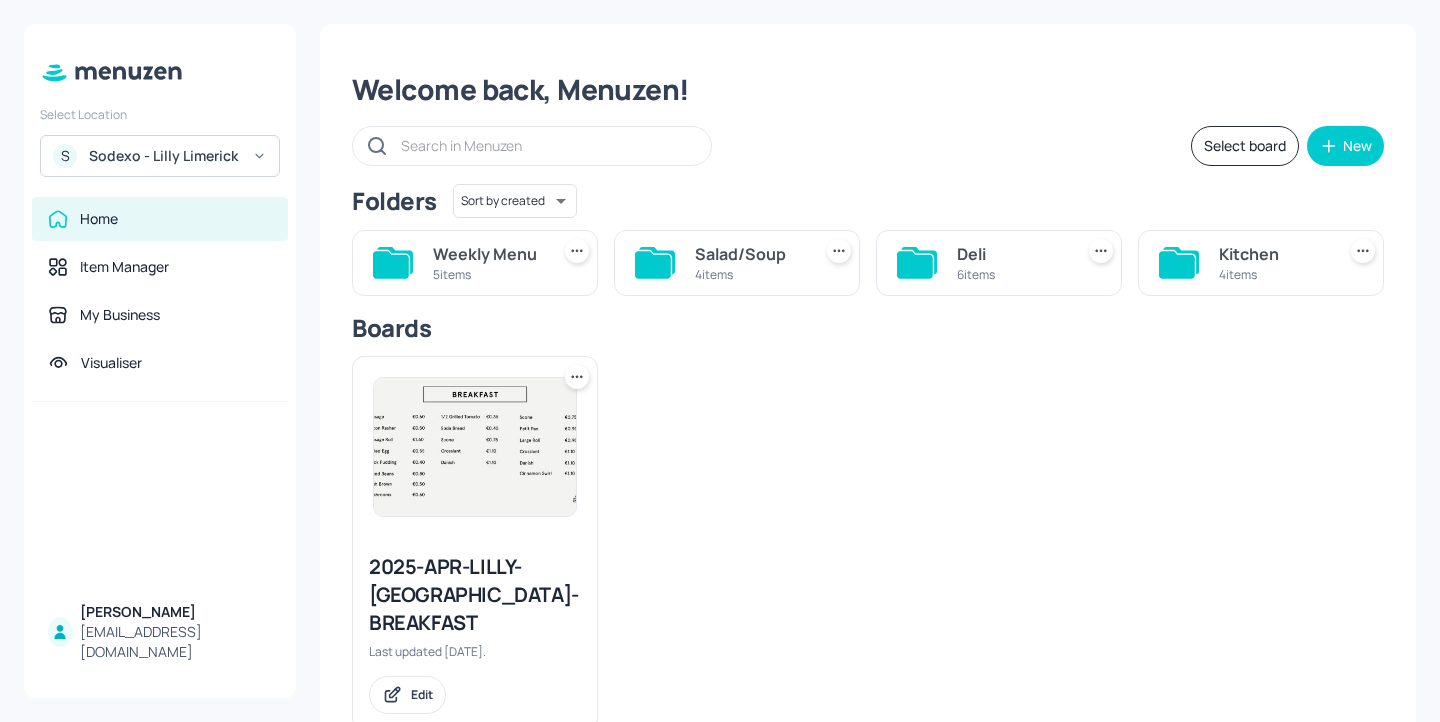 scroll, scrollTop: 29, scrollLeft: 0, axis: vertical 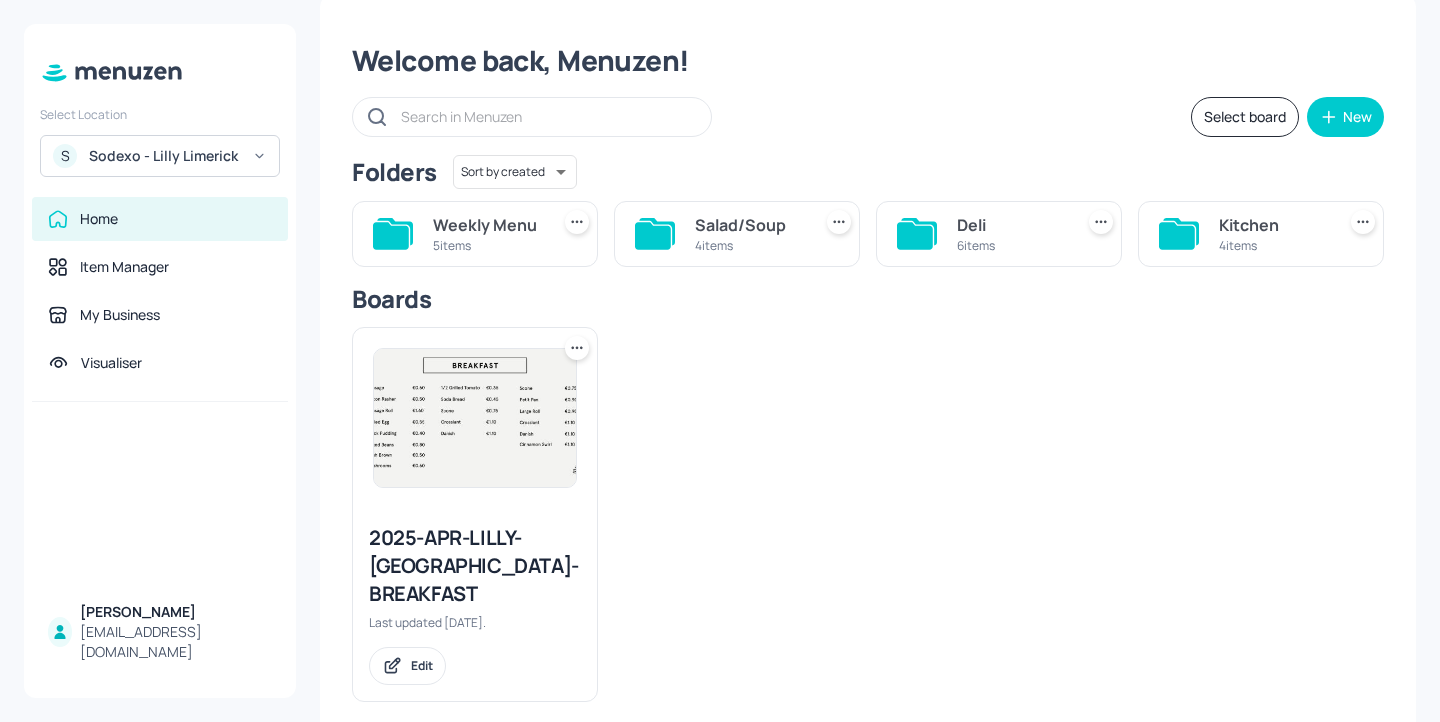 click on "Deli" at bounding box center [1011, 225] 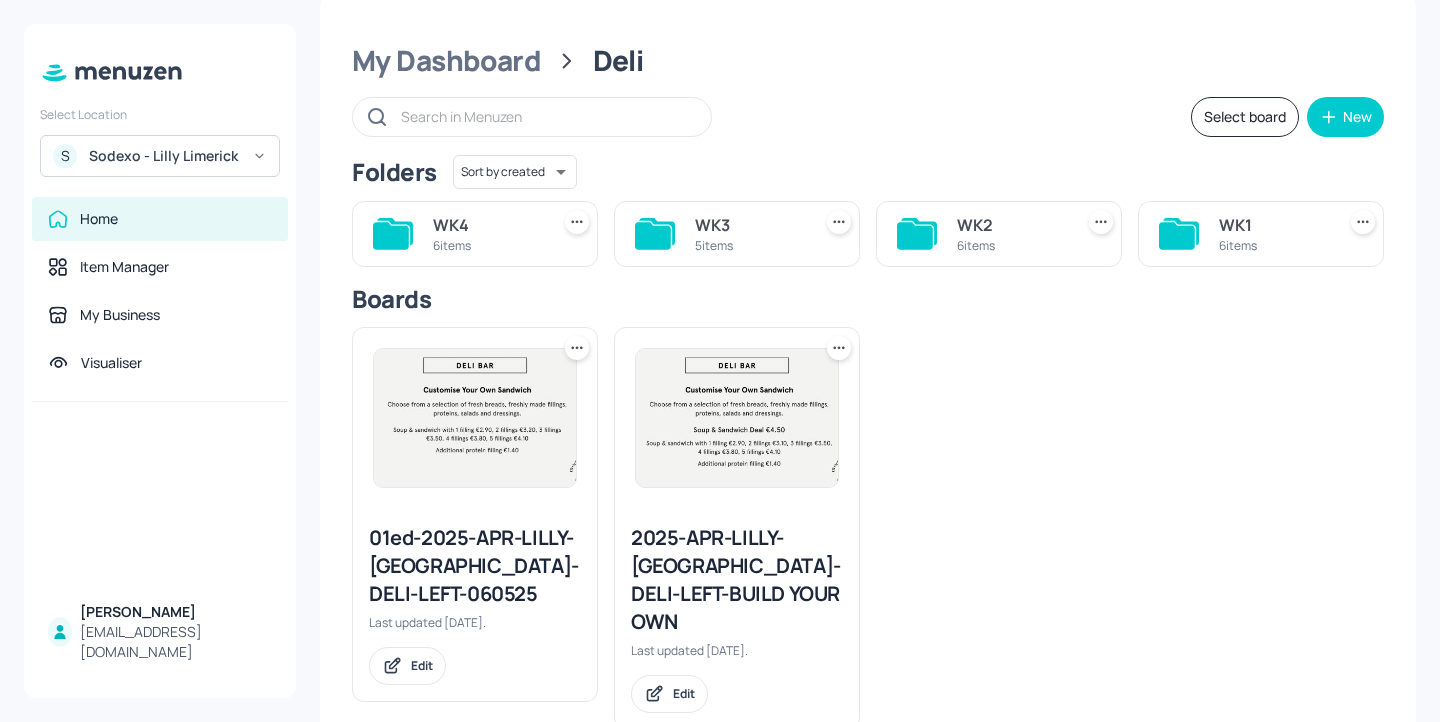 click on "WK1" at bounding box center (1273, 225) 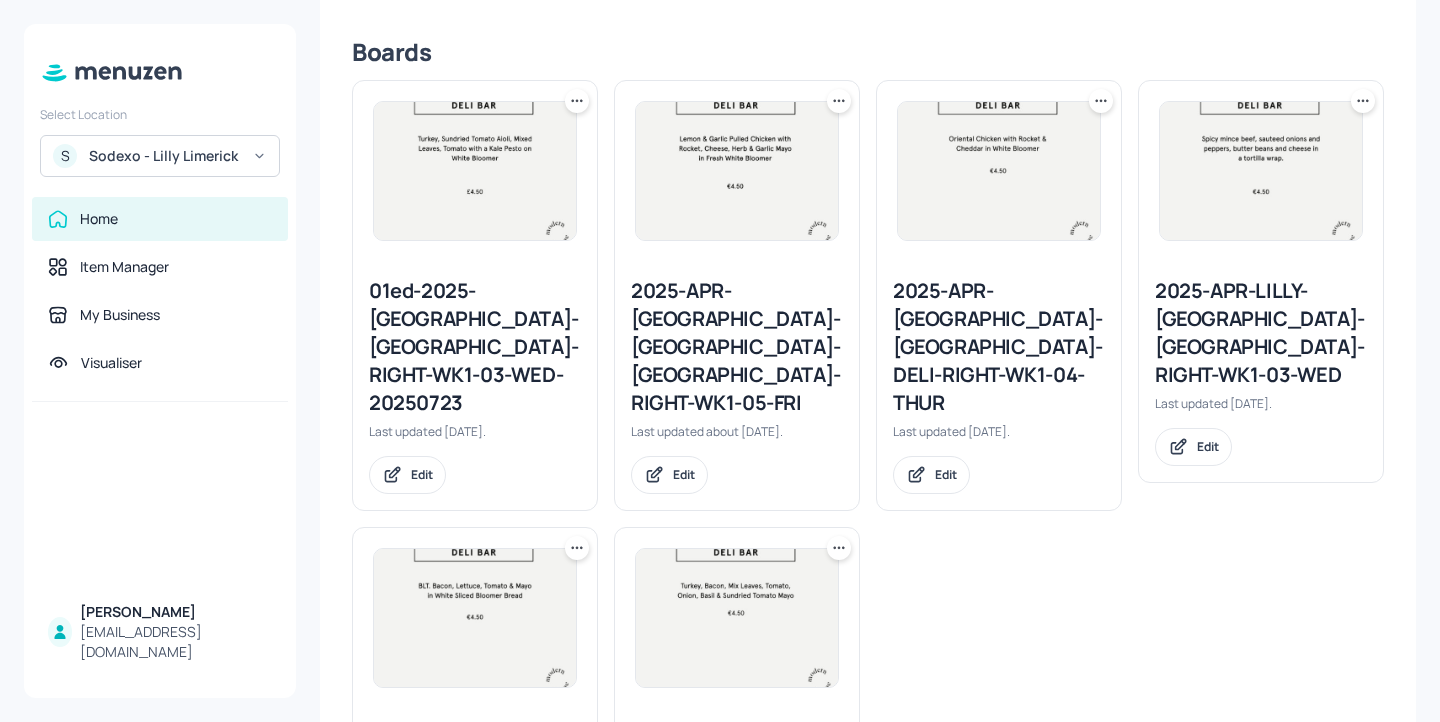 scroll, scrollTop: 424, scrollLeft: 0, axis: vertical 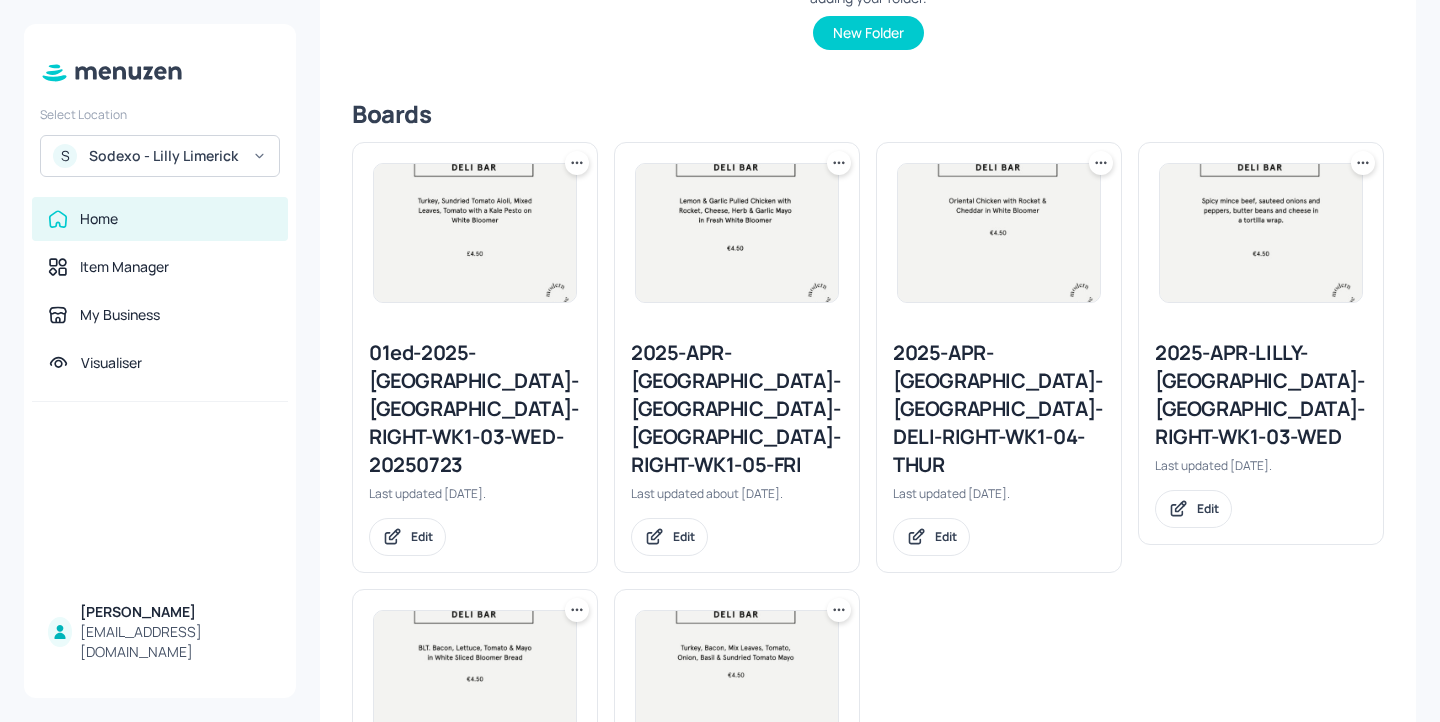 click 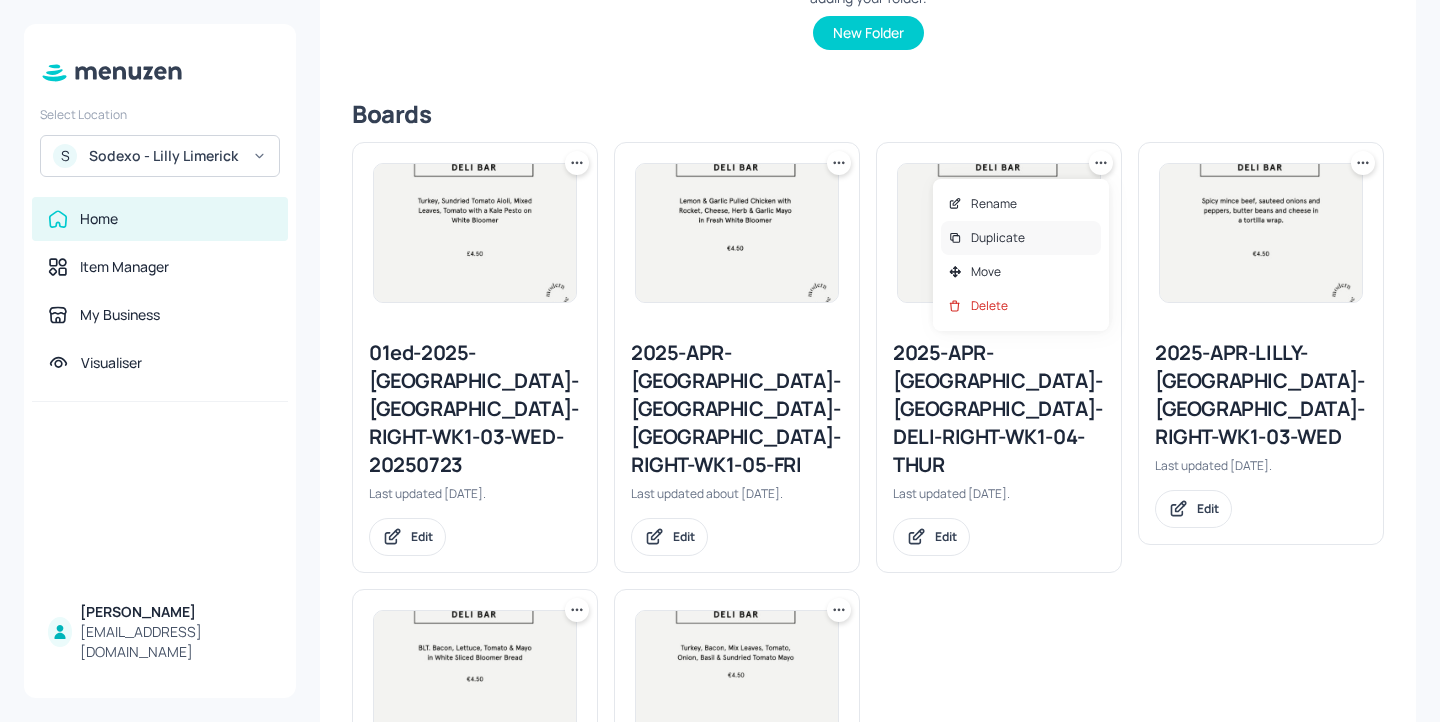 click on "Duplicate" at bounding box center [1021, 238] 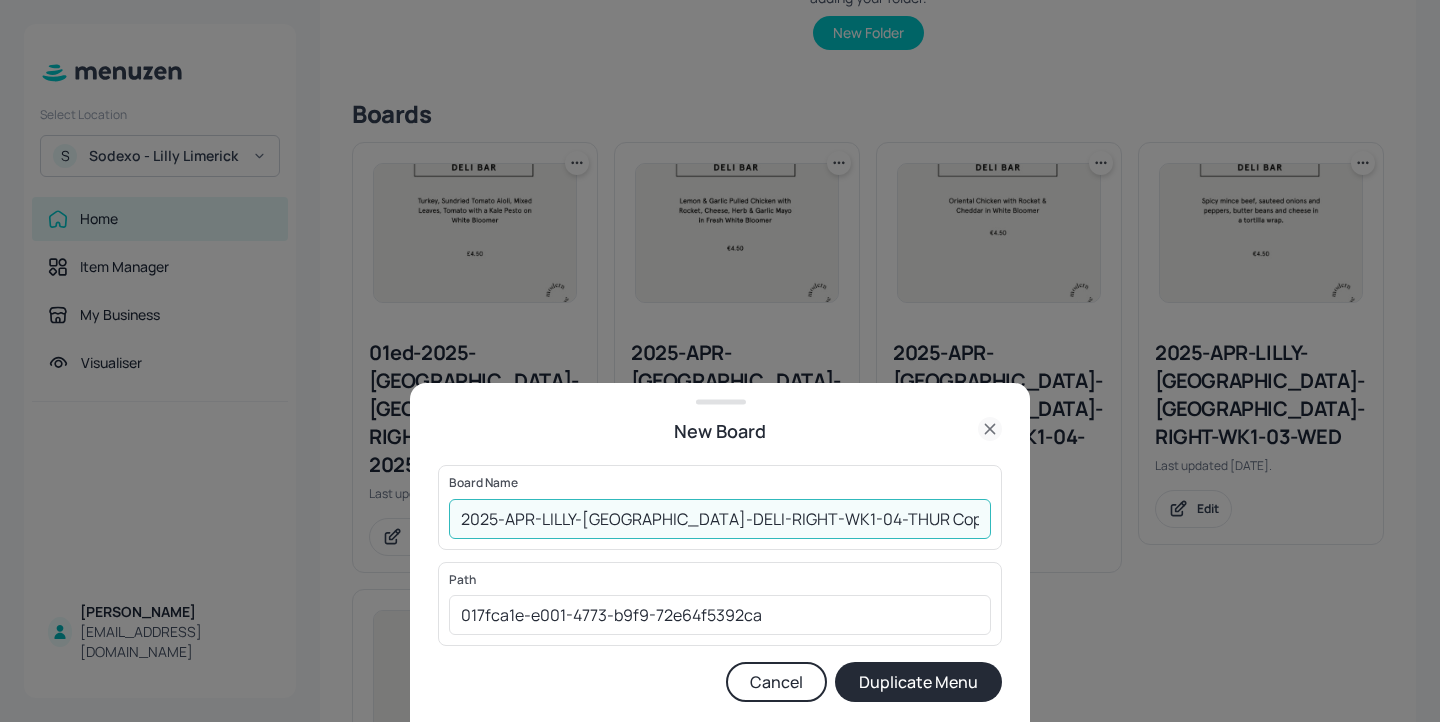 click on "2025-APR-LILLY-LIMERICK-DELI-RIGHT-WK1-04-THUR Copy" at bounding box center (720, 519) 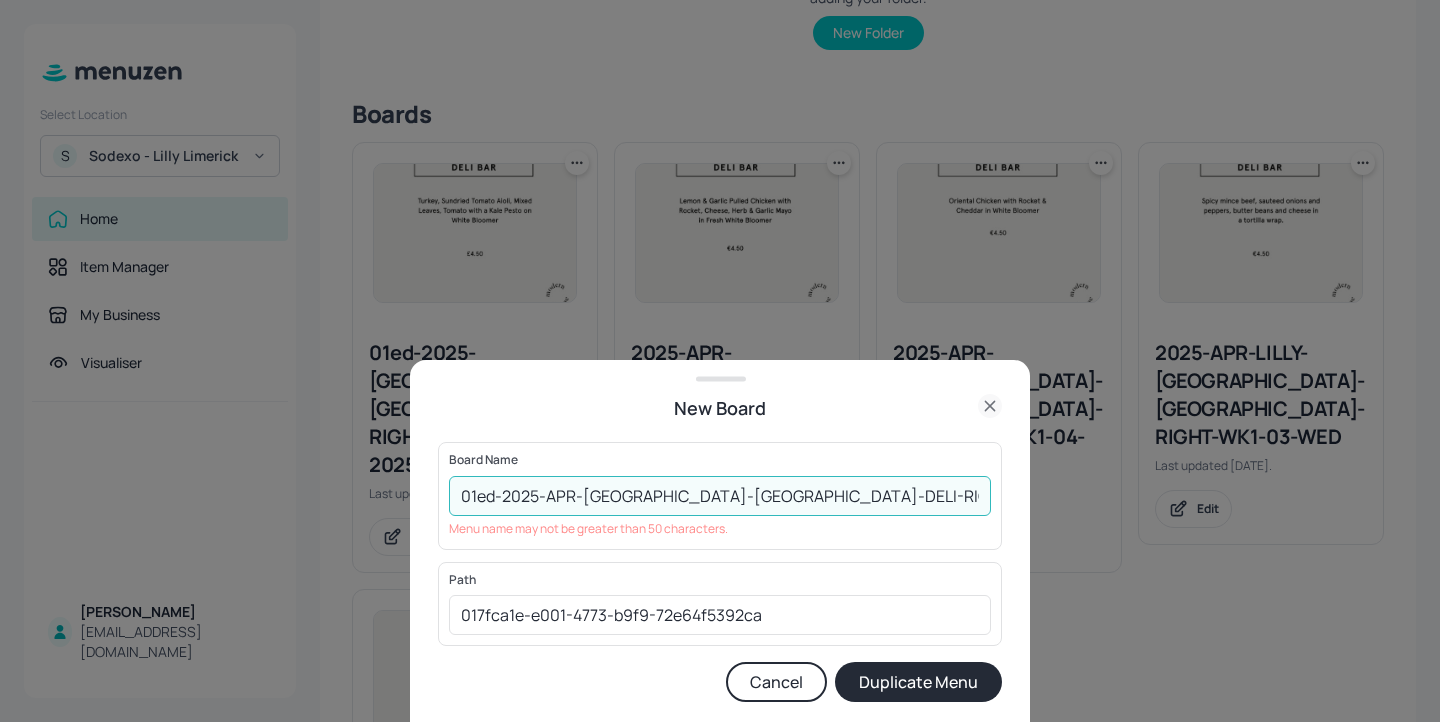 drag, startPoint x: 940, startPoint y: 489, endPoint x: 893, endPoint y: 489, distance: 47 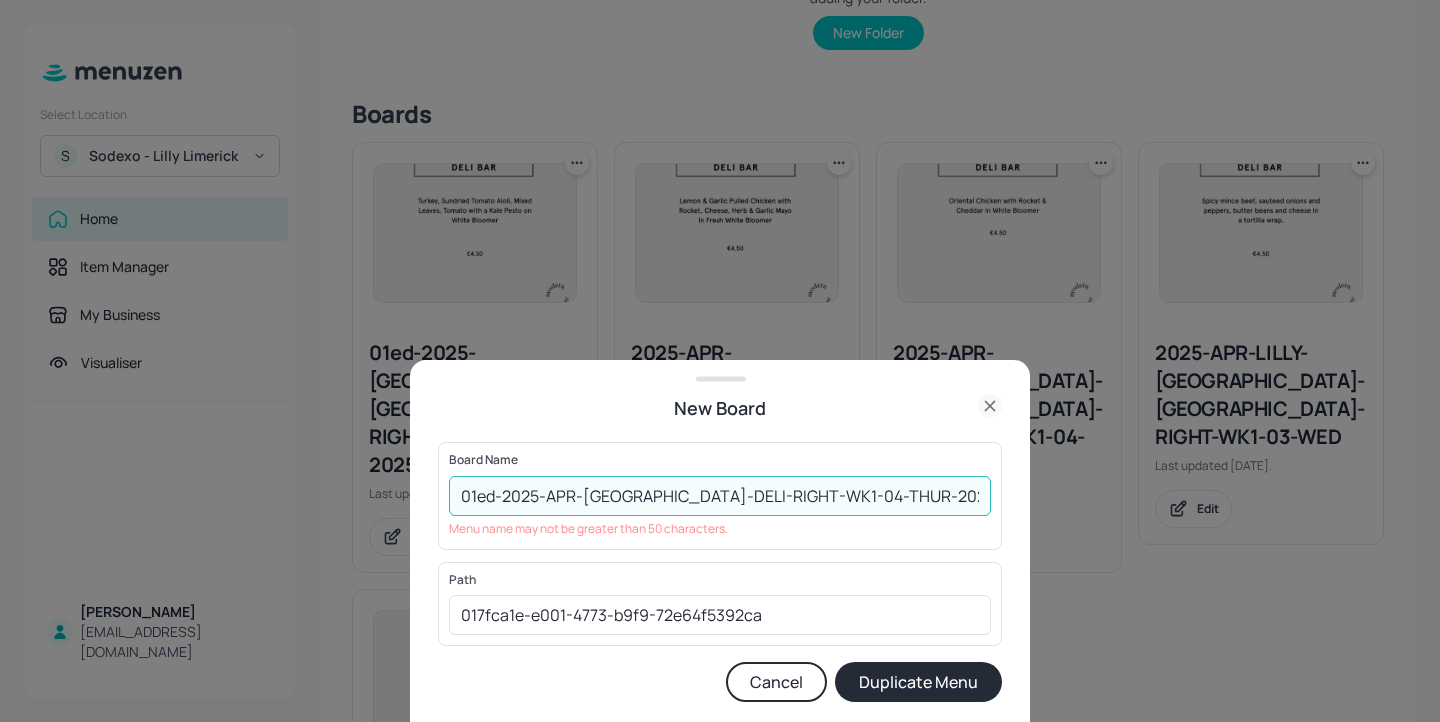 click on "01ed-2025-APR-LIMERICK-DELI-RIGHT-WK1-04-THUR-20250724" at bounding box center (720, 496) 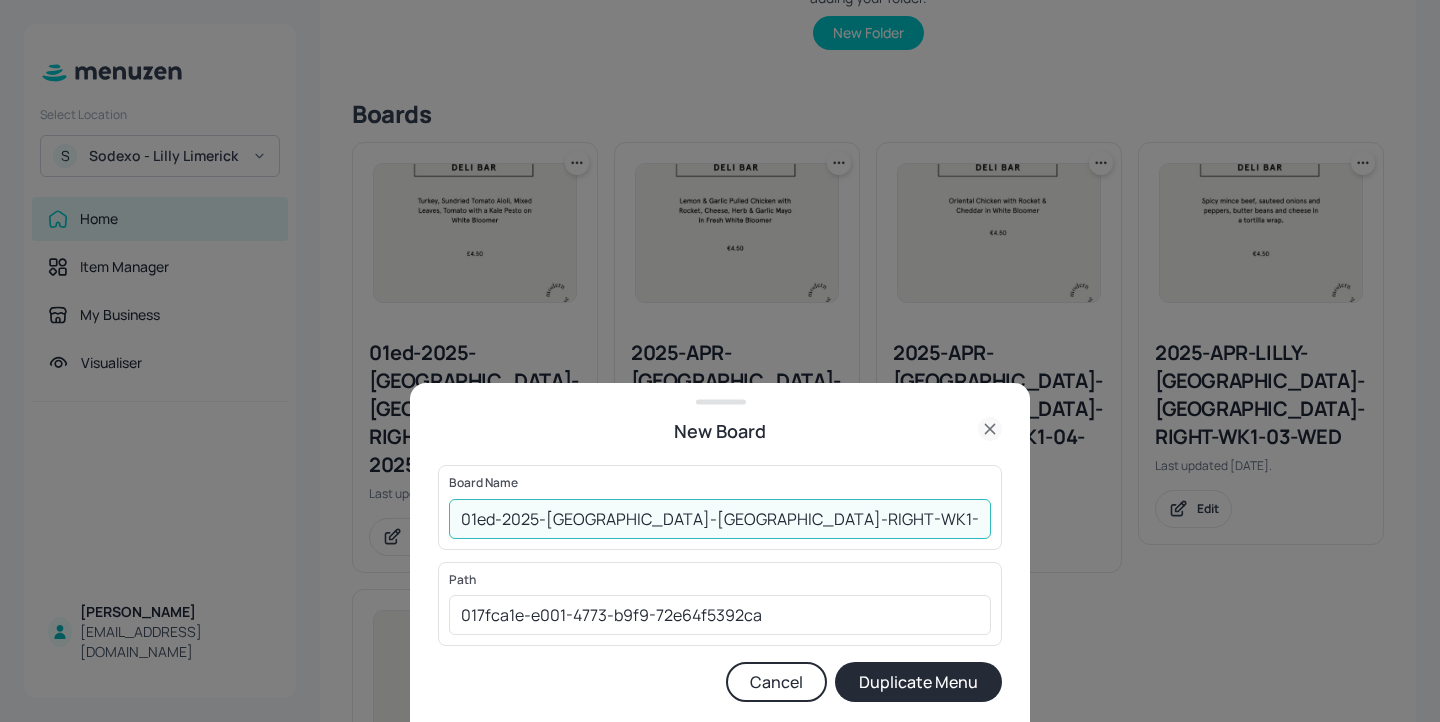 type on "01ed-2025-[GEOGRAPHIC_DATA]-[GEOGRAPHIC_DATA]-RIGHT-WK1-04-THUR-20250724" 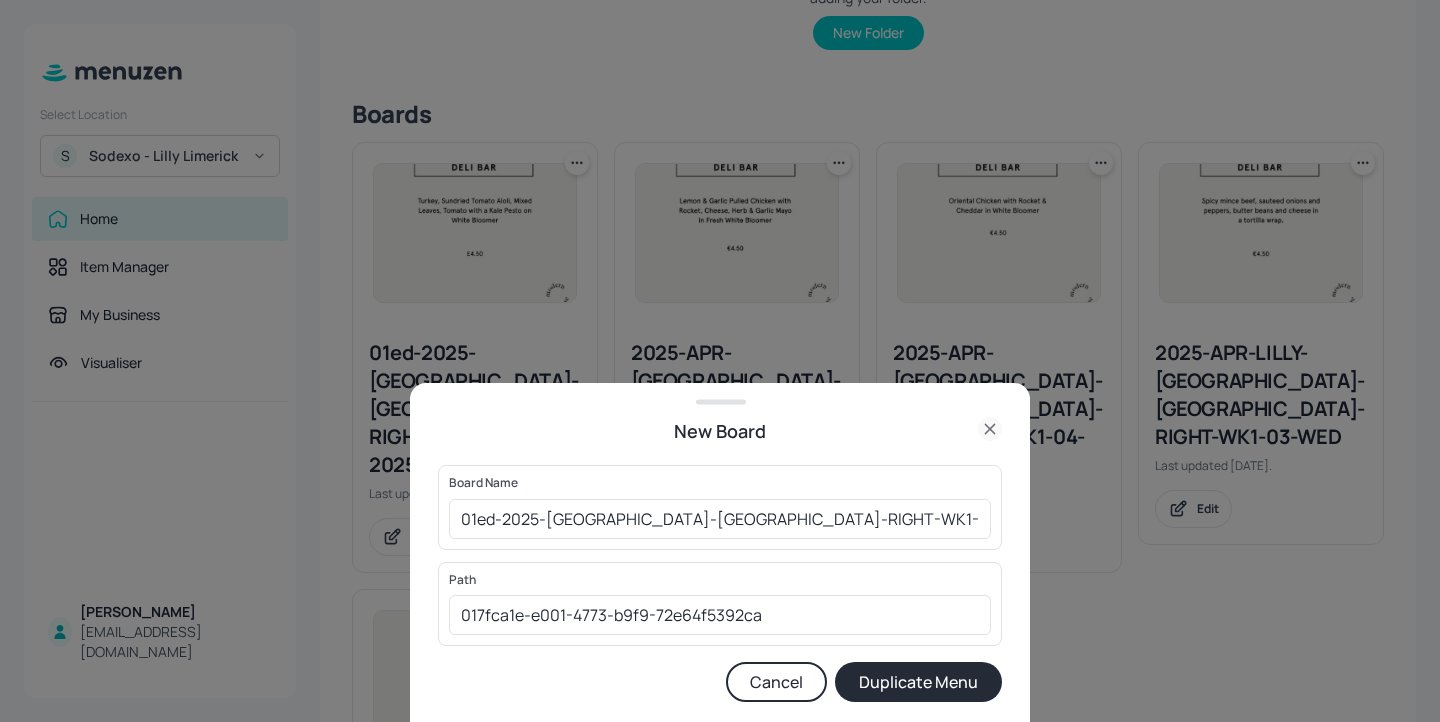 click on "Duplicate Menu" at bounding box center (918, 682) 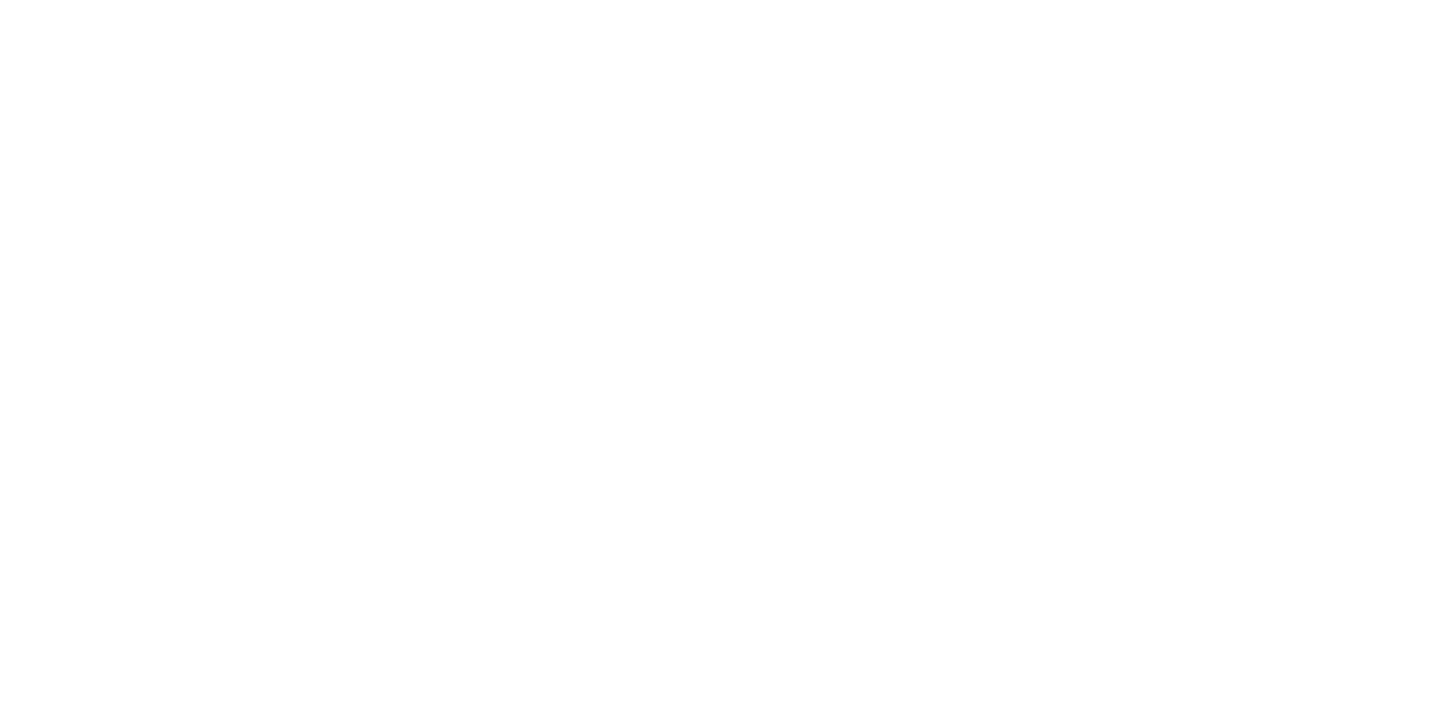scroll, scrollTop: 0, scrollLeft: 0, axis: both 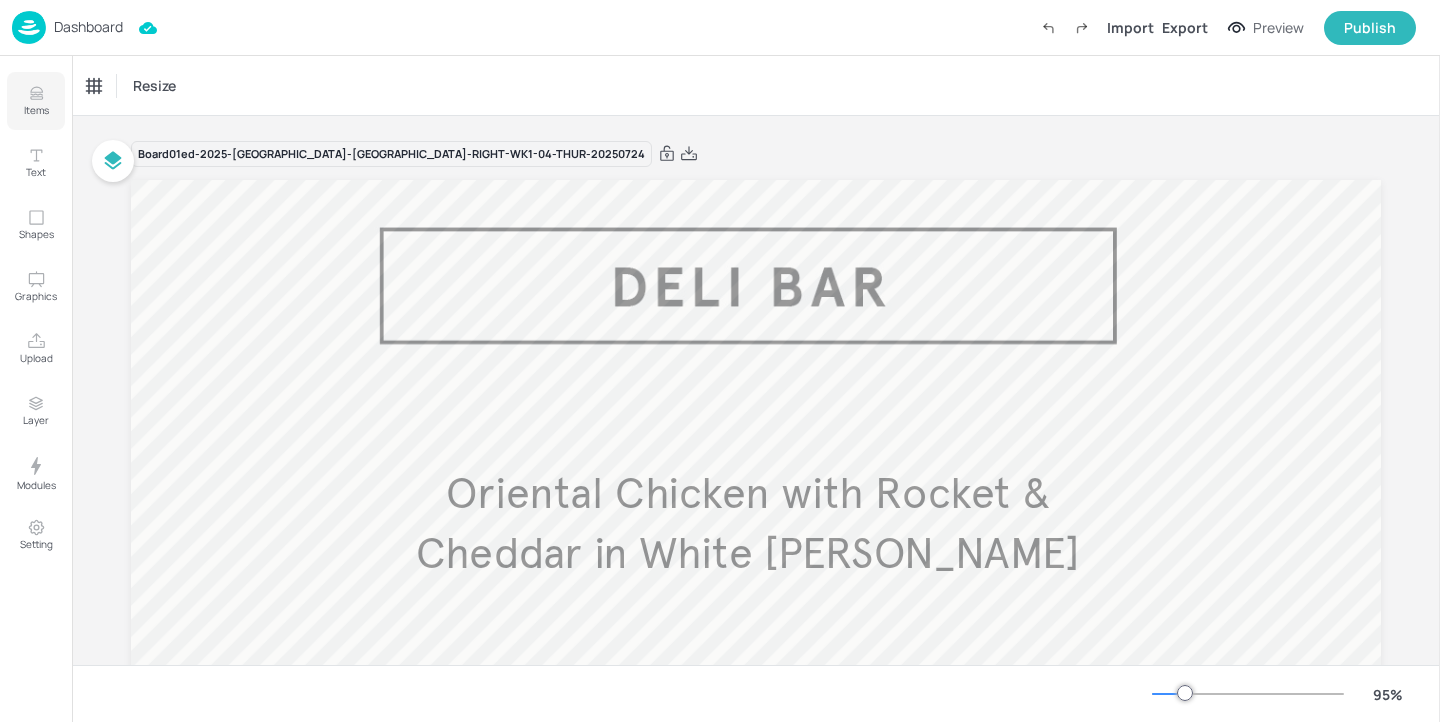 click on "Items" at bounding box center (36, 101) 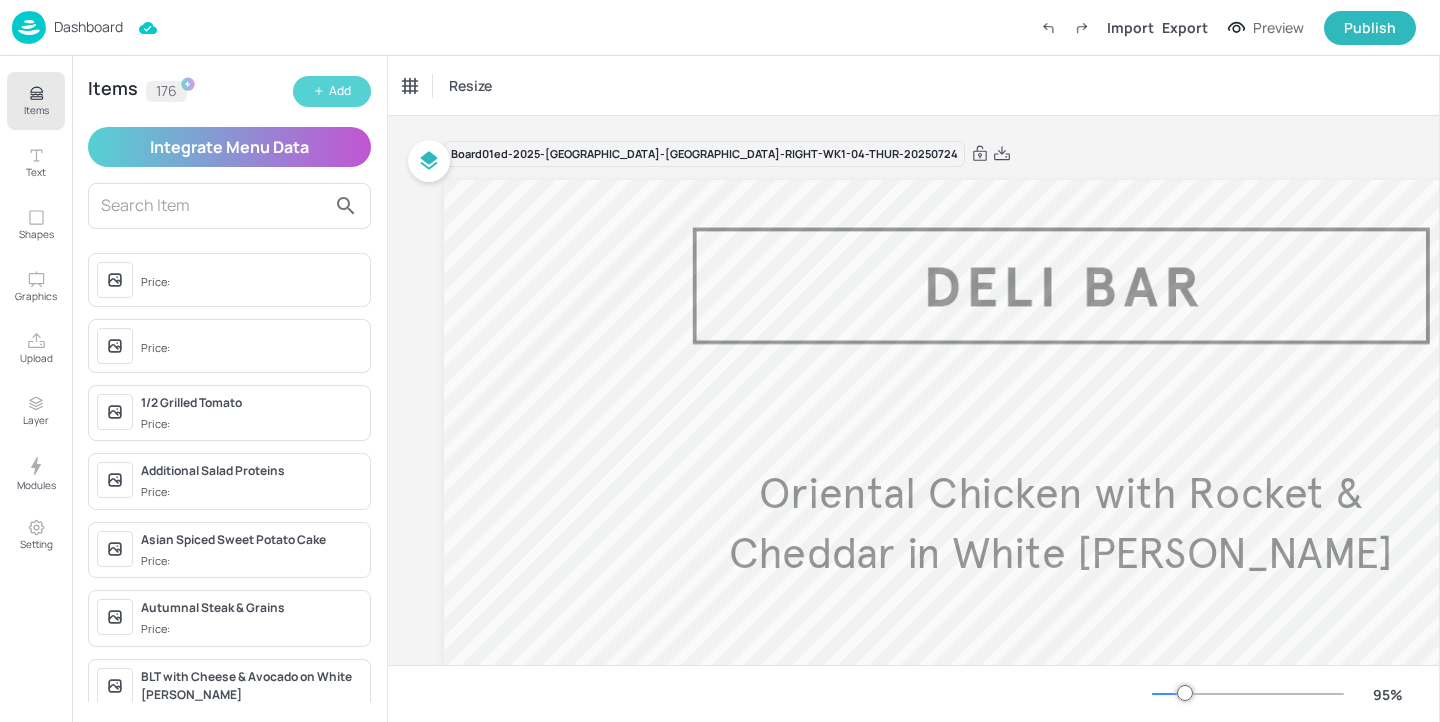 click on "Add" at bounding box center [340, 91] 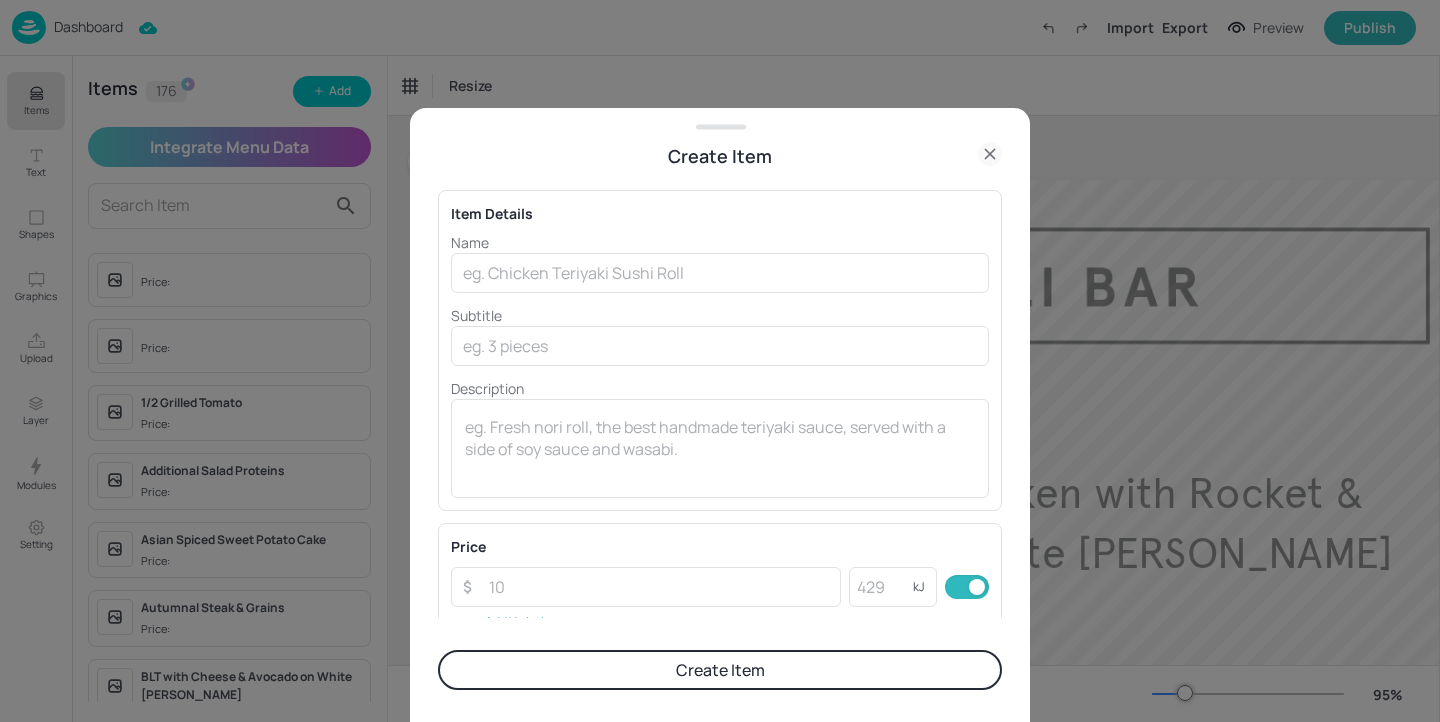 click on "Name" at bounding box center (720, 242) 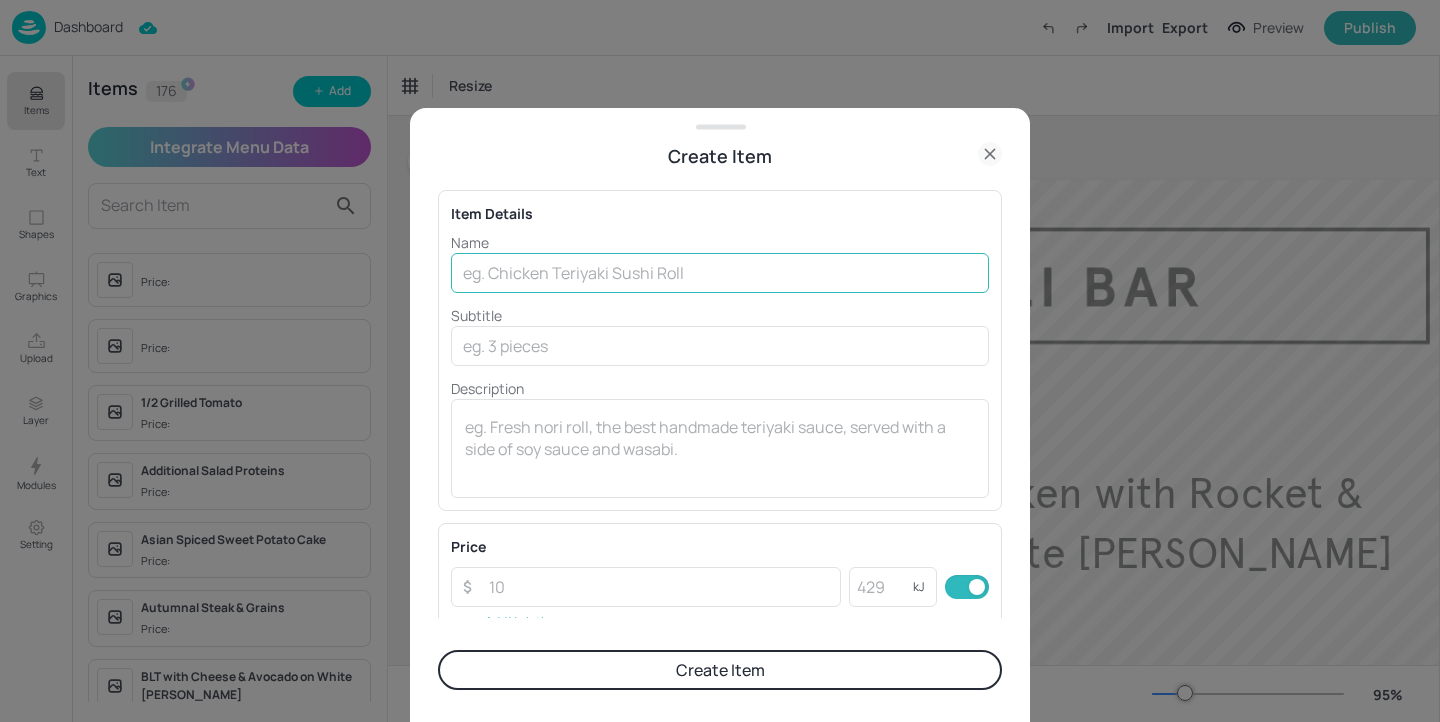 click at bounding box center [720, 273] 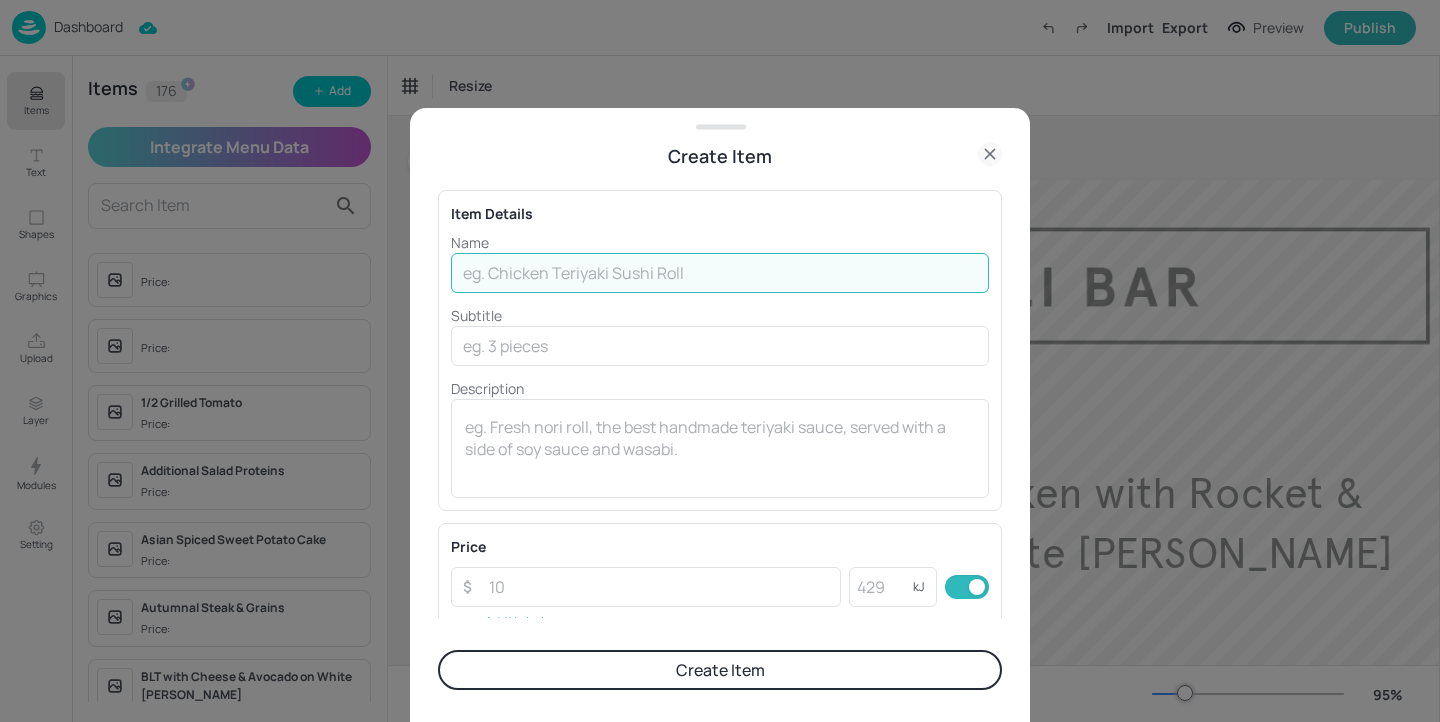 paste on "Roasted chicken, haloumi cheese, Mayo and Carrot Salad in a wrap" 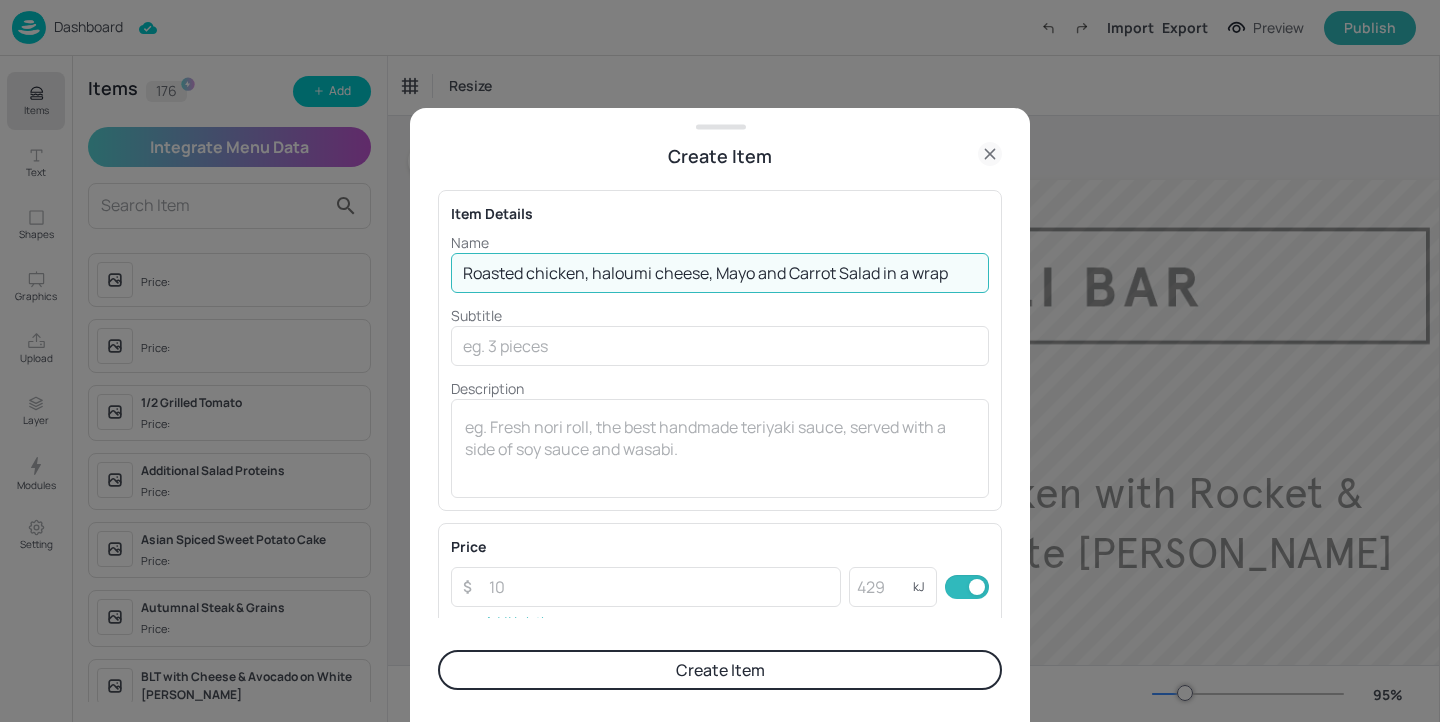 type on "Roasted chicken, haloumi cheese, Mayo and Carrot Salad in a wrap" 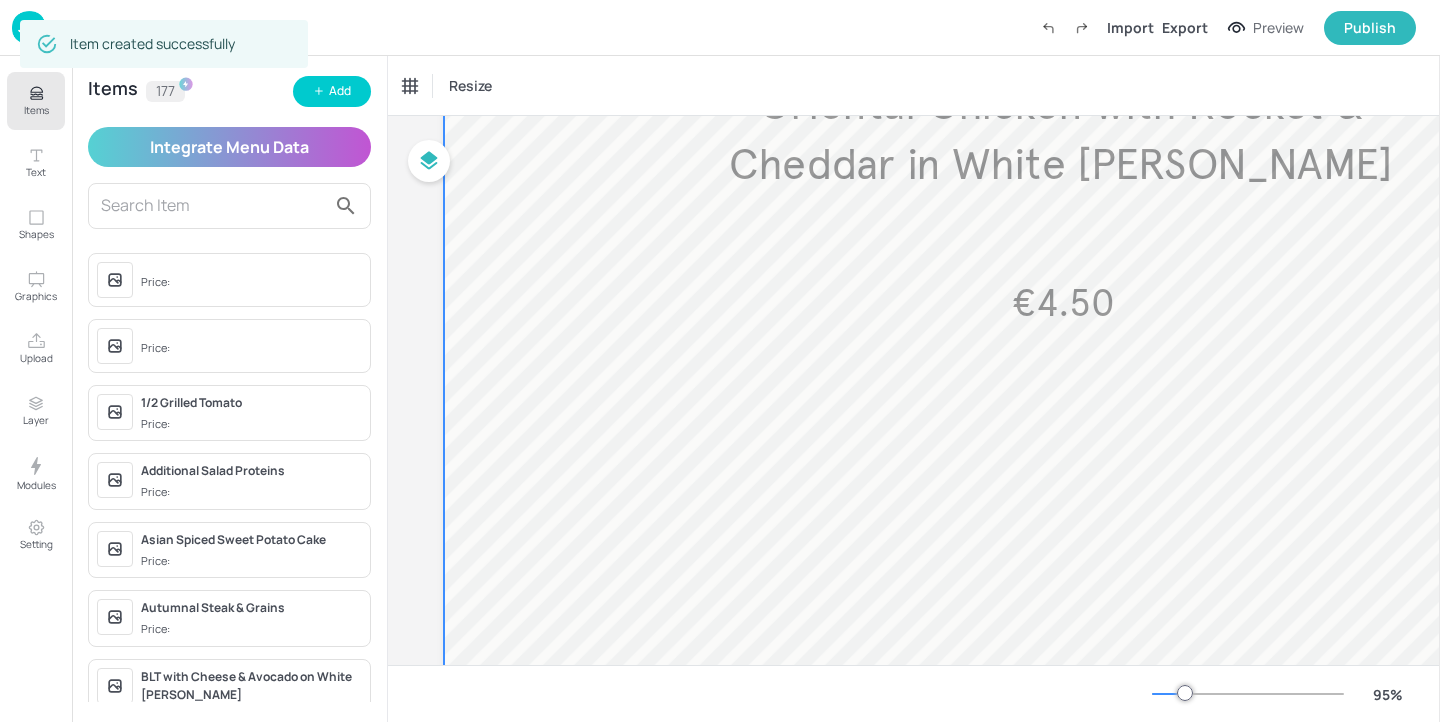 scroll, scrollTop: 392, scrollLeft: 0, axis: vertical 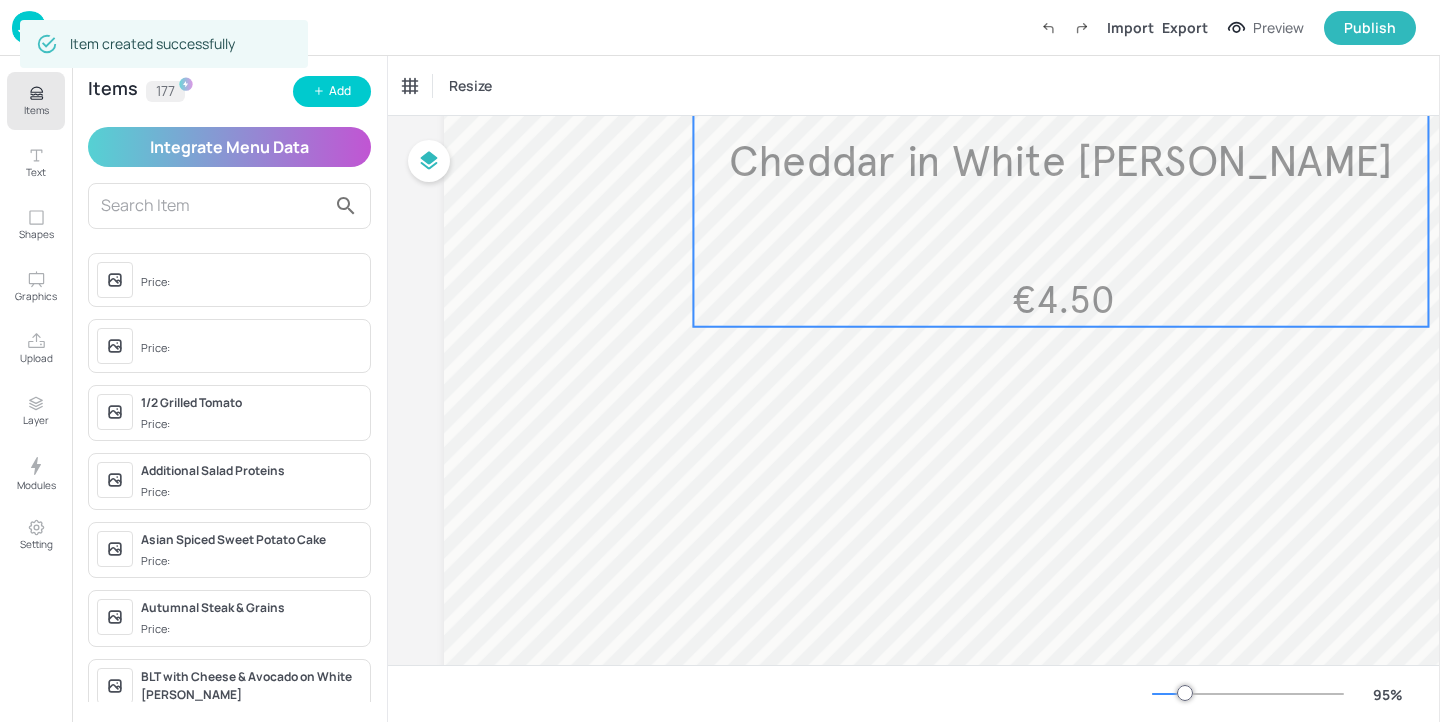 click on "Oriental Chicken with Rocket & Cheddar in White [PERSON_NAME] €4.50" at bounding box center (1060, 200) 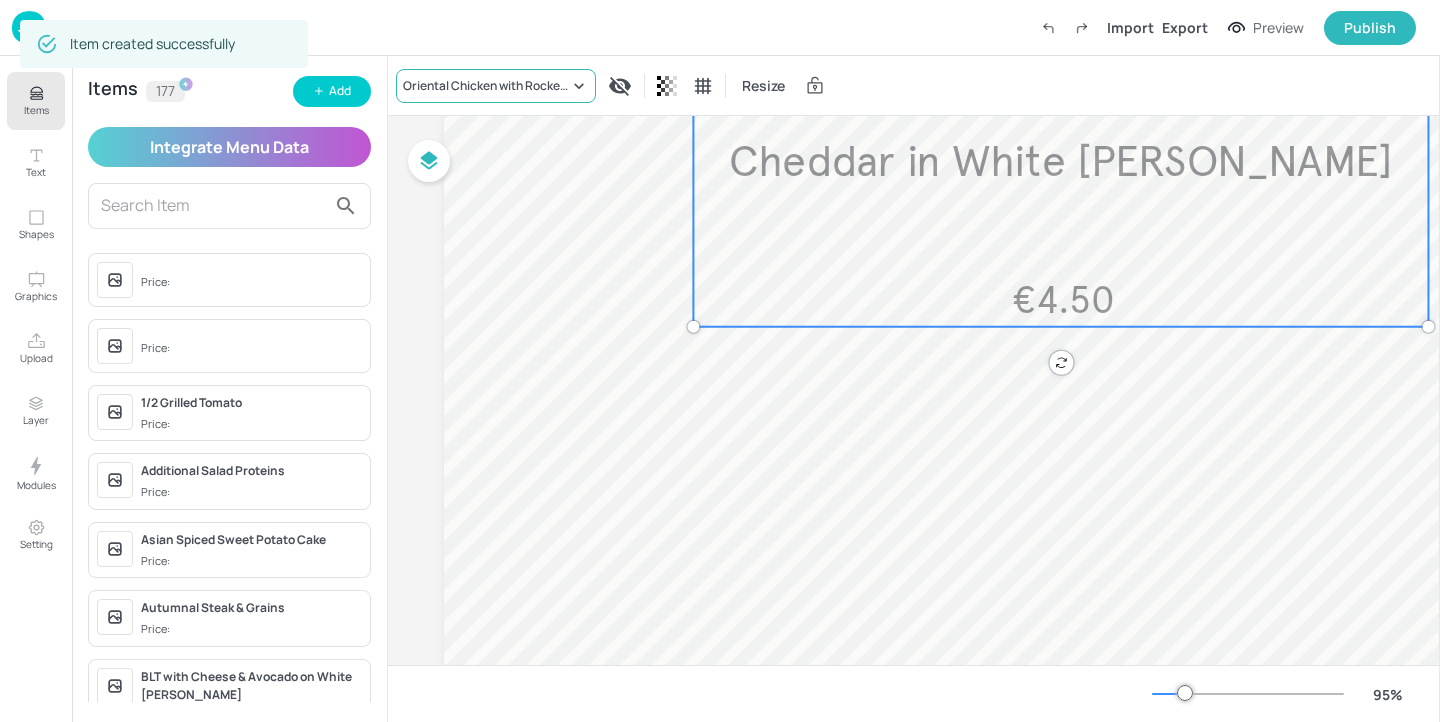 click on "Oriental Chicken with Rocket & Cheddar in White [PERSON_NAME]" at bounding box center [486, 86] 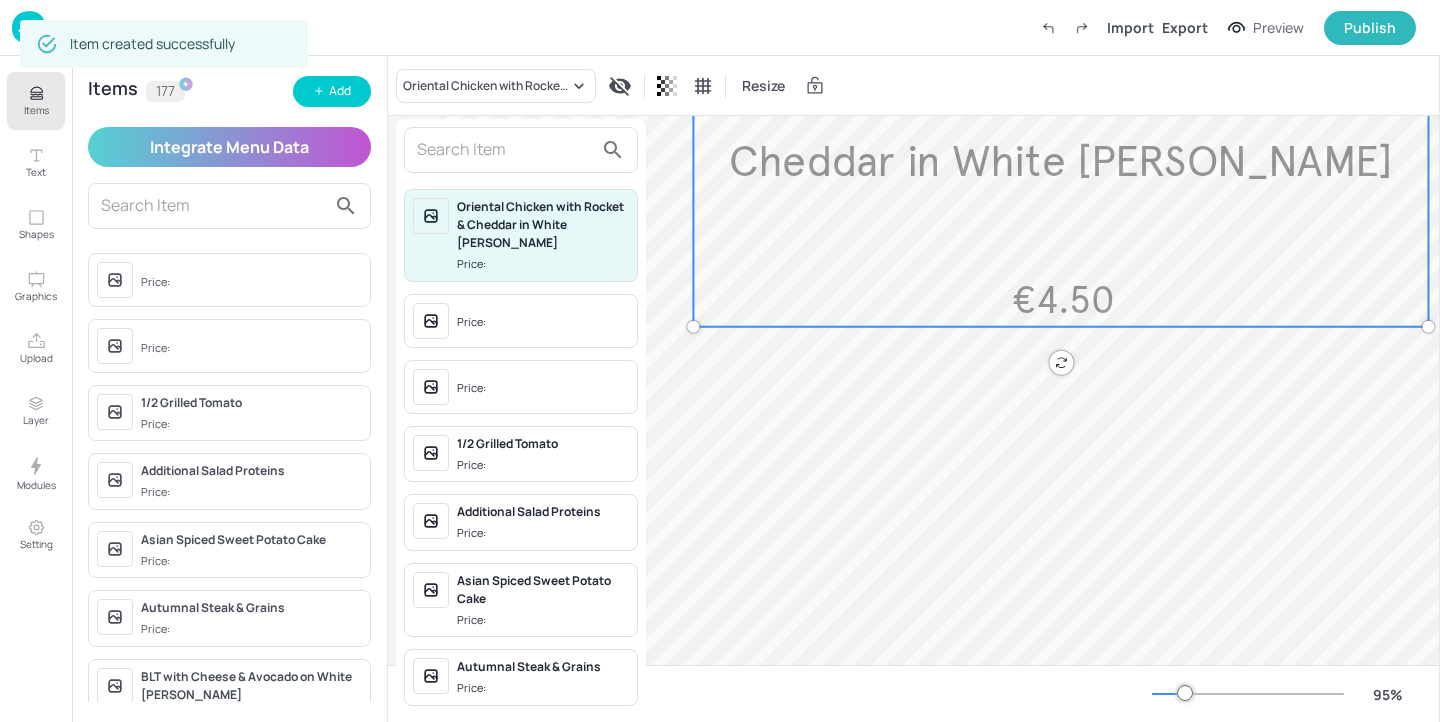 click at bounding box center [505, 150] 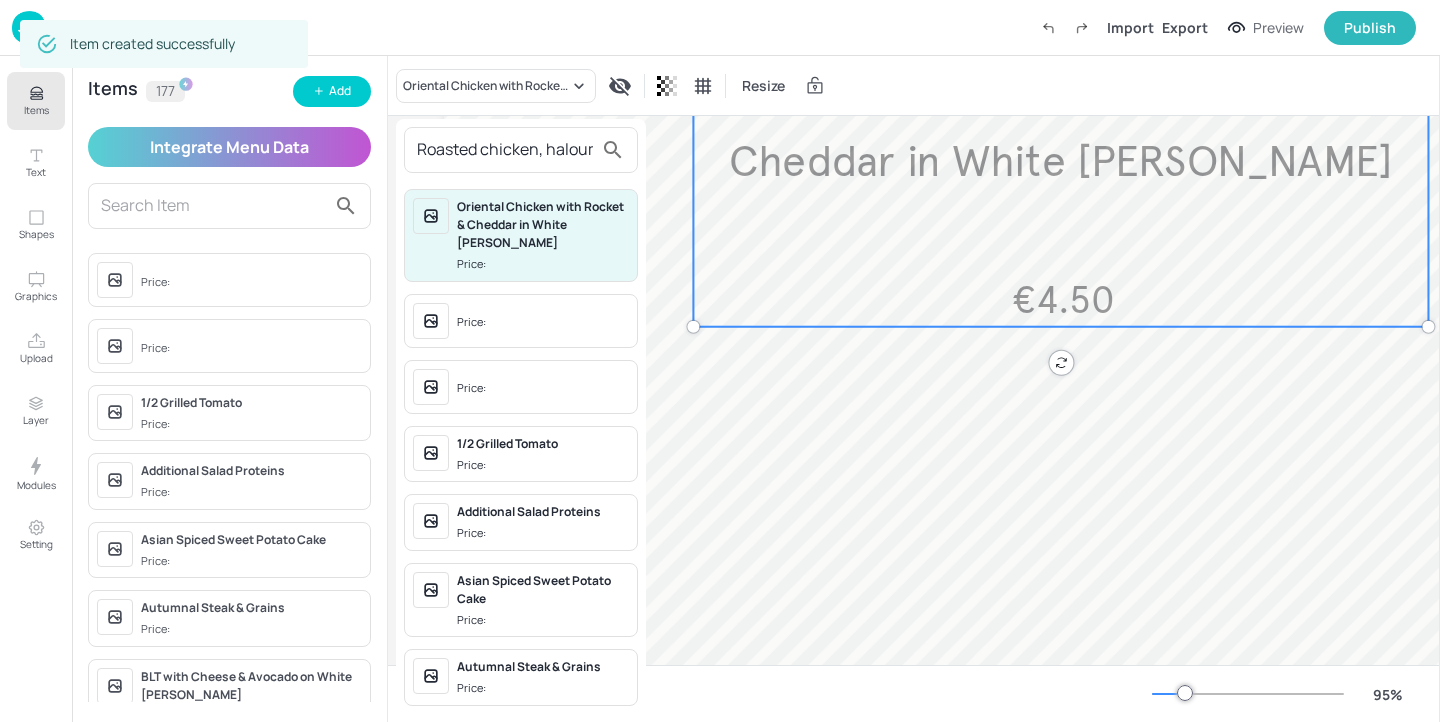 scroll, scrollTop: 0, scrollLeft: 310, axis: horizontal 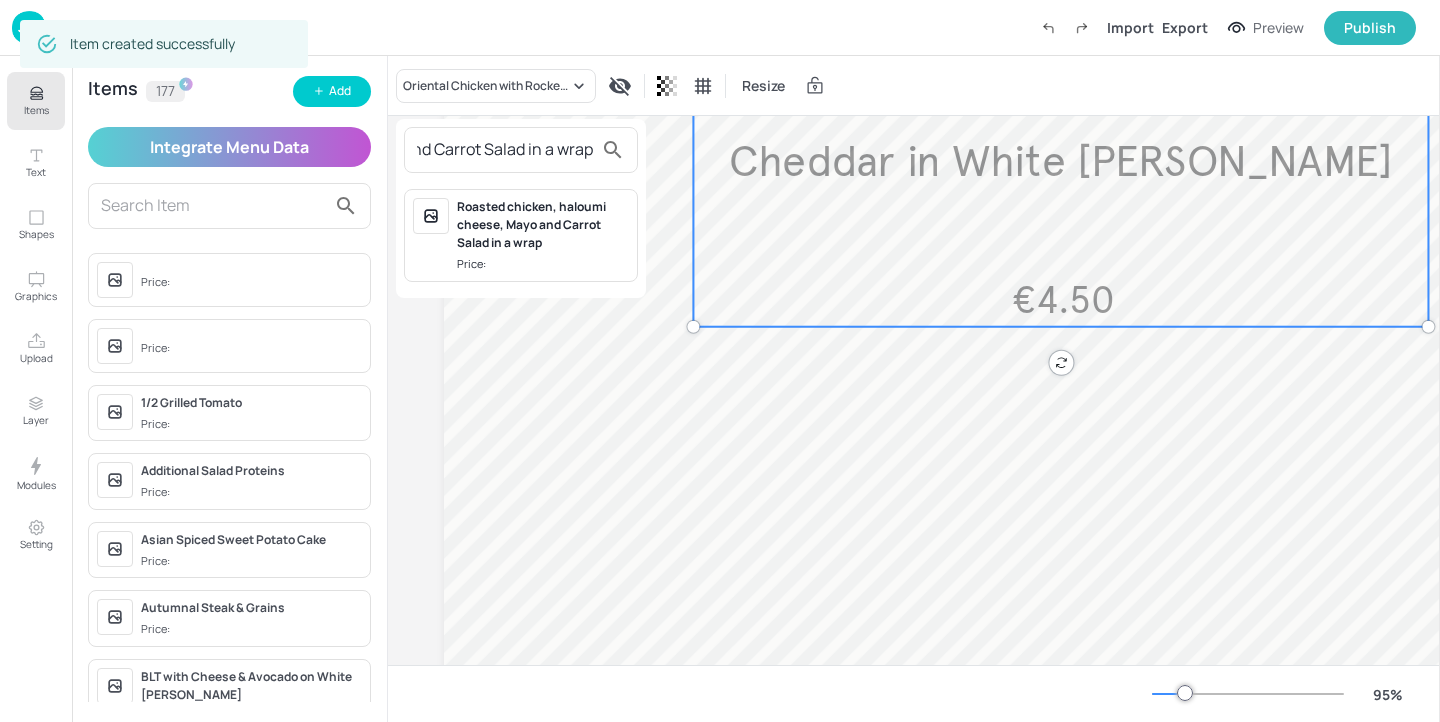 type on "Roasted chicken, haloumi cheese, Mayo and Carrot Salad in a wrap" 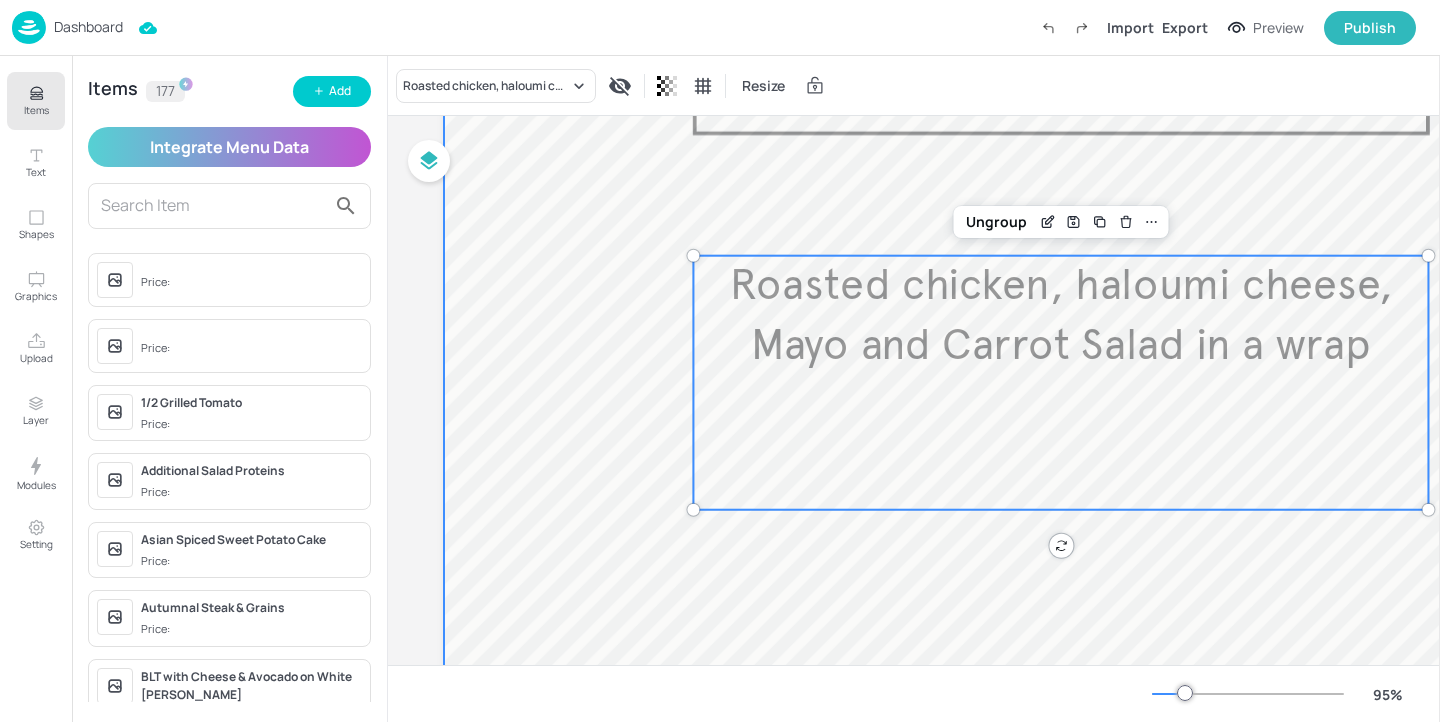 scroll, scrollTop: 197, scrollLeft: 0, axis: vertical 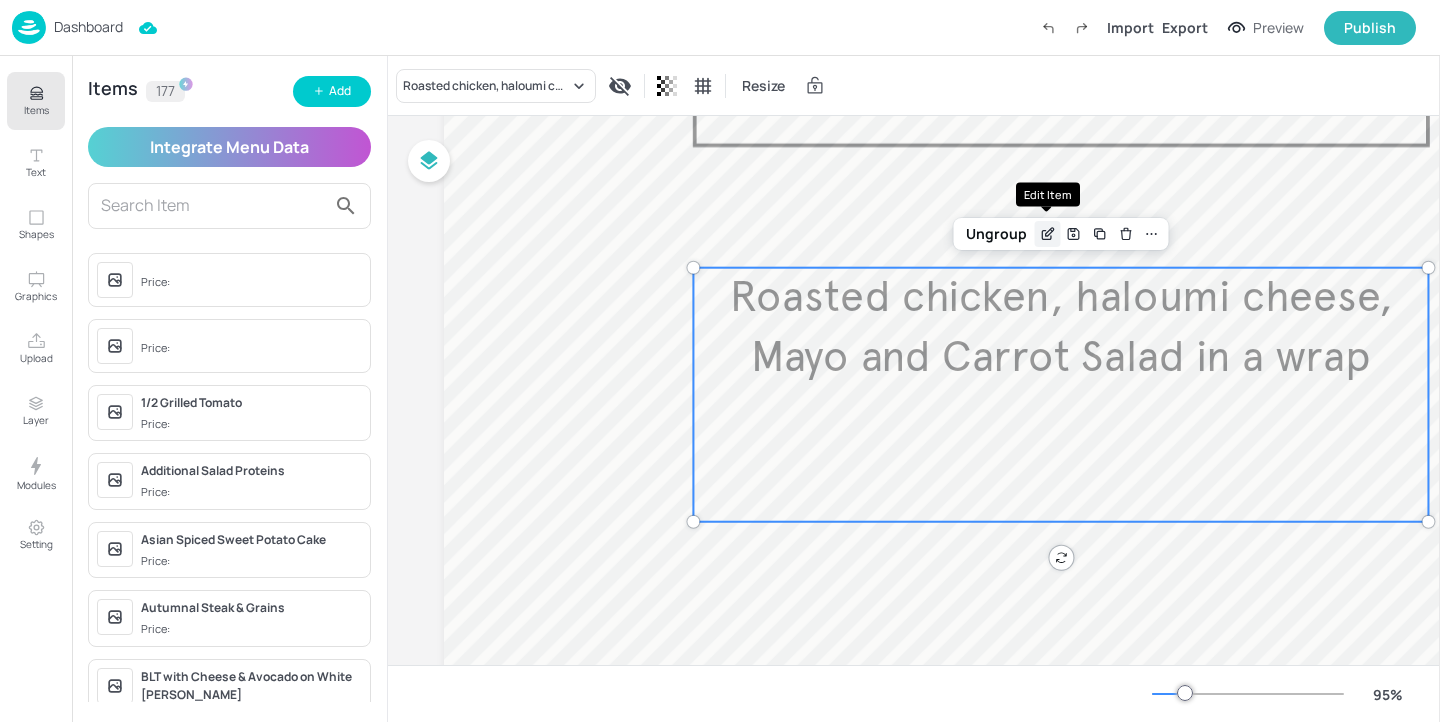 click at bounding box center [1048, 234] 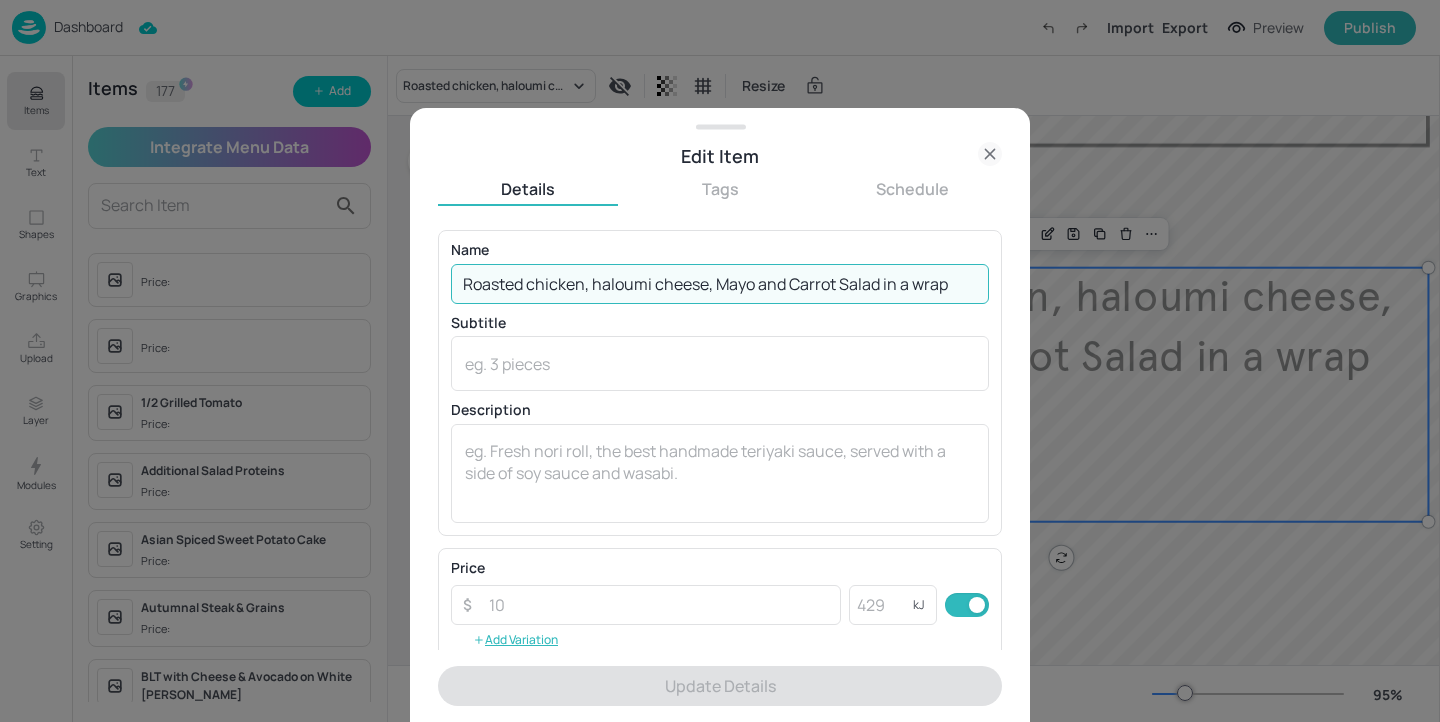 click on "Roasted chicken, haloumi cheese, Mayo and Carrot Salad in a wrap" at bounding box center [720, 284] 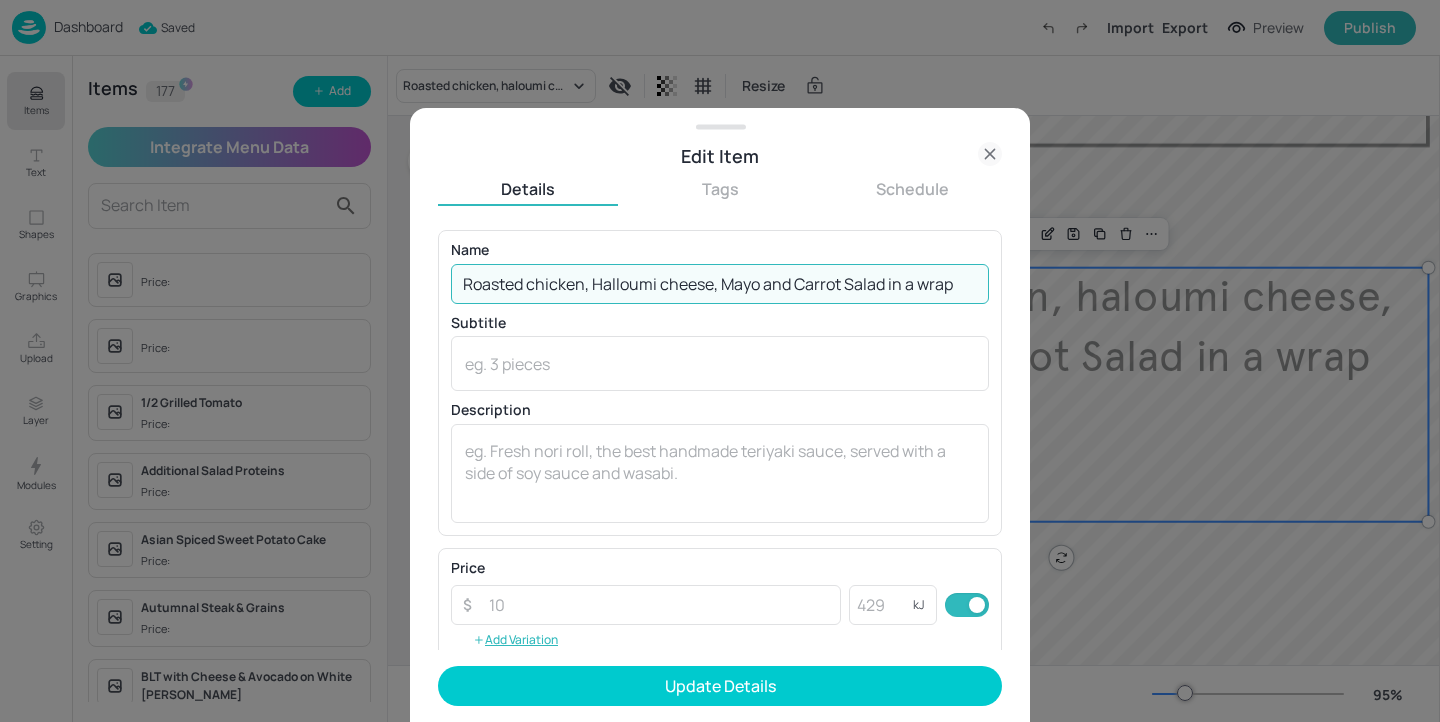 click on "Roasted chicken, Halloumi cheese, Mayo and Carrot Salad in a wrap" at bounding box center (720, 284) 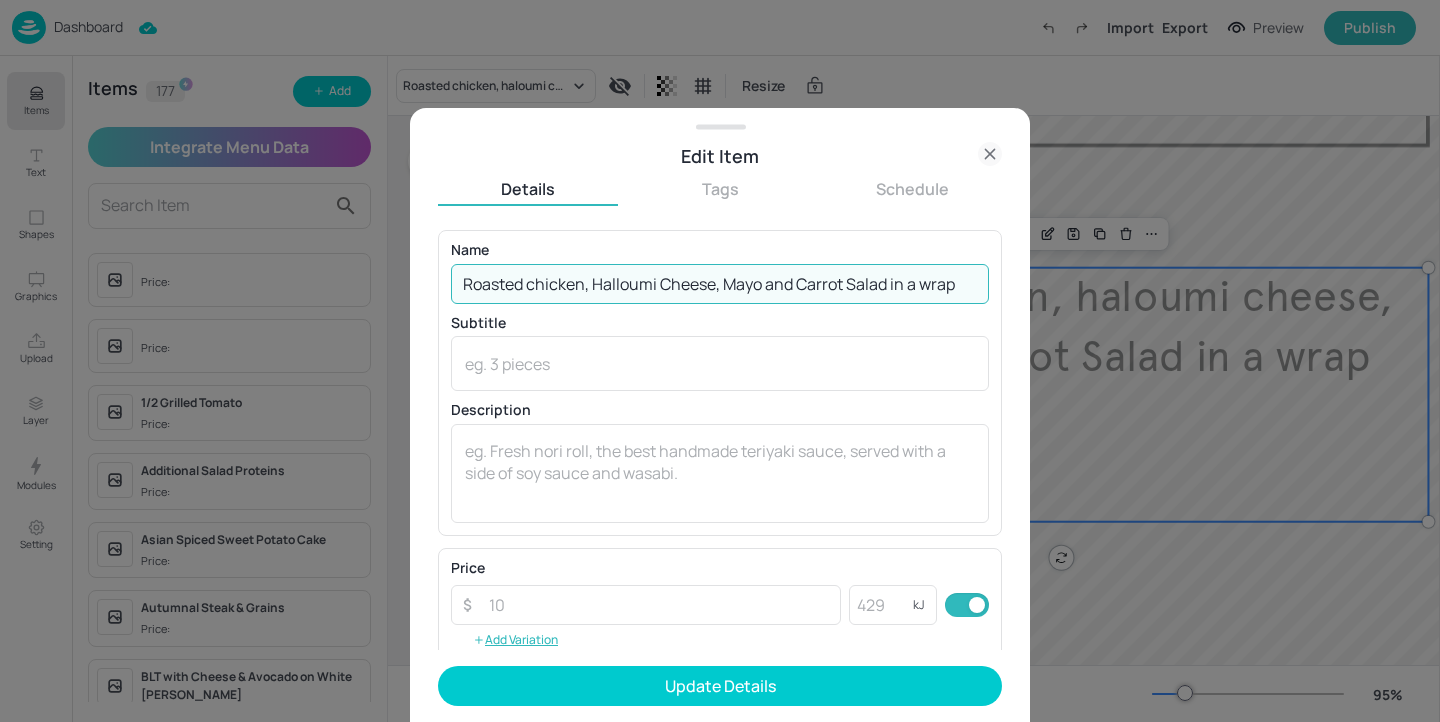 click on "Roasted chicken, Halloumi Cheese, Mayo and Carrot Salad in a wrap" at bounding box center (720, 284) 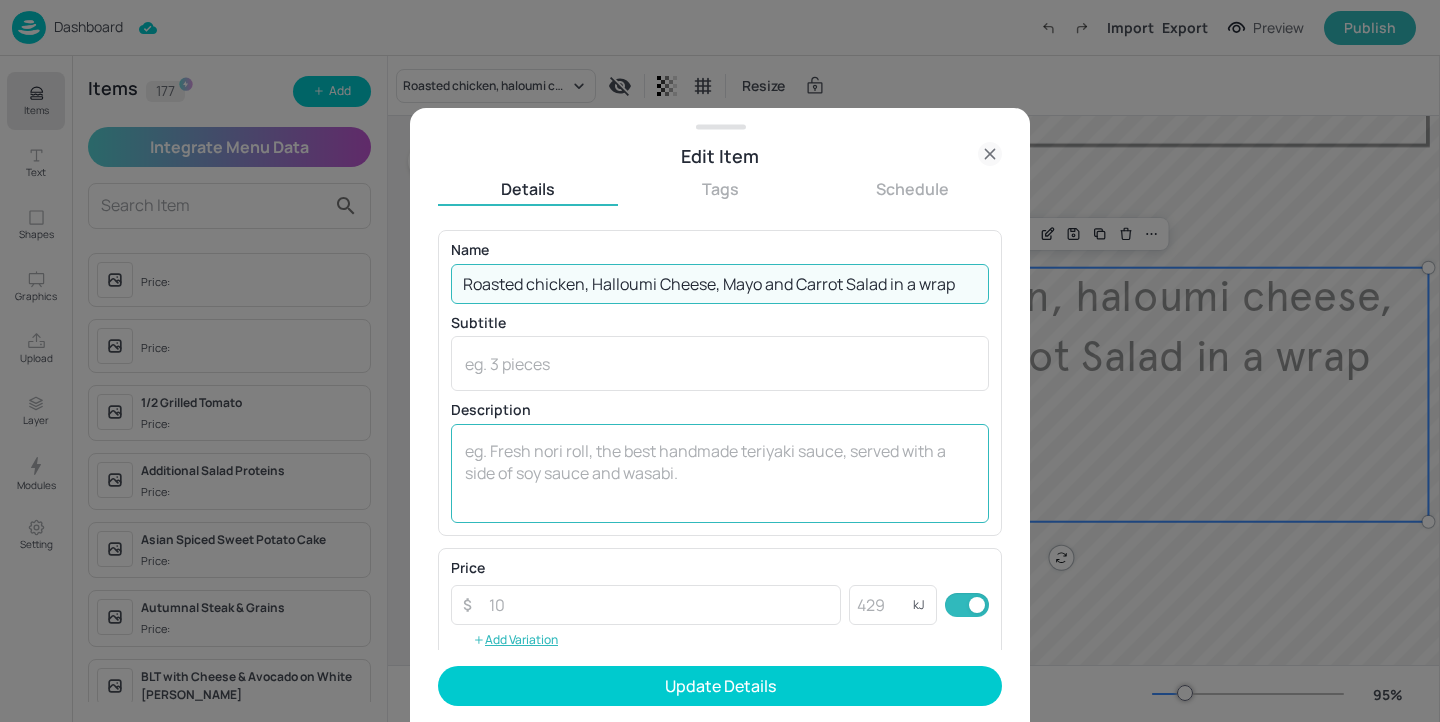 type on "Roasted chicken, Halloumi Cheese, Mayo and Carrot Salad in a wrap" 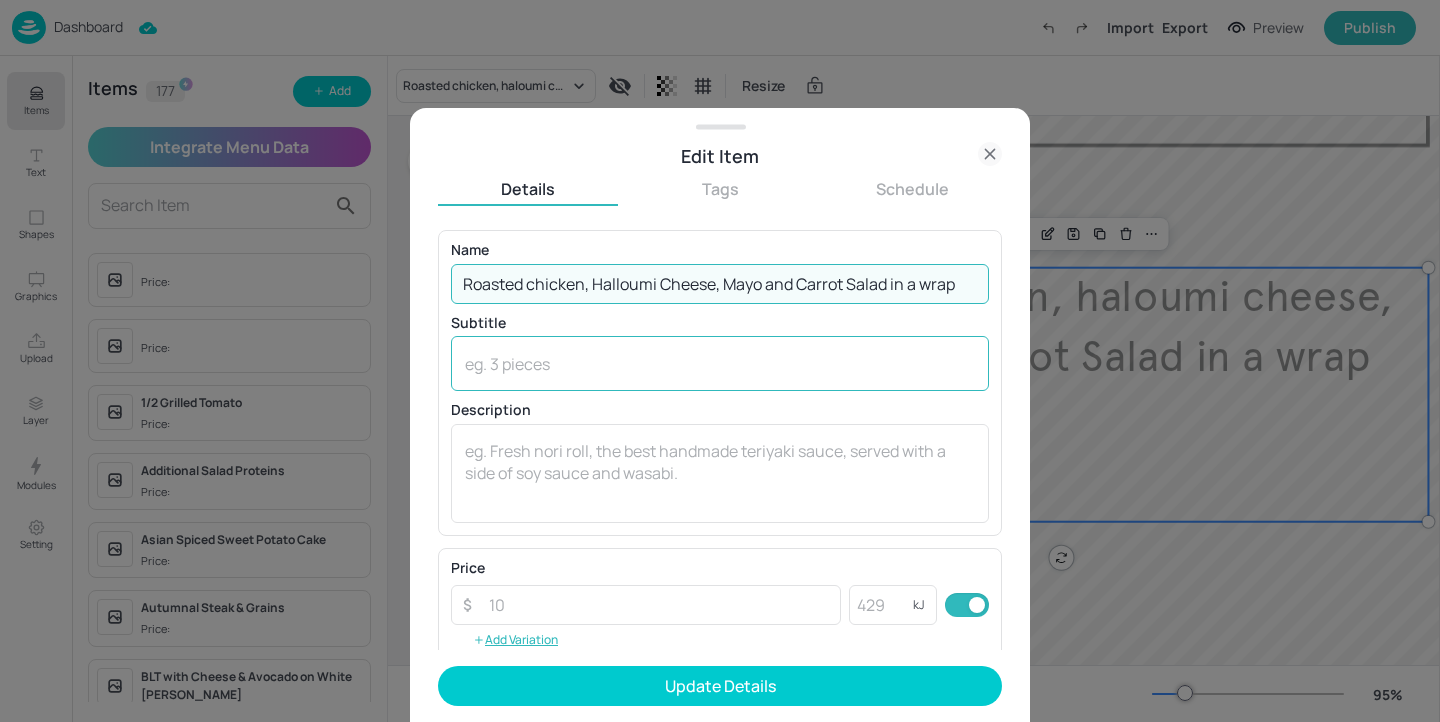 drag, startPoint x: 581, startPoint y: 454, endPoint x: 572, endPoint y: 341, distance: 113.35784 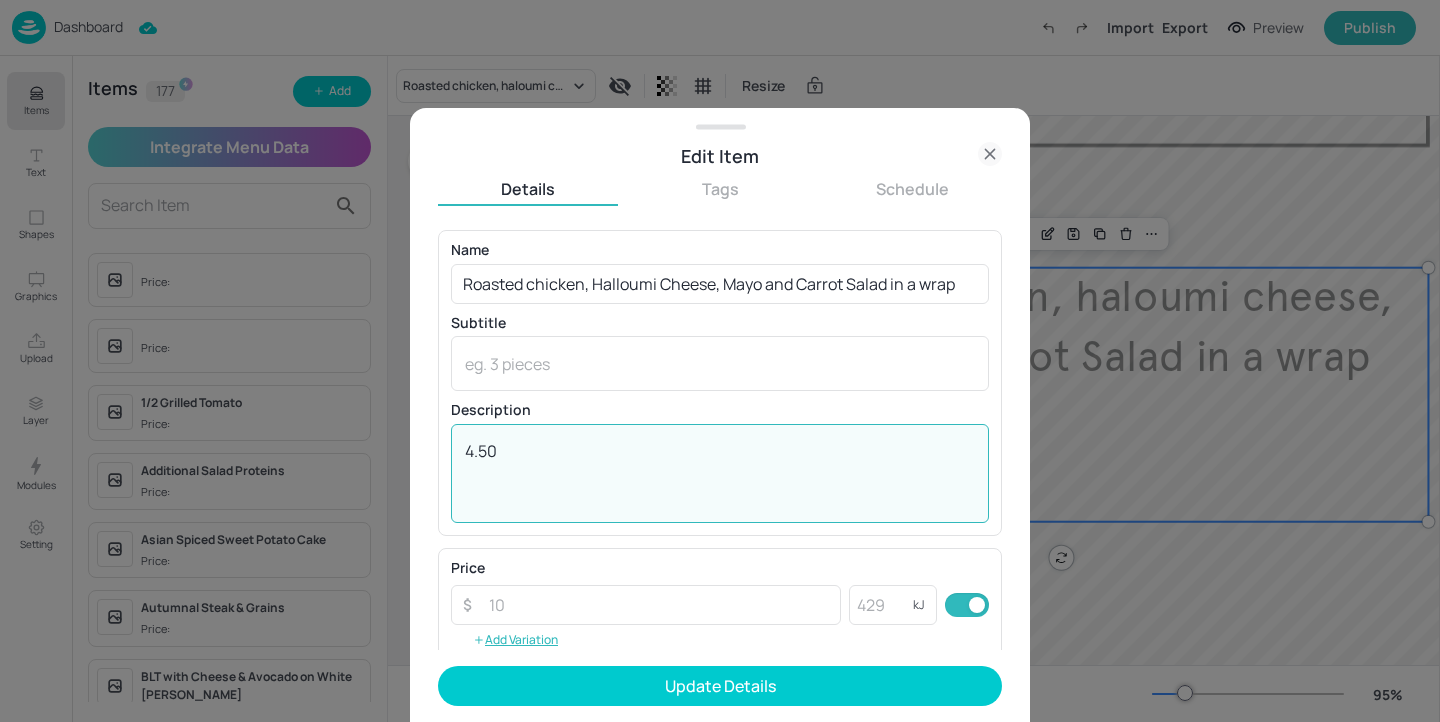 click on "4.50" at bounding box center (720, 473) 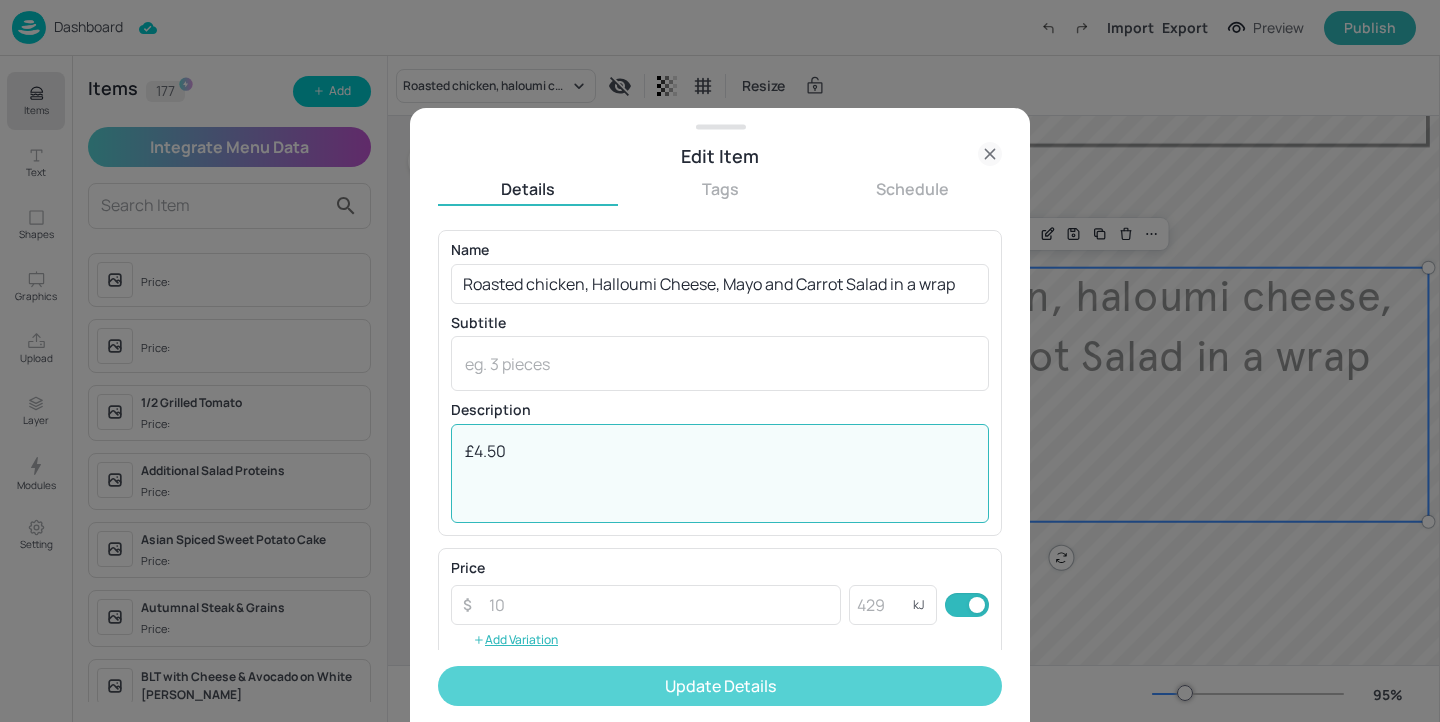 type on "£4.50" 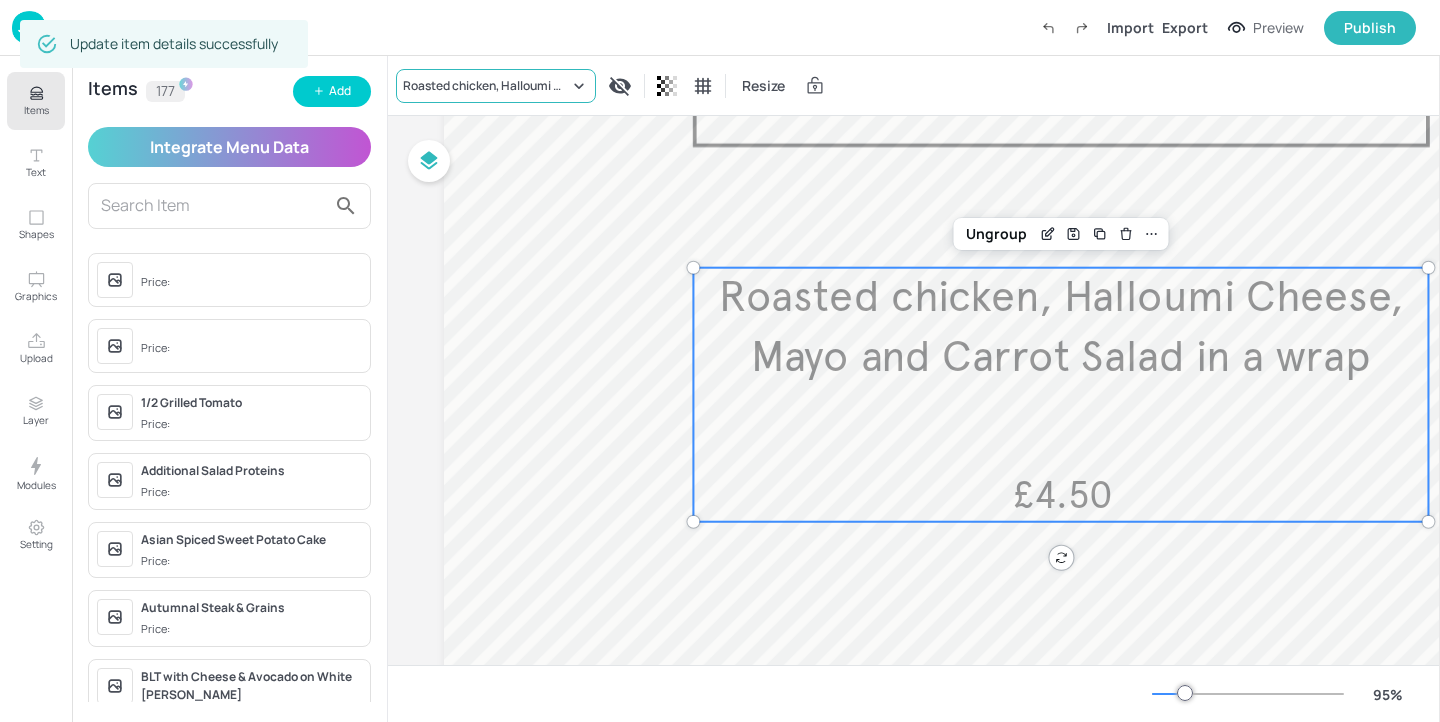 click on "Roasted chicken, Halloumi Cheese, Mayo and Carrot Salad in a wrap" at bounding box center [486, 86] 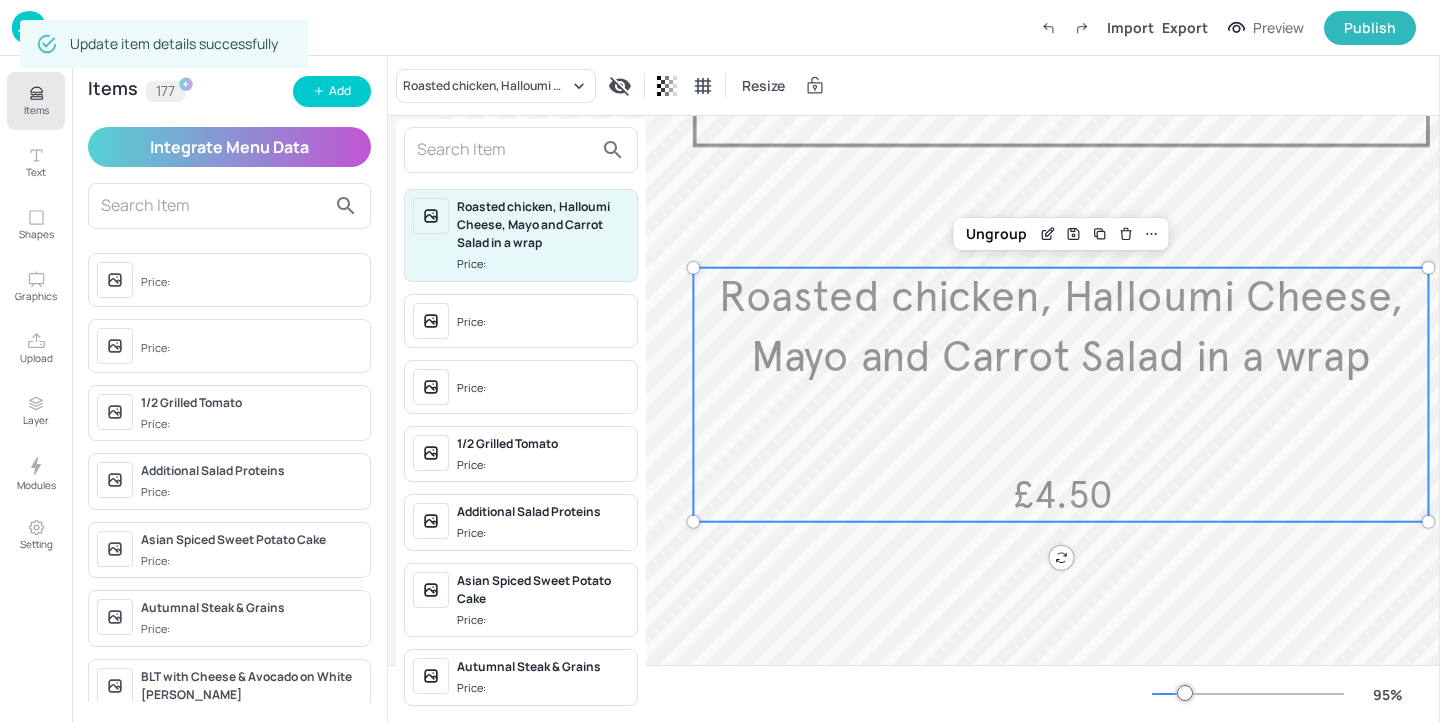 click at bounding box center [505, 150] 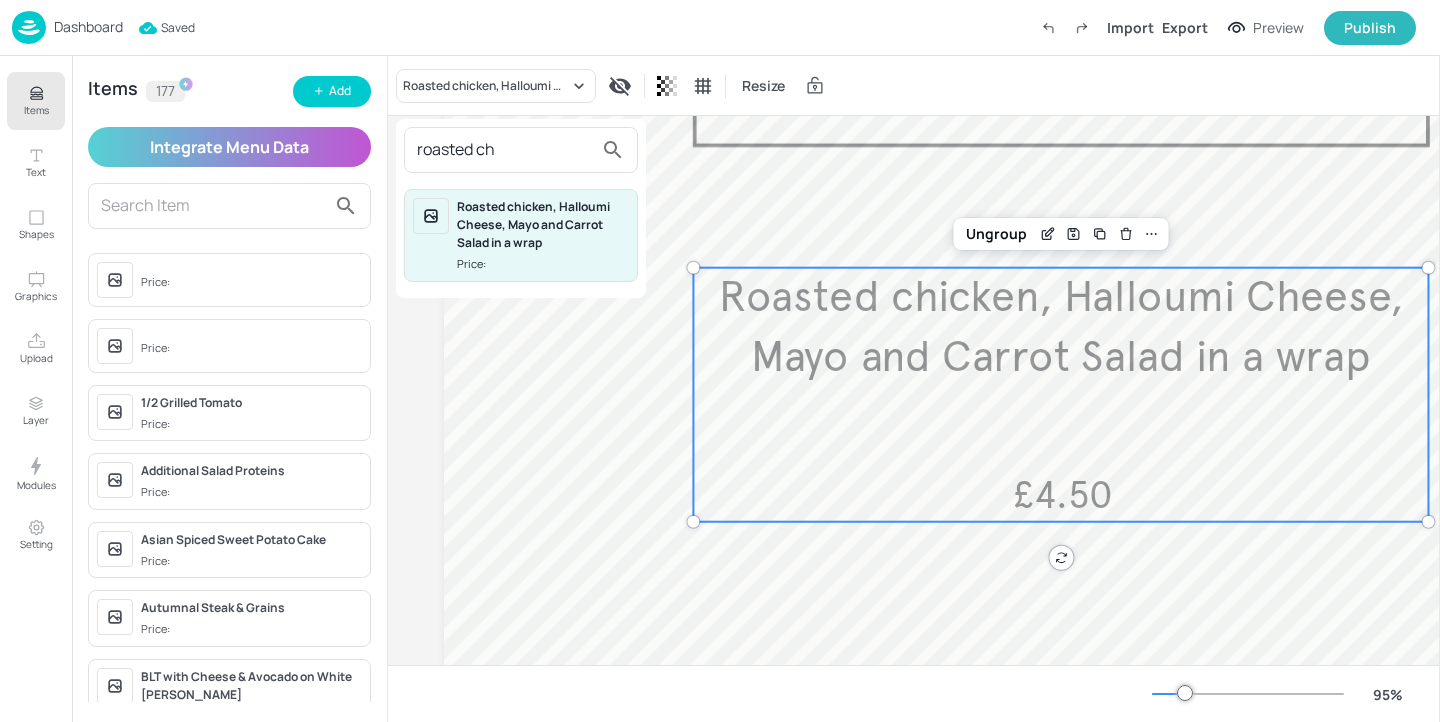 type on "roasted ch" 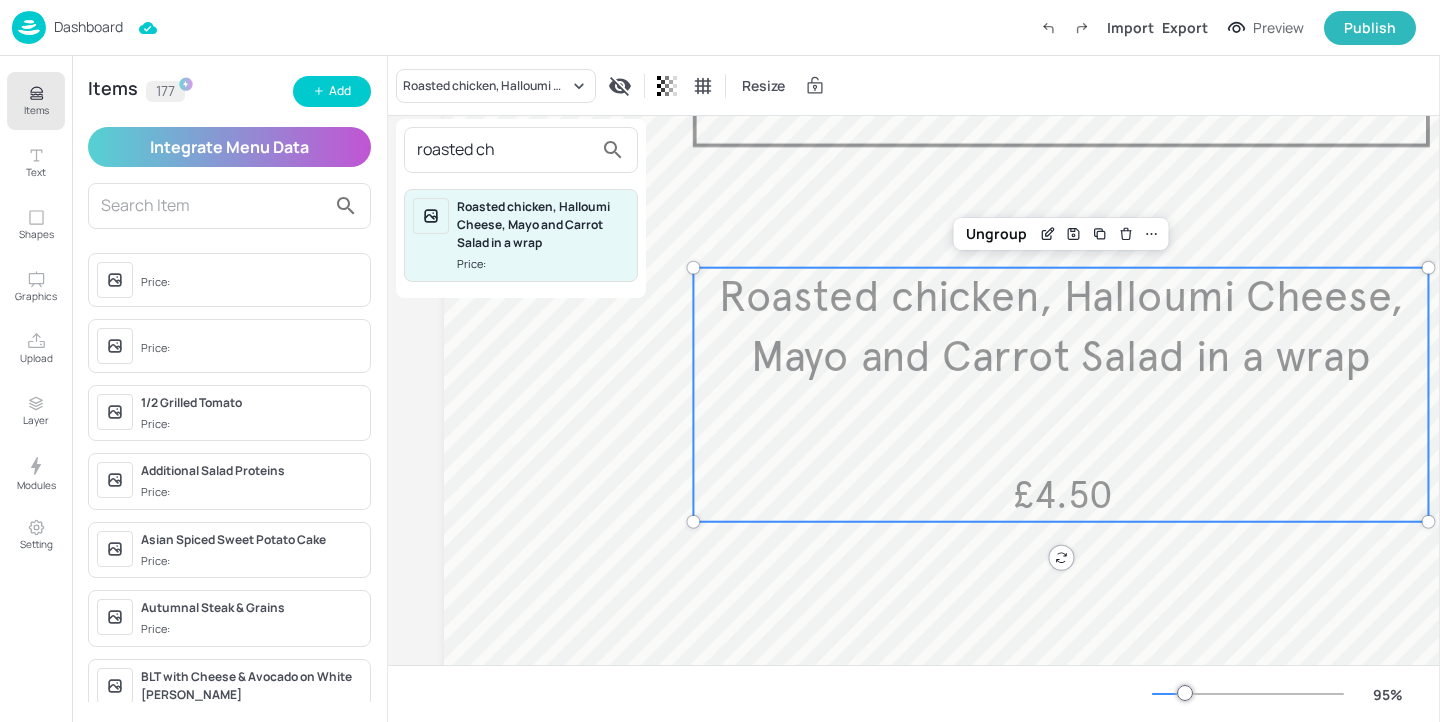click on "Roasted chicken, Halloumi Cheese, Mayo and Carrot Salad in a wrap Price:" at bounding box center [543, 235] 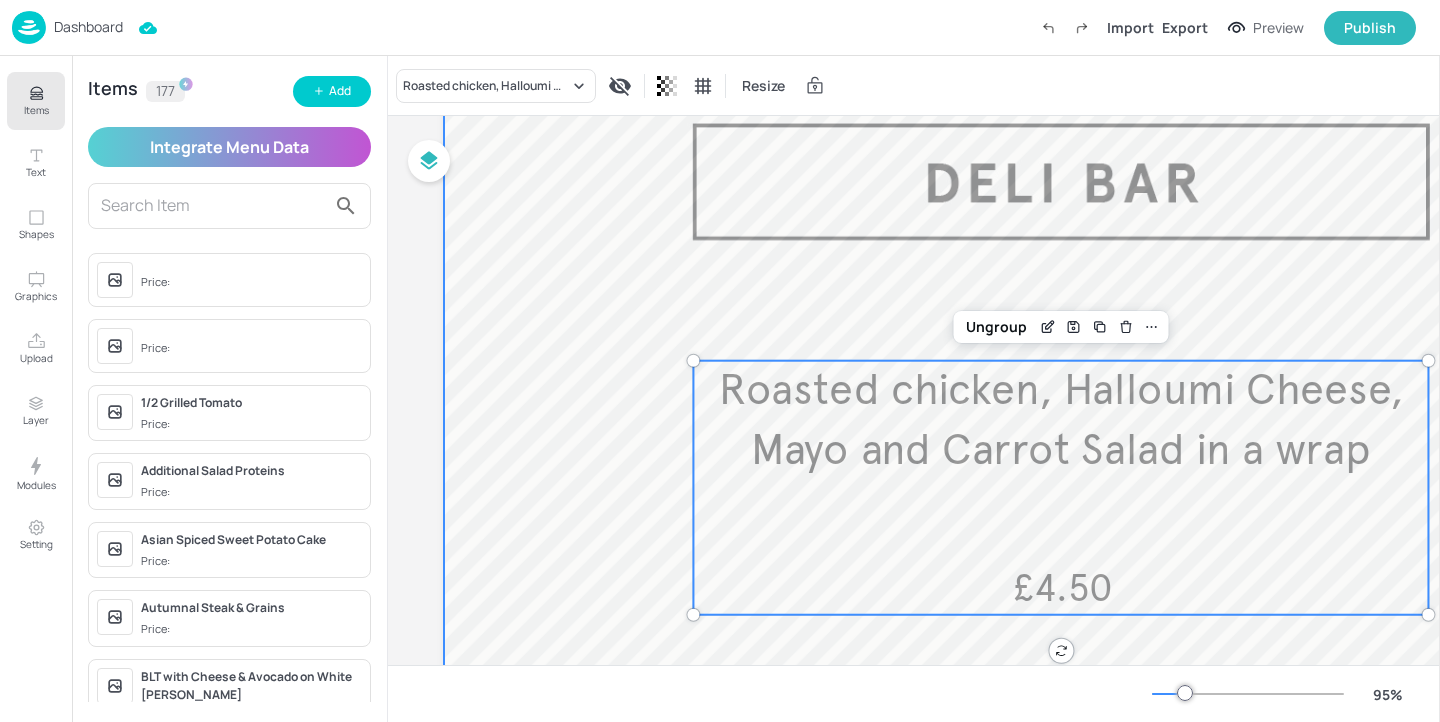 scroll, scrollTop: 0, scrollLeft: 0, axis: both 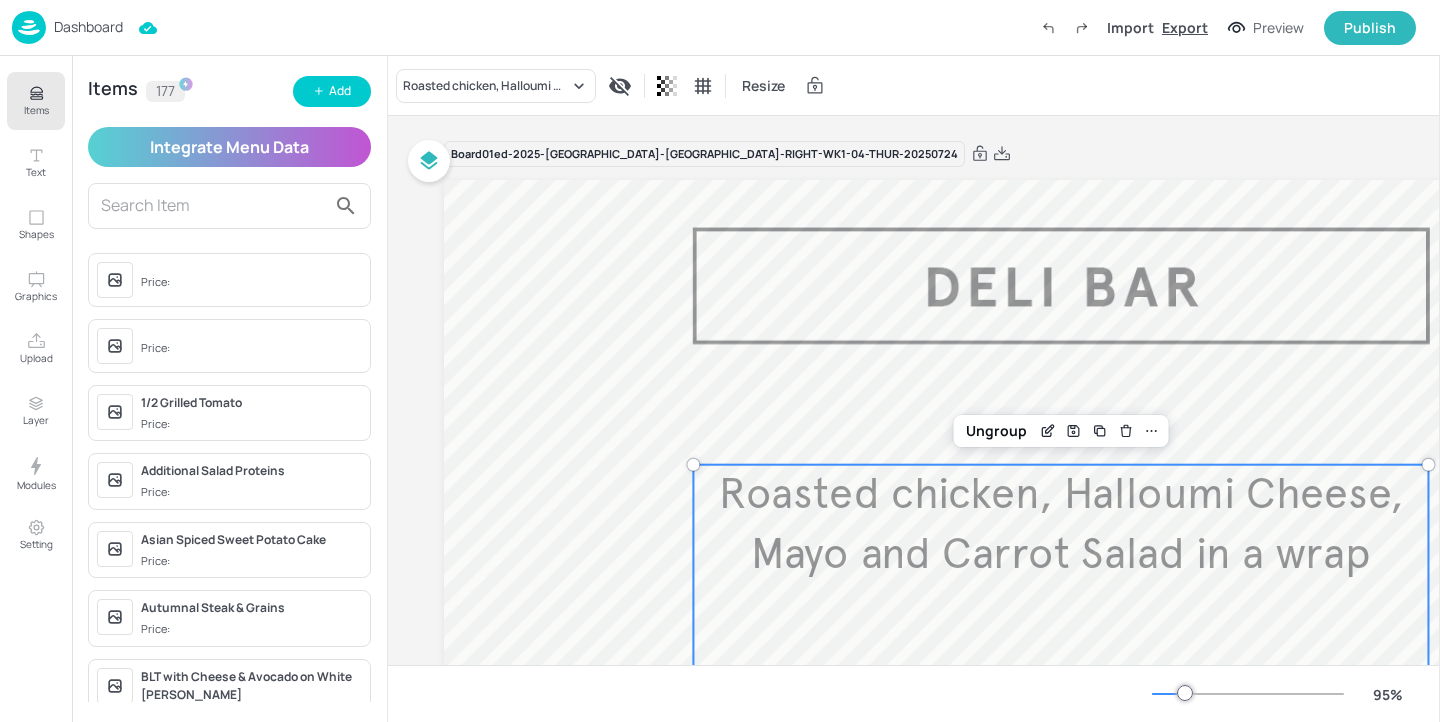 click on "Export" at bounding box center [1185, 27] 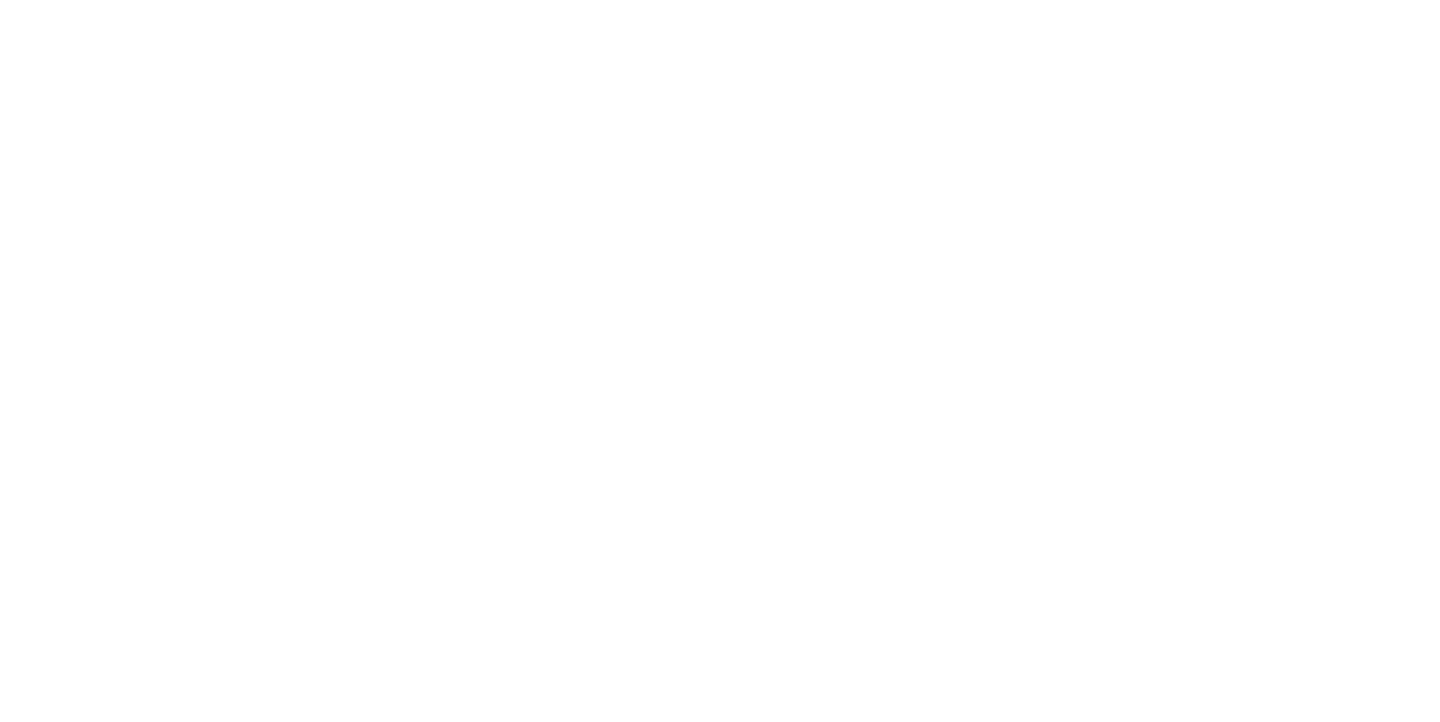 scroll, scrollTop: 0, scrollLeft: 0, axis: both 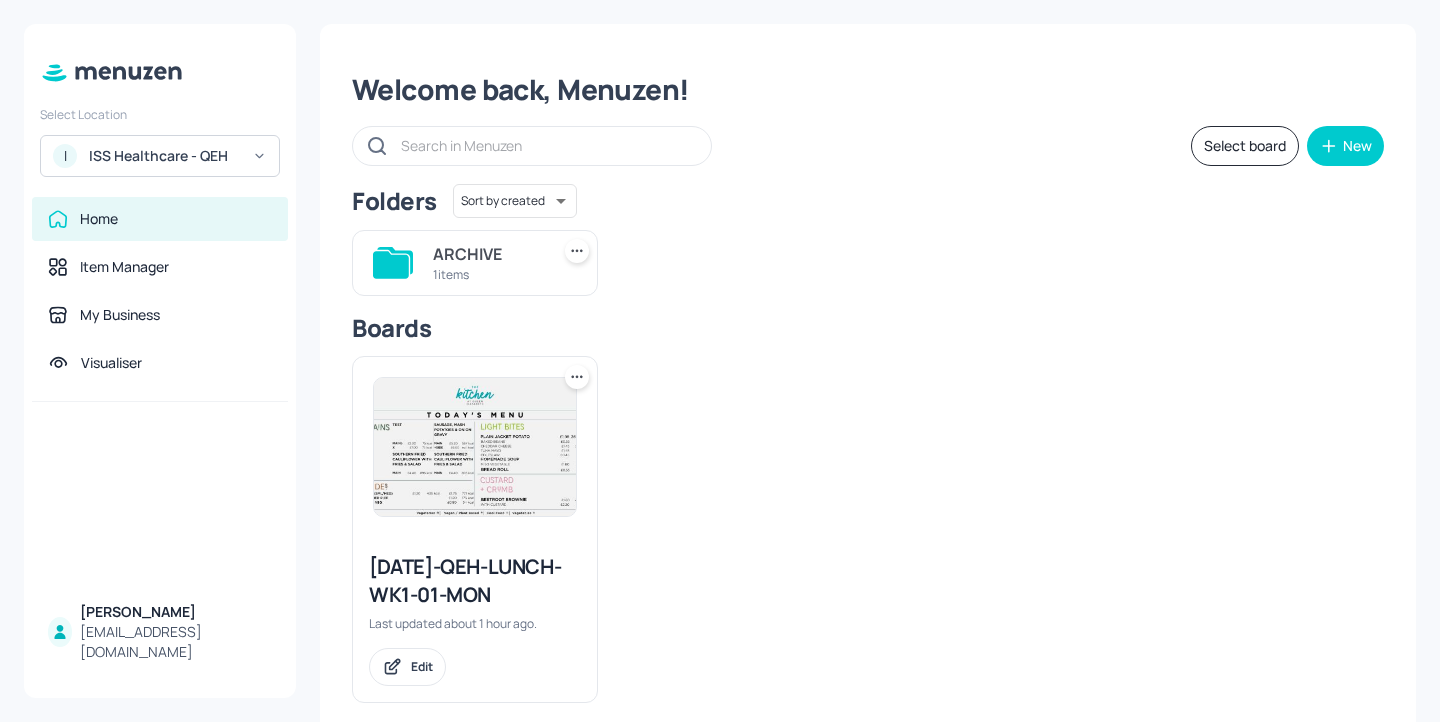 click on "[DATE]-QEH-LUNCH-WK1-01-MON" at bounding box center (475, 581) 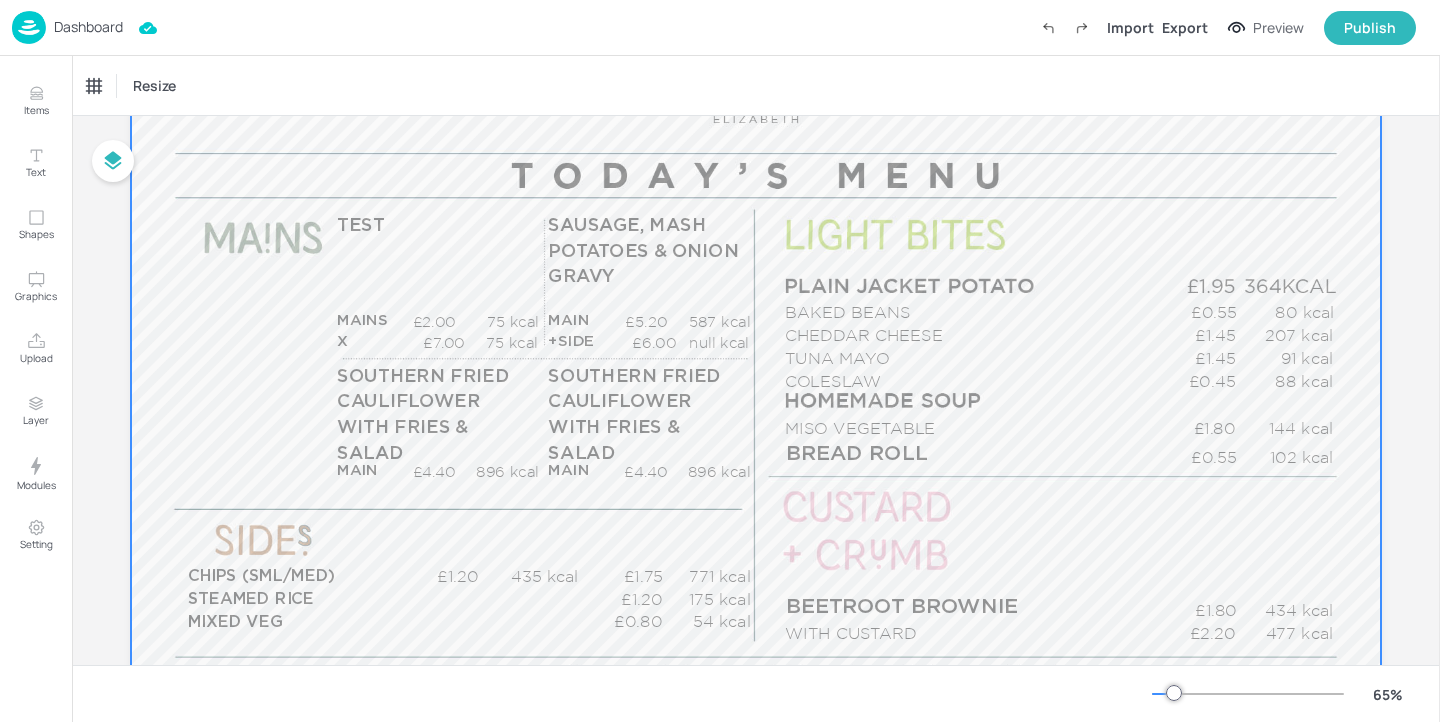 scroll, scrollTop: 197, scrollLeft: 0, axis: vertical 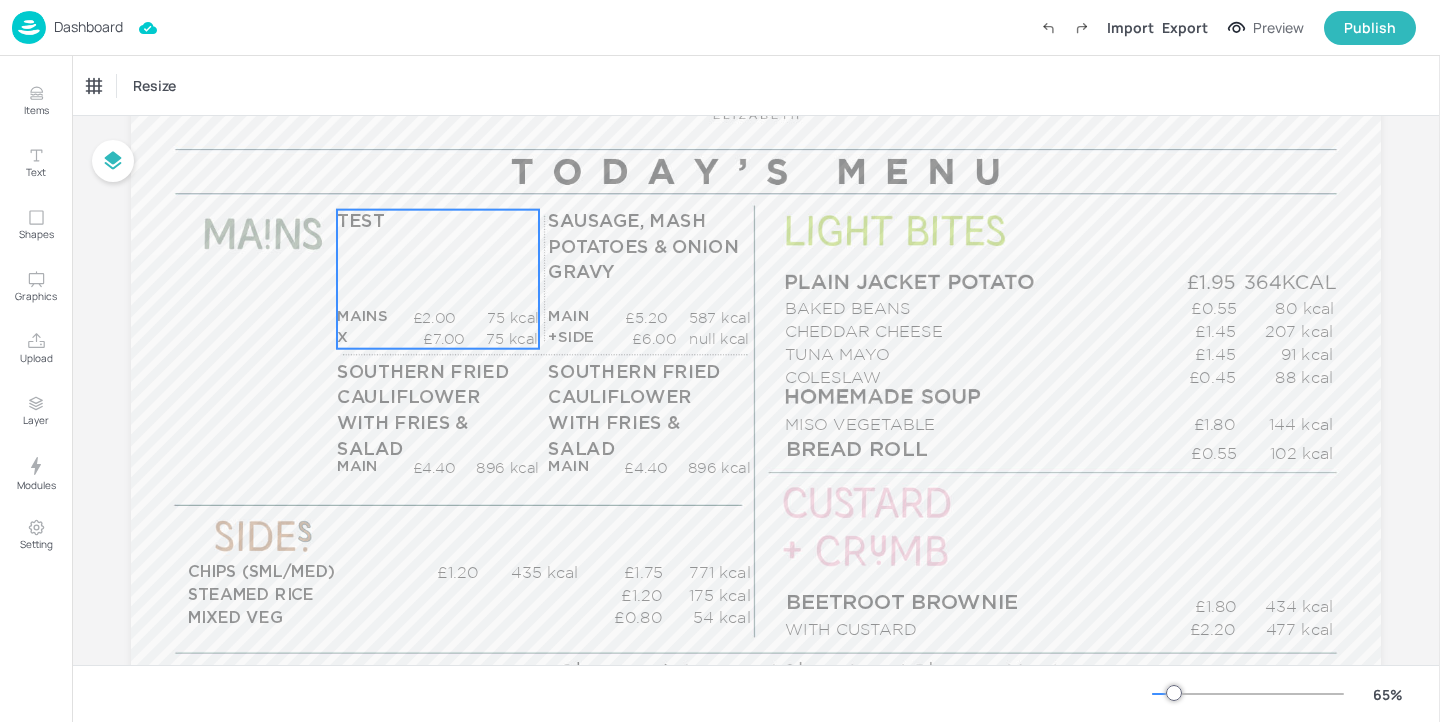 click on "TEST MAINS £2.00 75 kcal X £7.00 75 kcal" at bounding box center (438, 279) 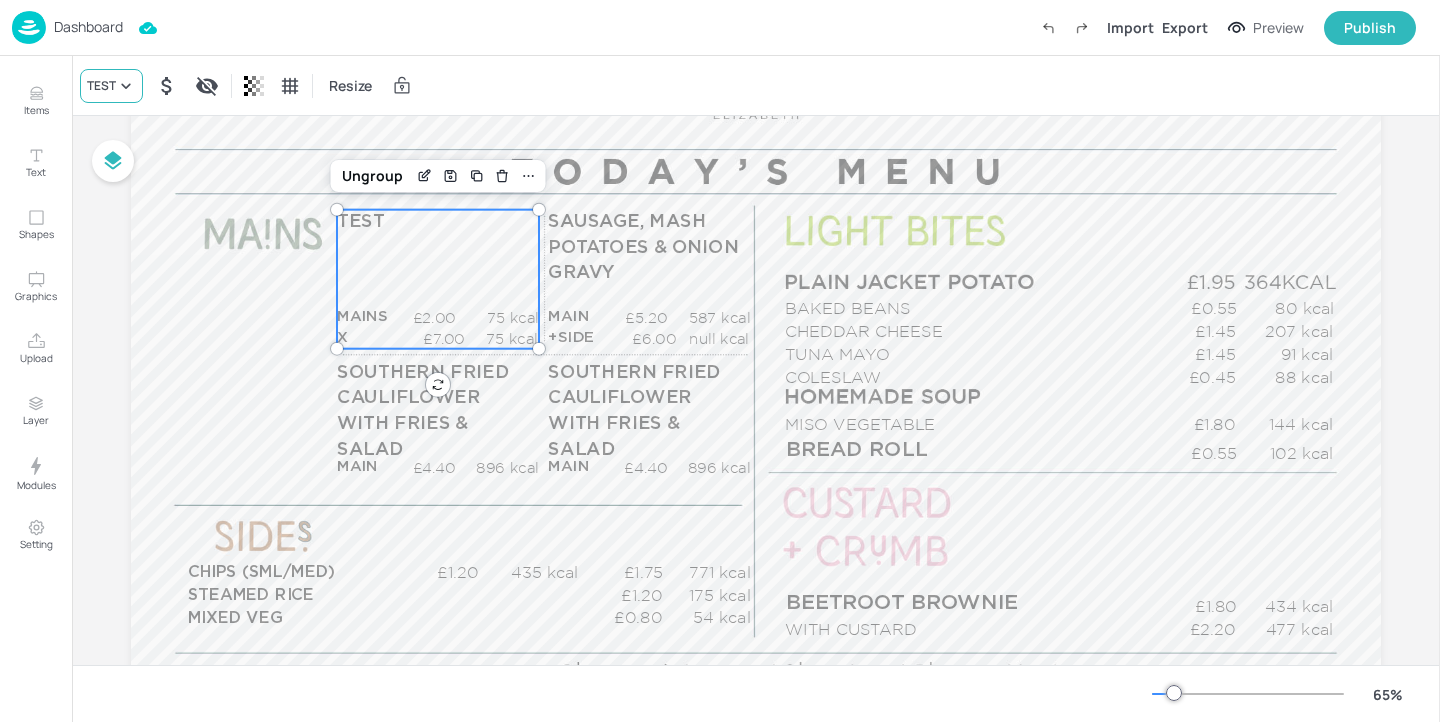 click on "TEST" at bounding box center [101, 86] 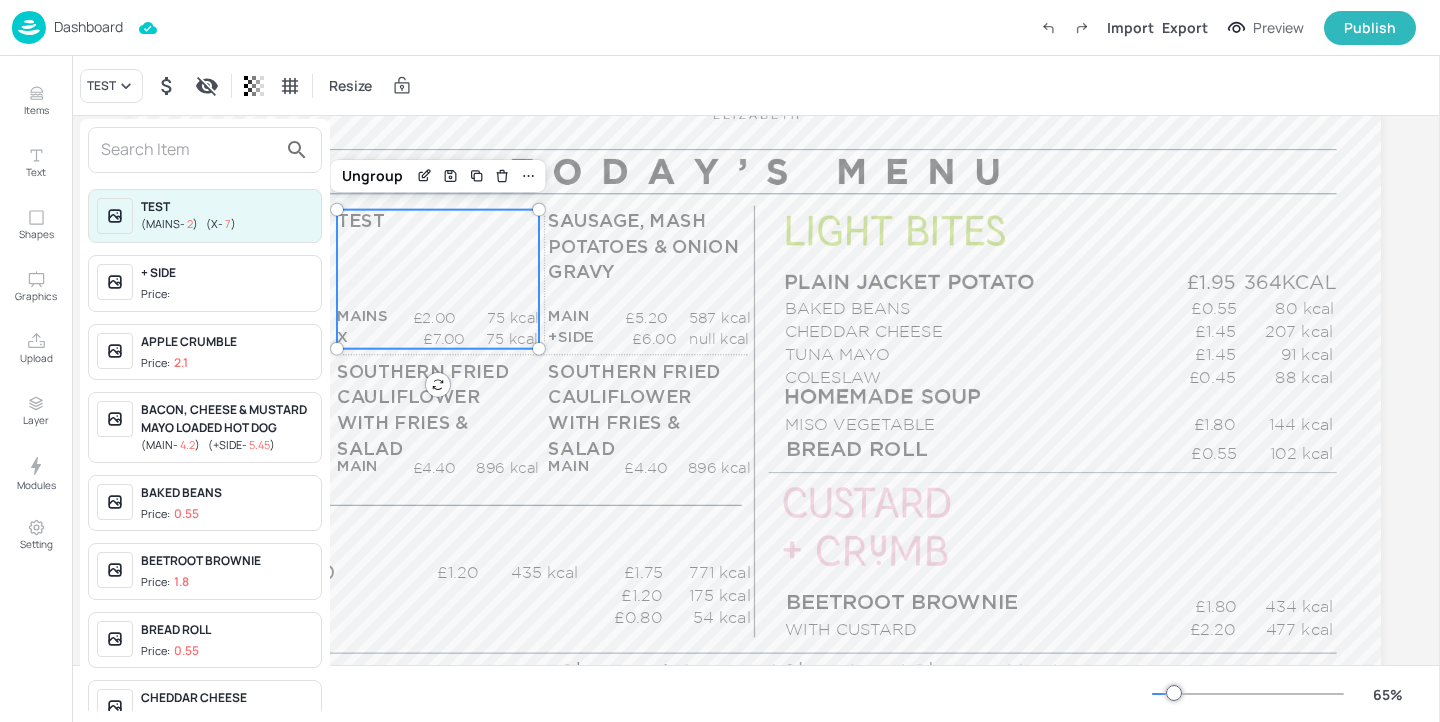 click at bounding box center (720, 361) 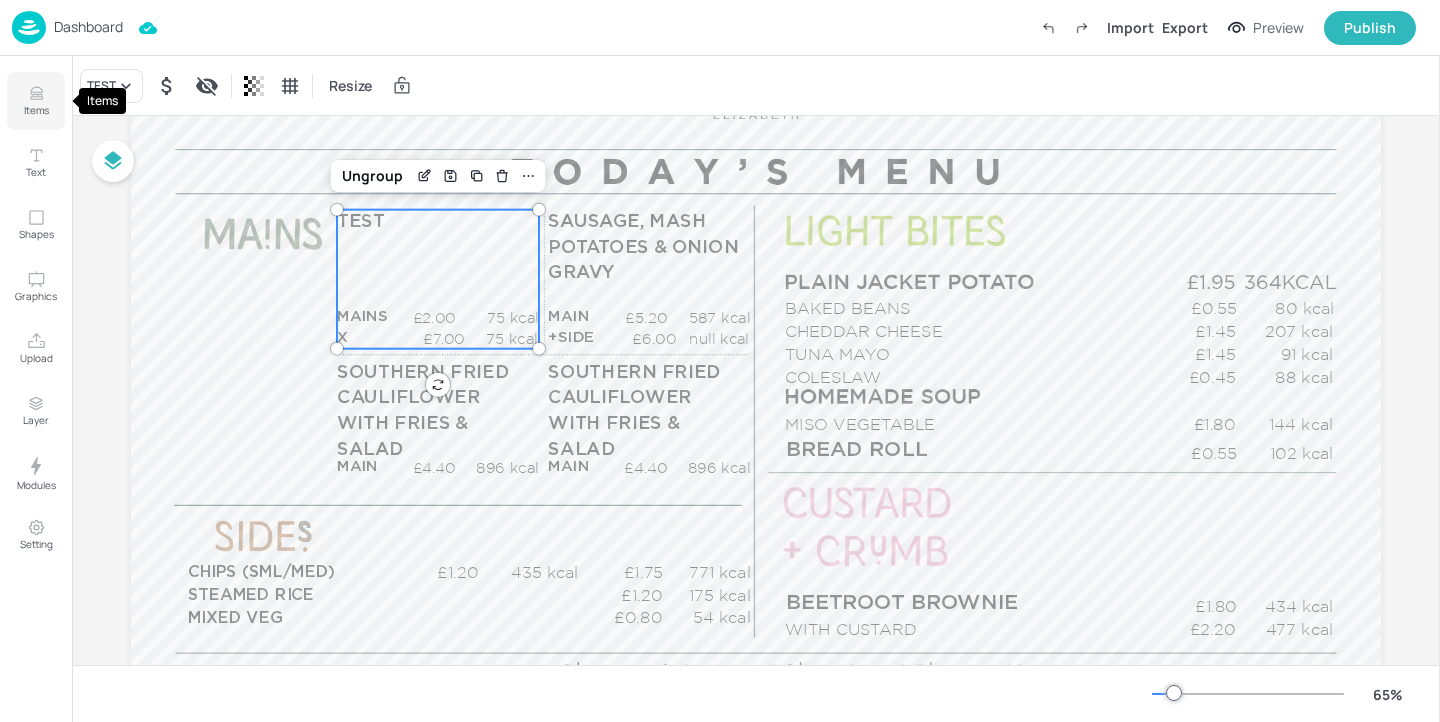 click on "Items" at bounding box center [36, 110] 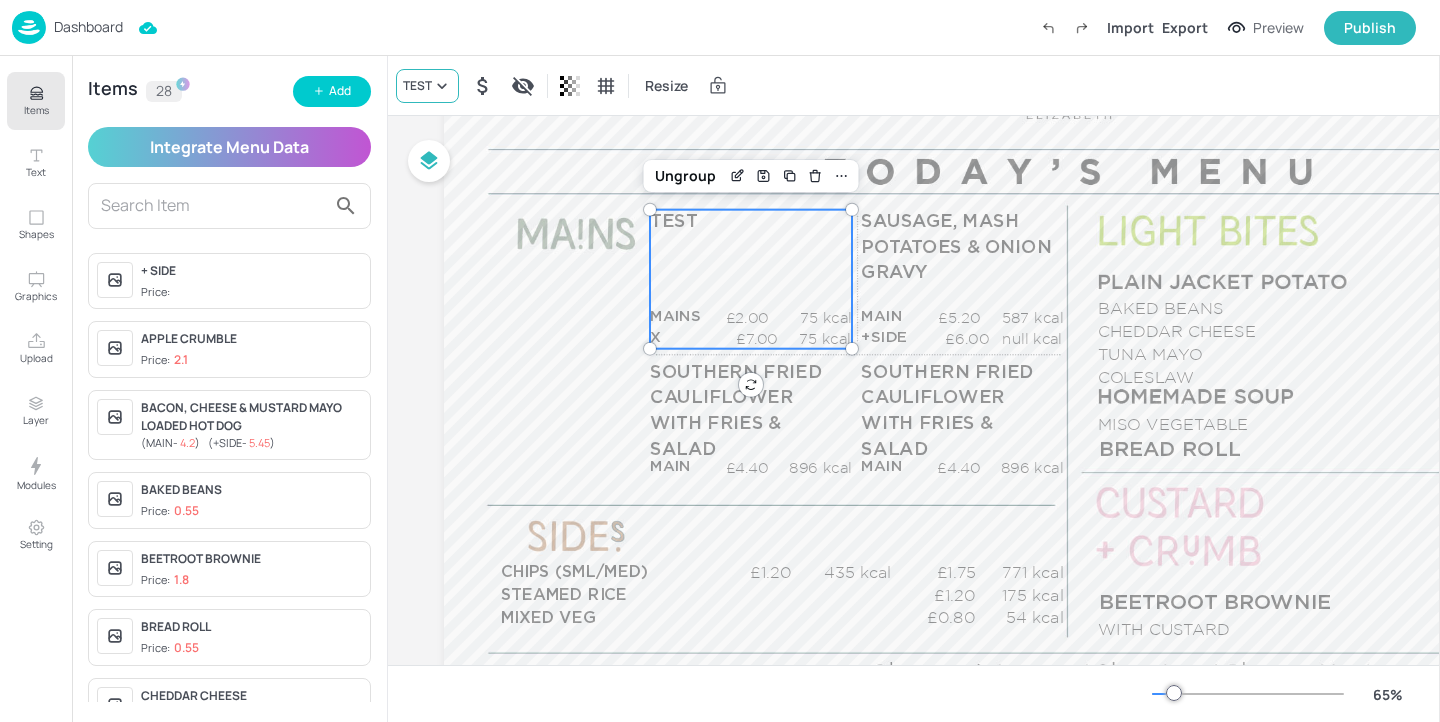 click on "TEST" at bounding box center [427, 86] 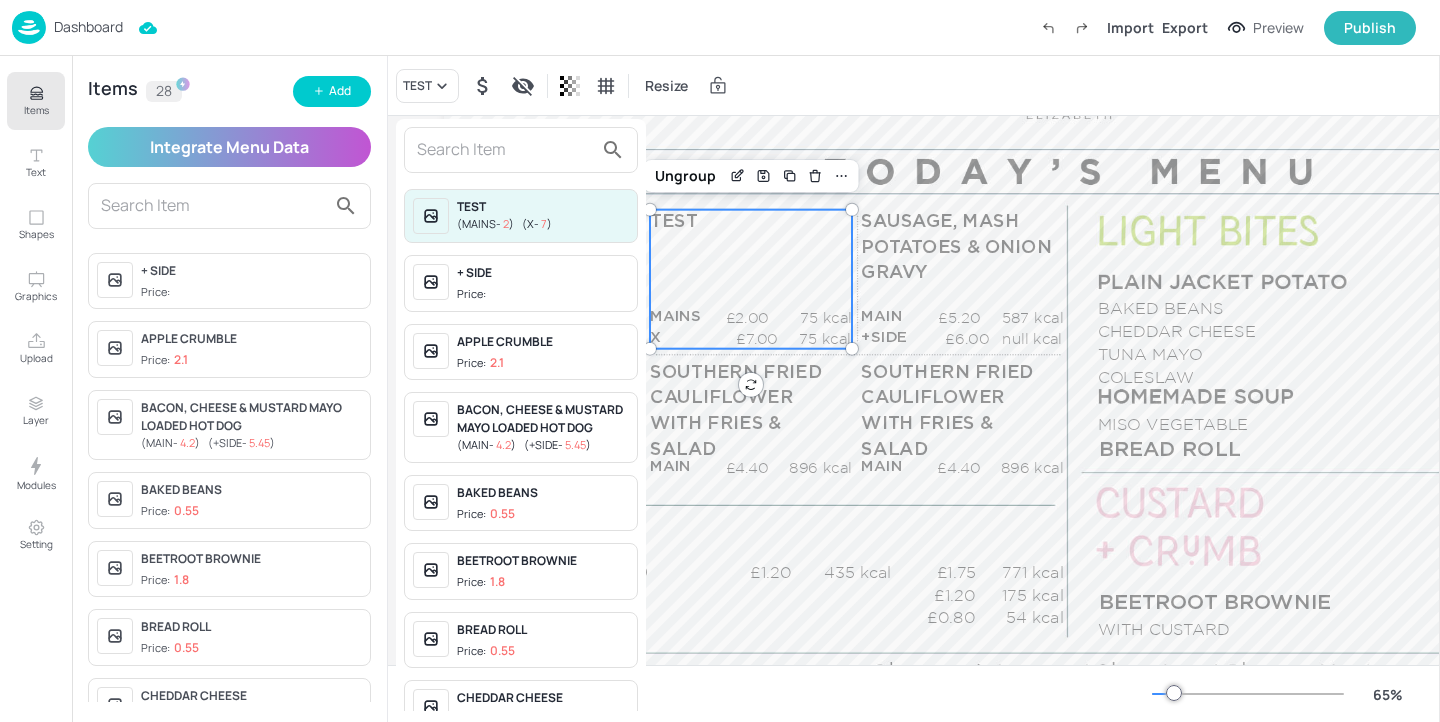 click at bounding box center [505, 150] 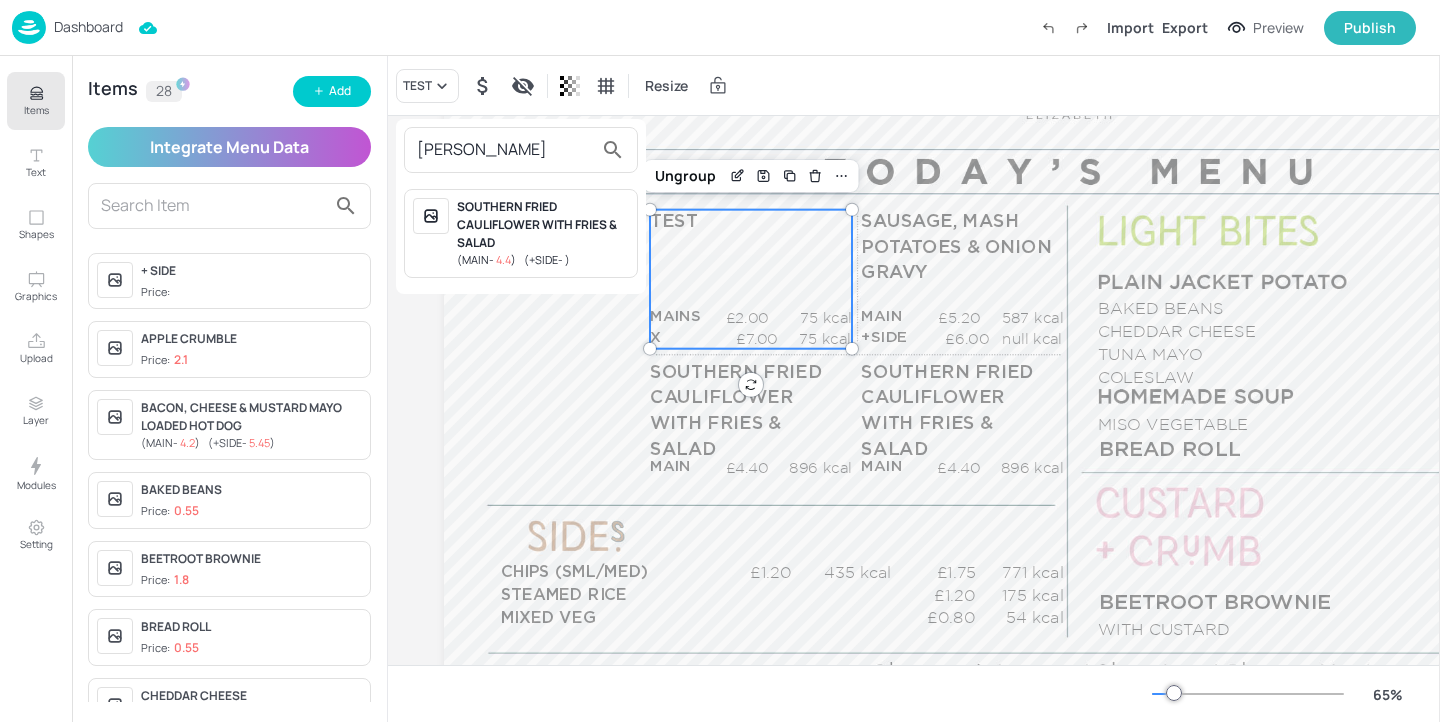 type on "SOUTHER" 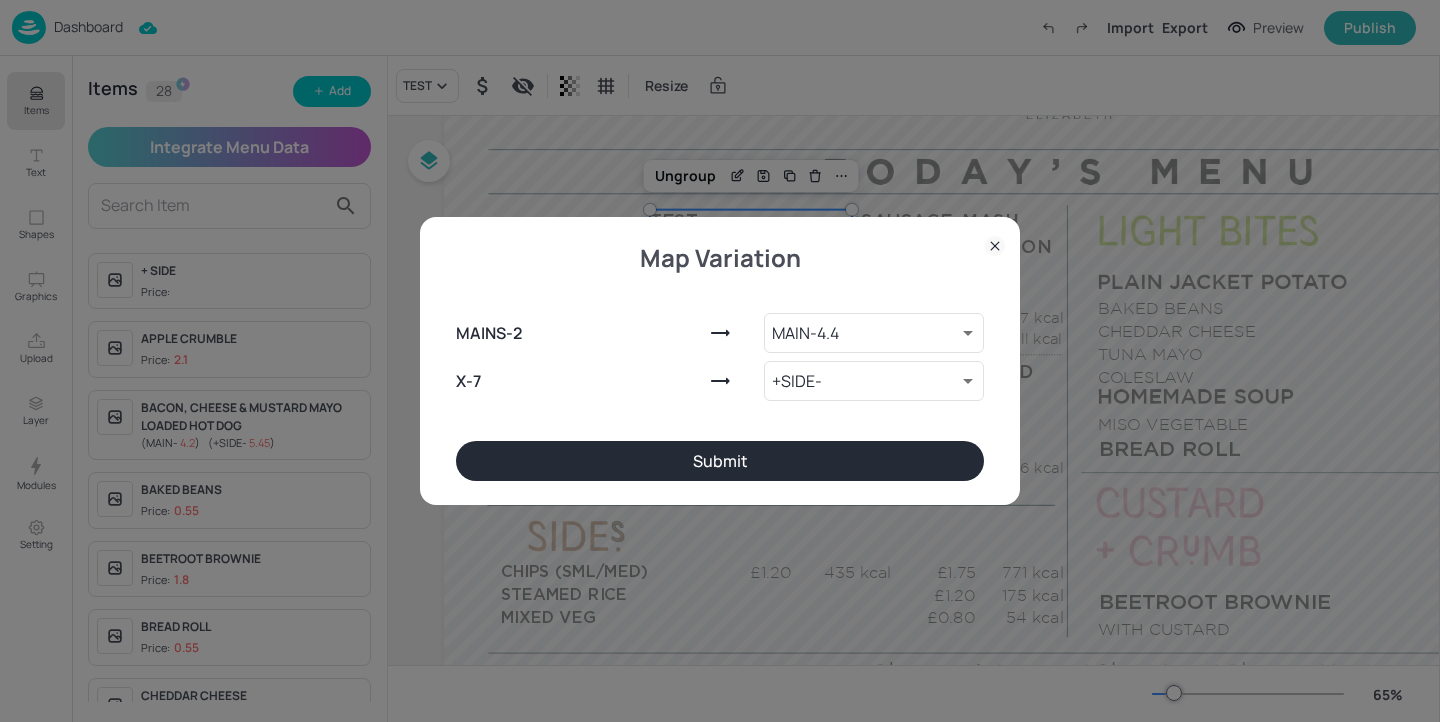 click on "Submit" at bounding box center (720, 461) 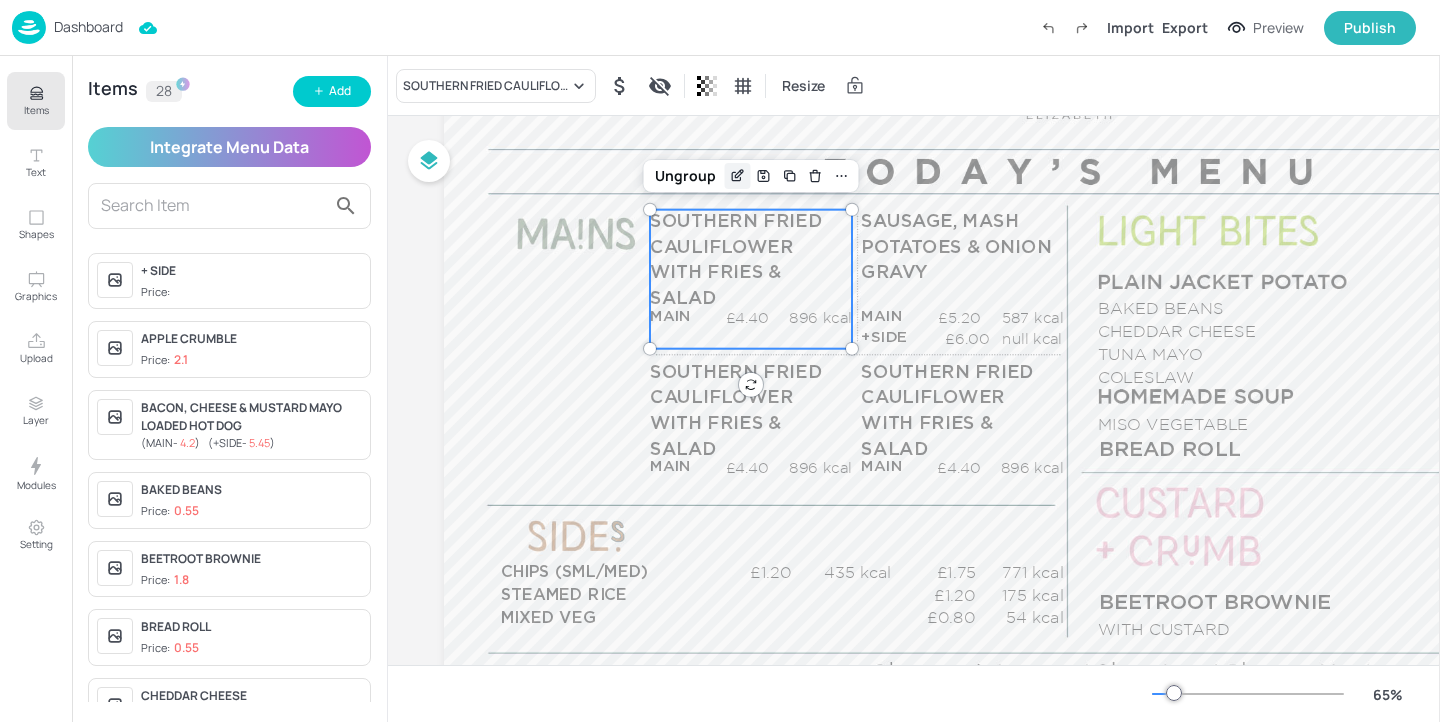 click 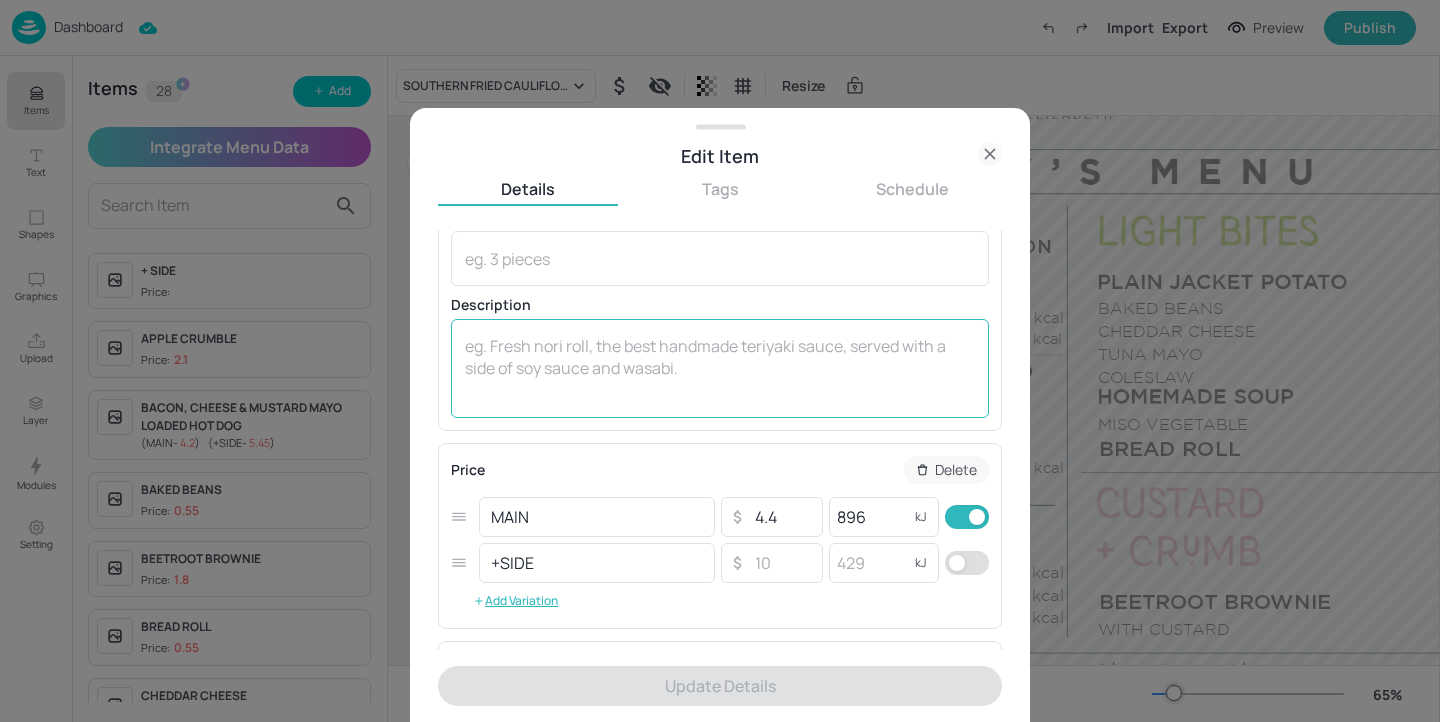 scroll, scrollTop: 126, scrollLeft: 0, axis: vertical 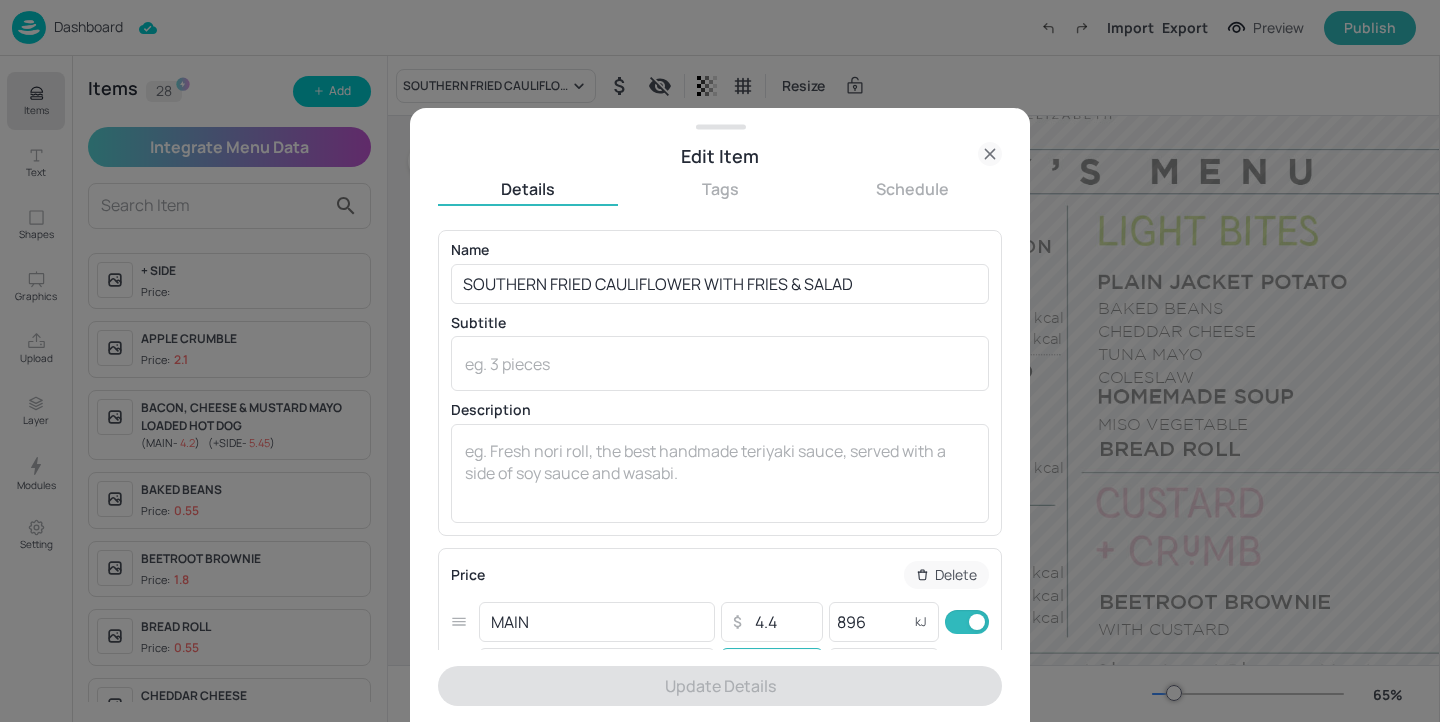 click 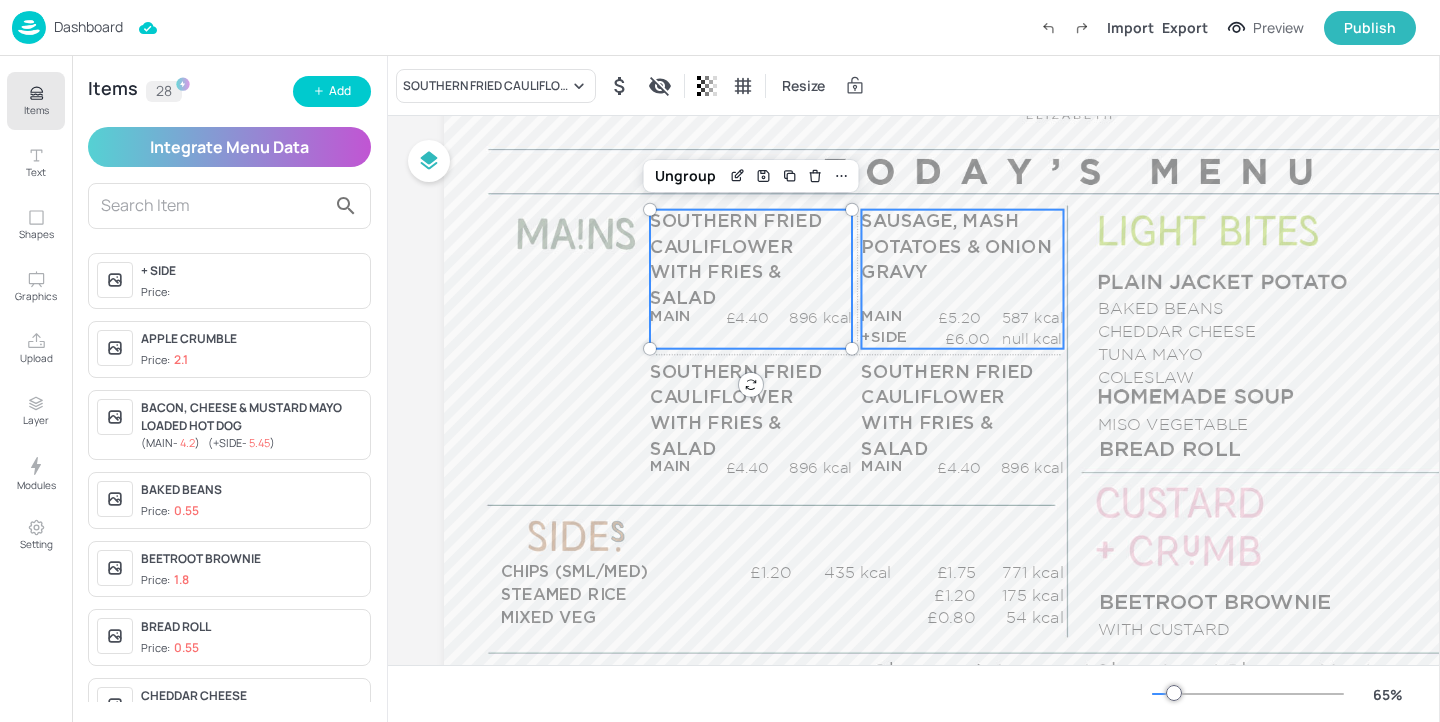 click on "SAUSAGE, MASH POTATOES & ONION GRAVY" at bounding box center (960, 248) 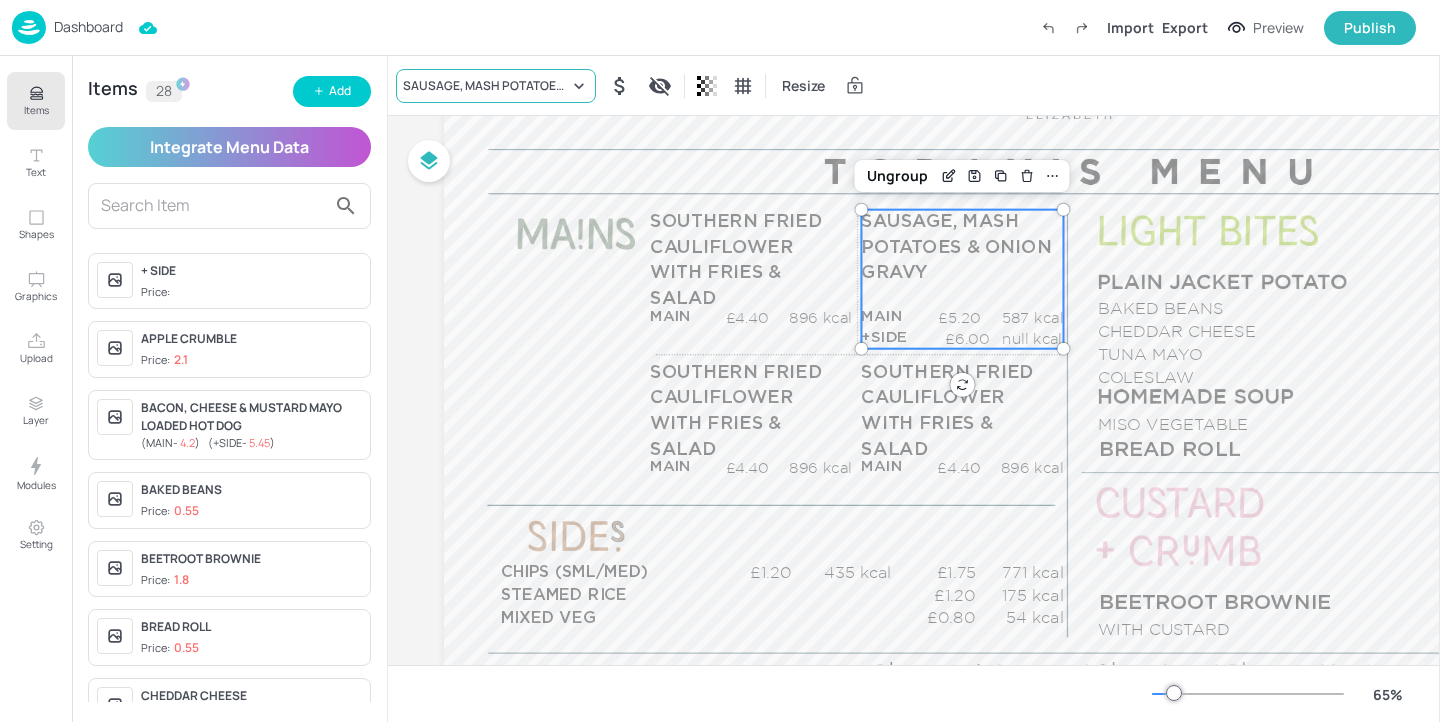 click on "SAUSAGE, MASH POTATOES & ONION GRAVY" at bounding box center [496, 86] 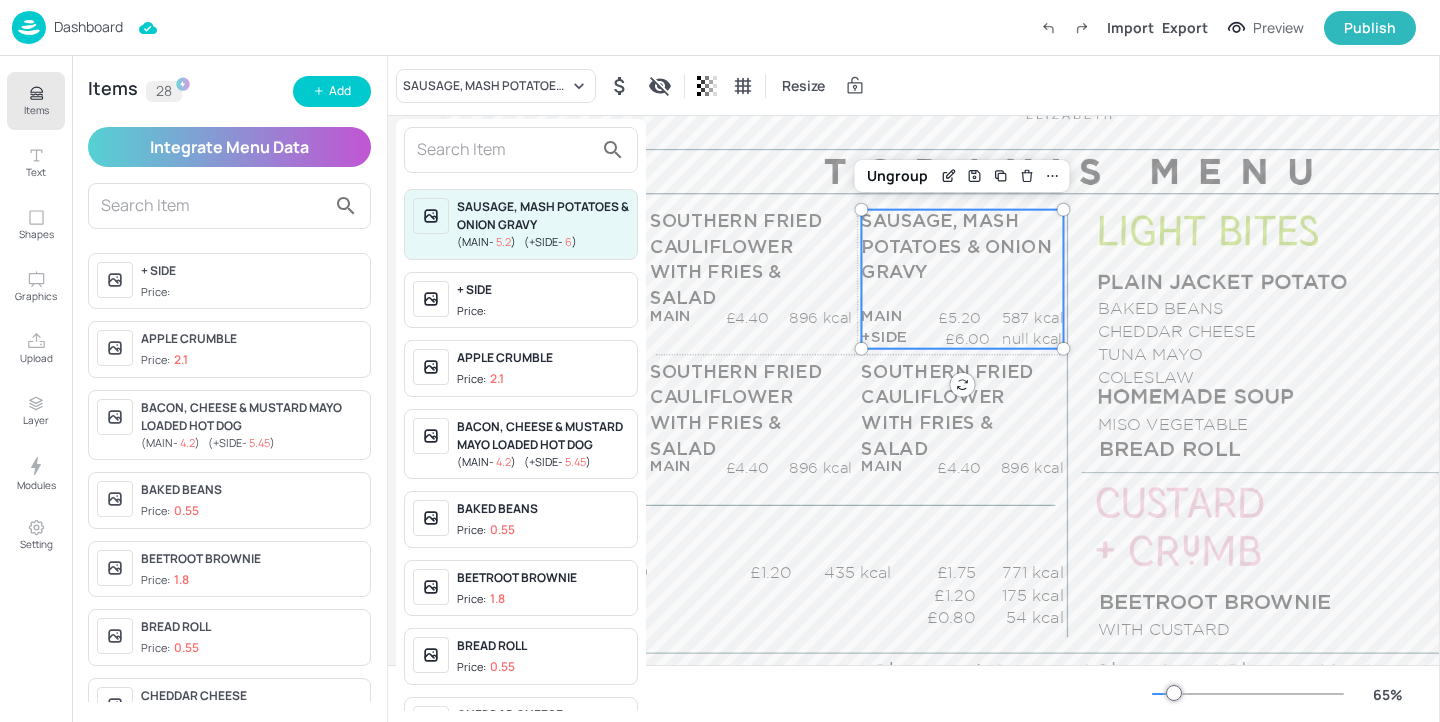click at bounding box center (505, 150) 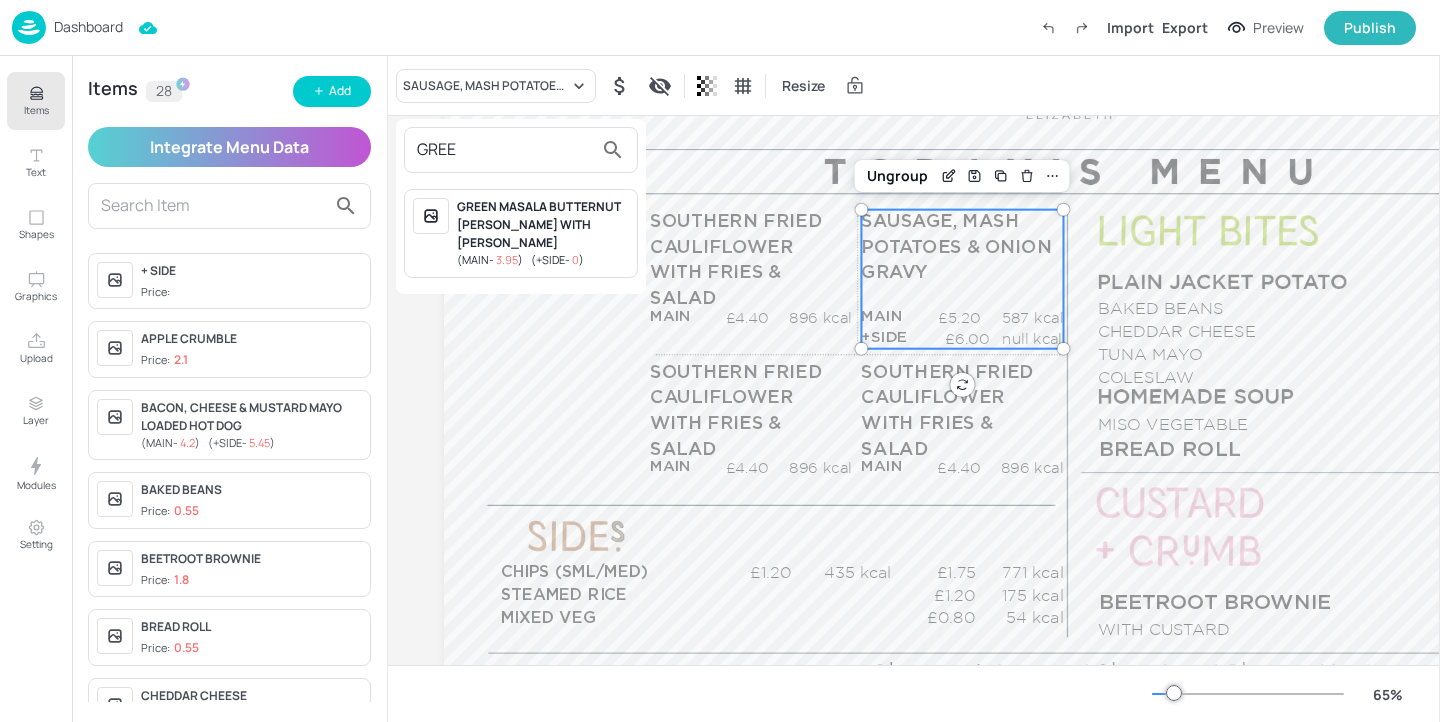 type on "GREE" 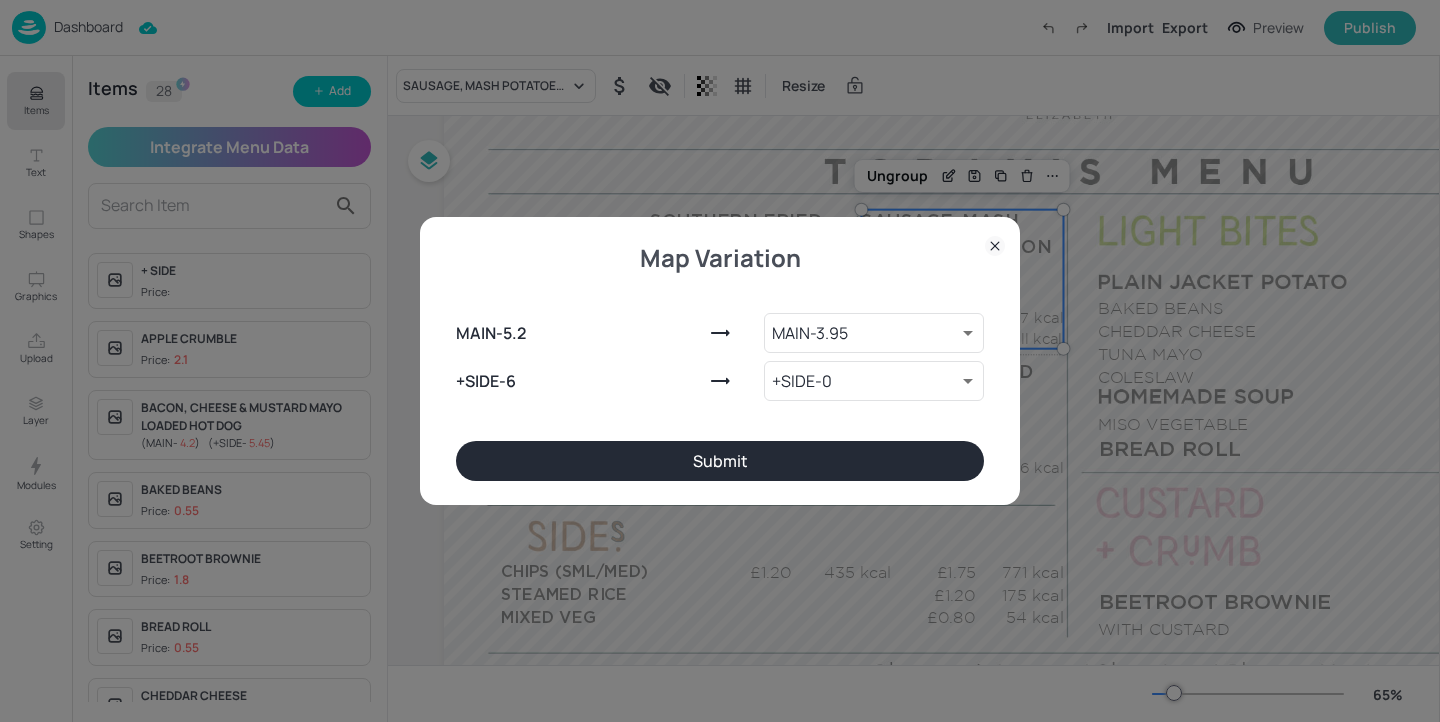 click on "Submit" at bounding box center [720, 461] 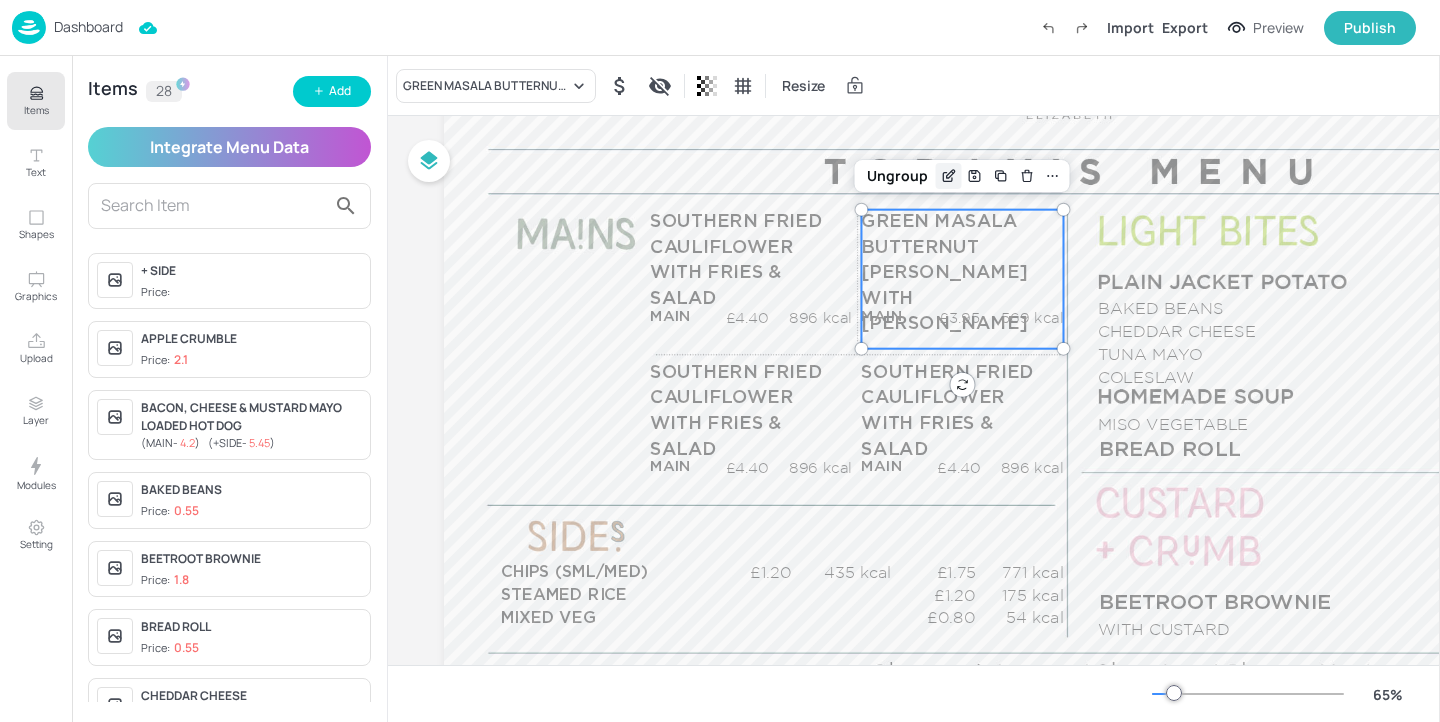 click 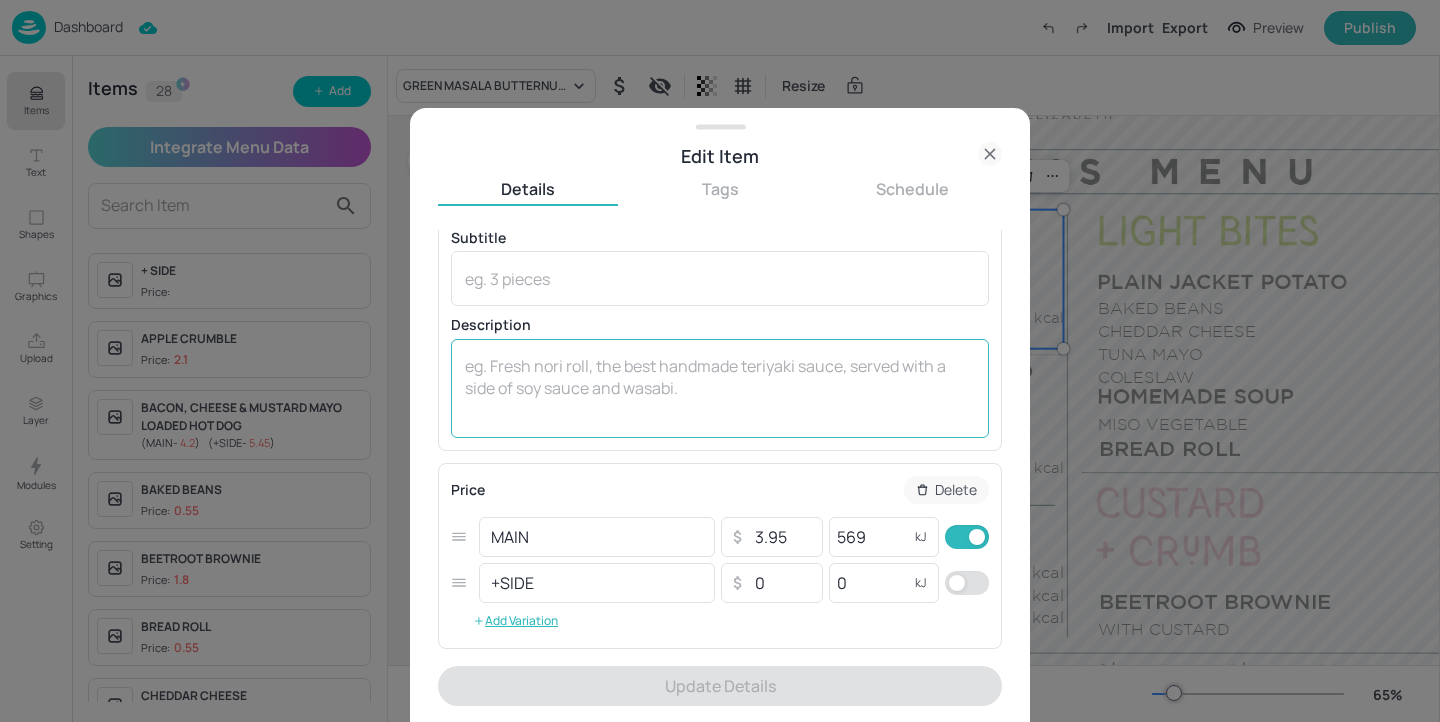 scroll, scrollTop: 100, scrollLeft: 0, axis: vertical 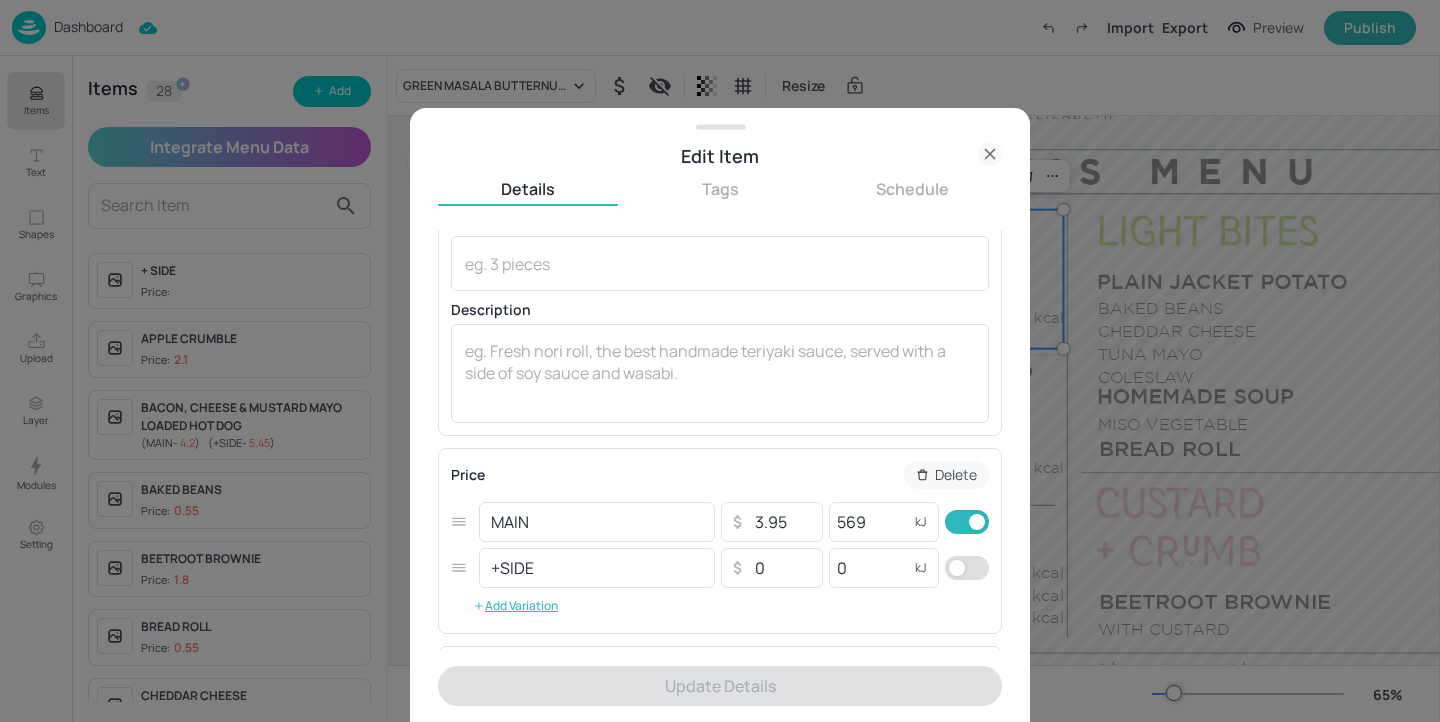 click at bounding box center [957, 568] 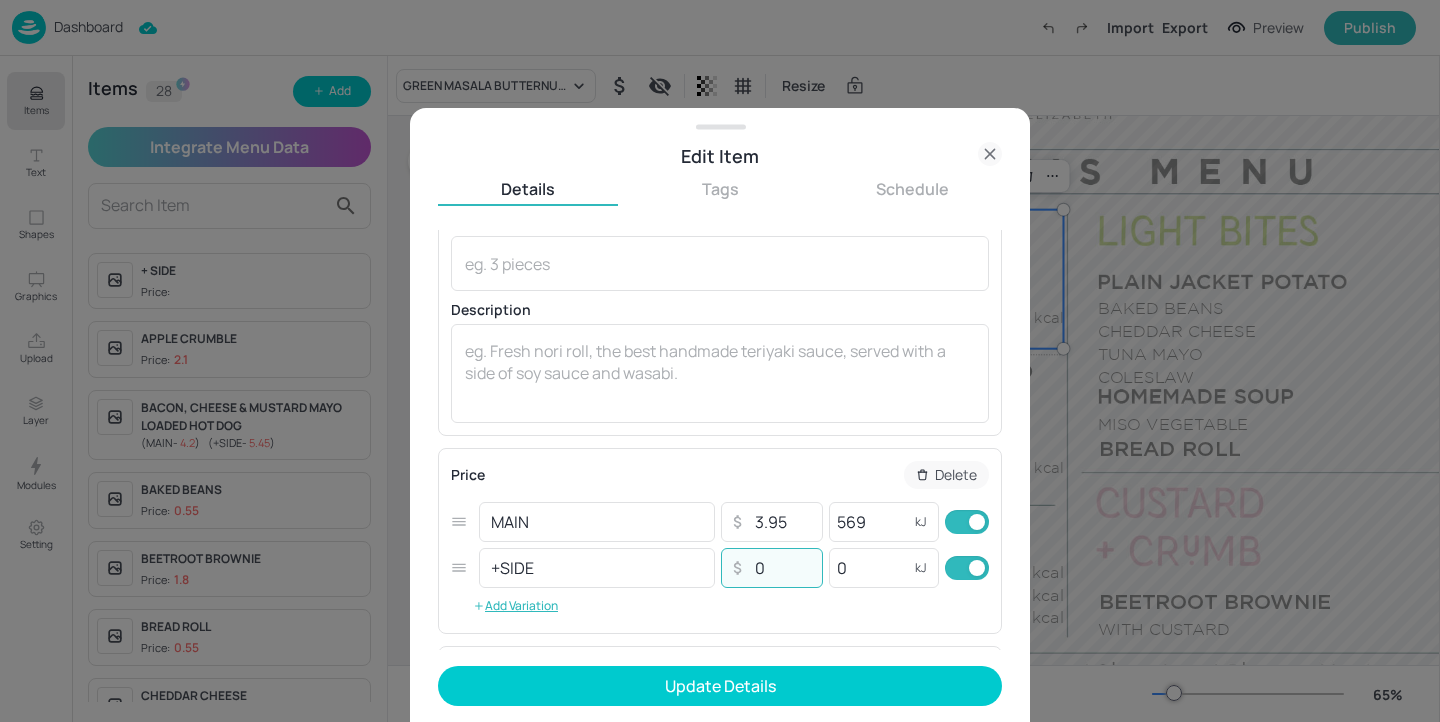 click on "0" at bounding box center [782, 568] 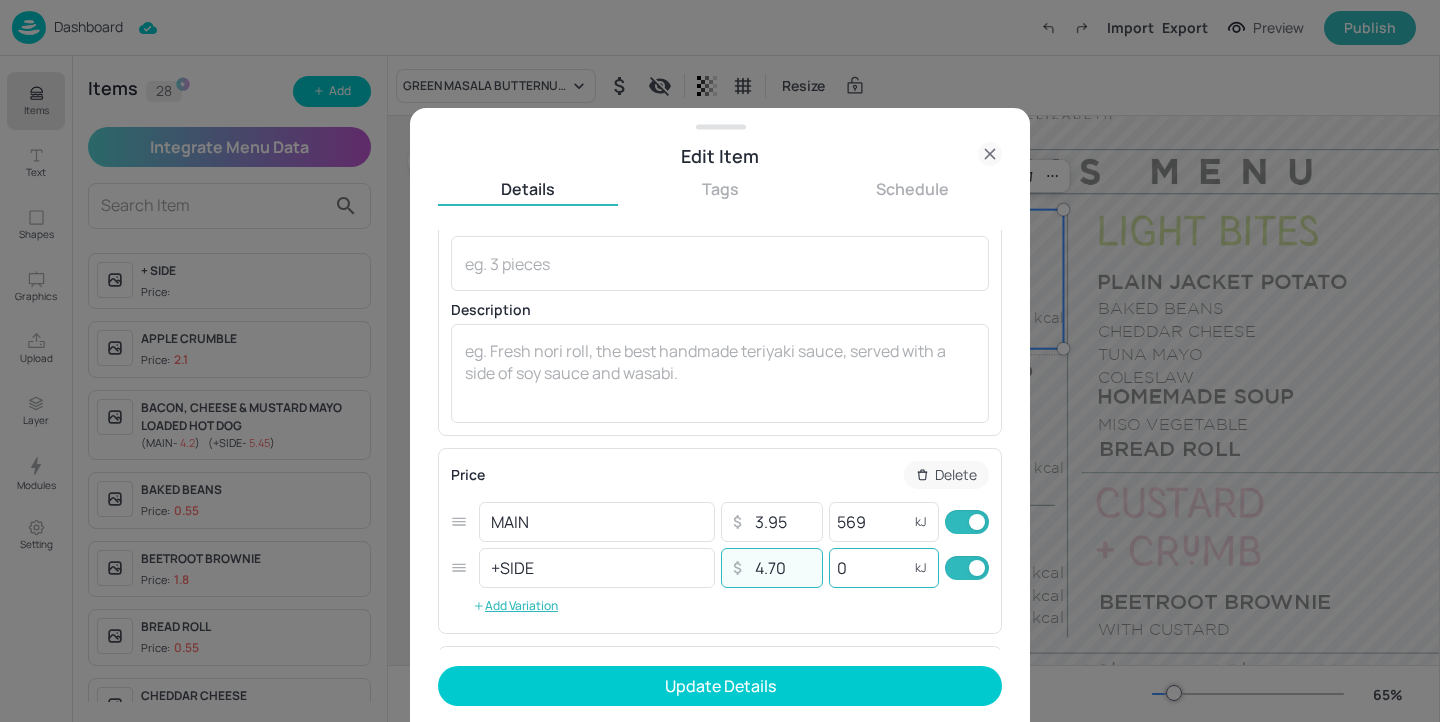 type on "4.70" 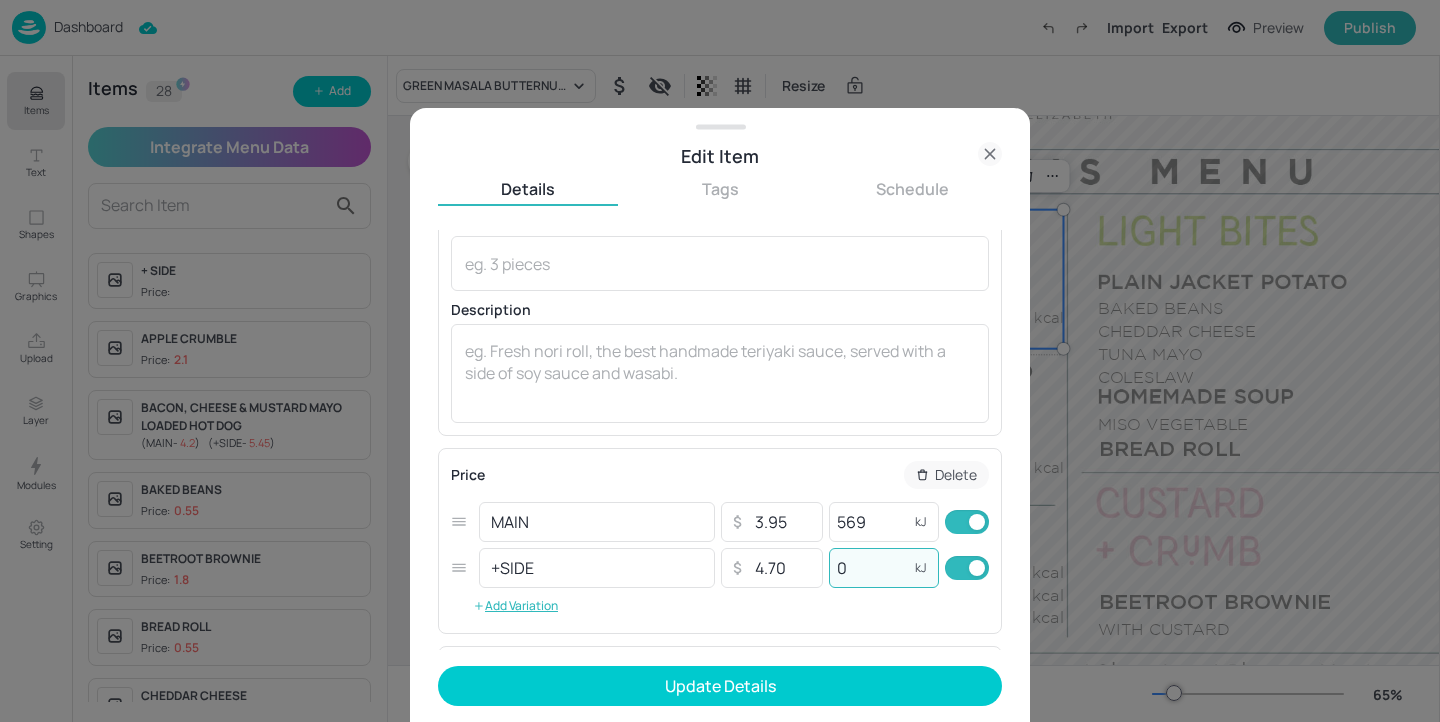 drag, startPoint x: 874, startPoint y: 567, endPoint x: 812, endPoint y: 547, distance: 65.14599 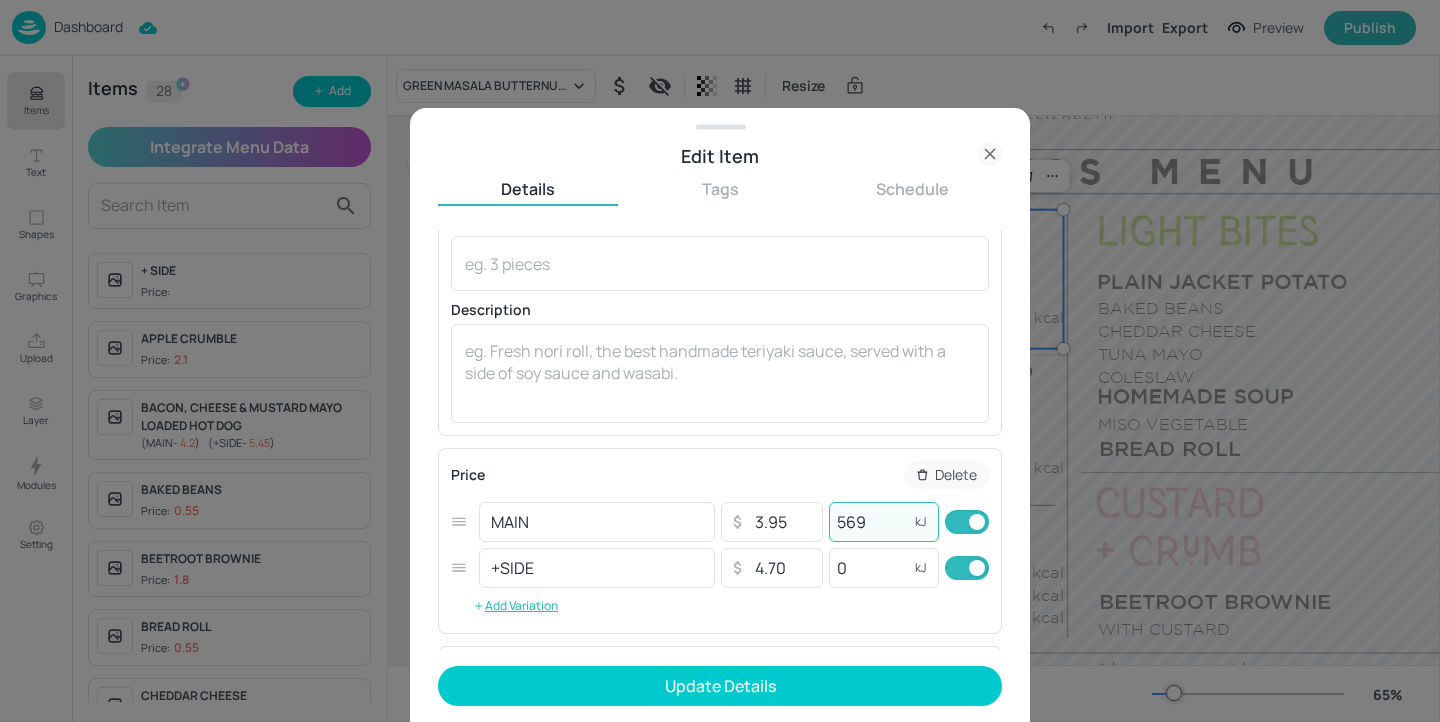 drag, startPoint x: 872, startPoint y: 520, endPoint x: 829, endPoint y: 520, distance: 43 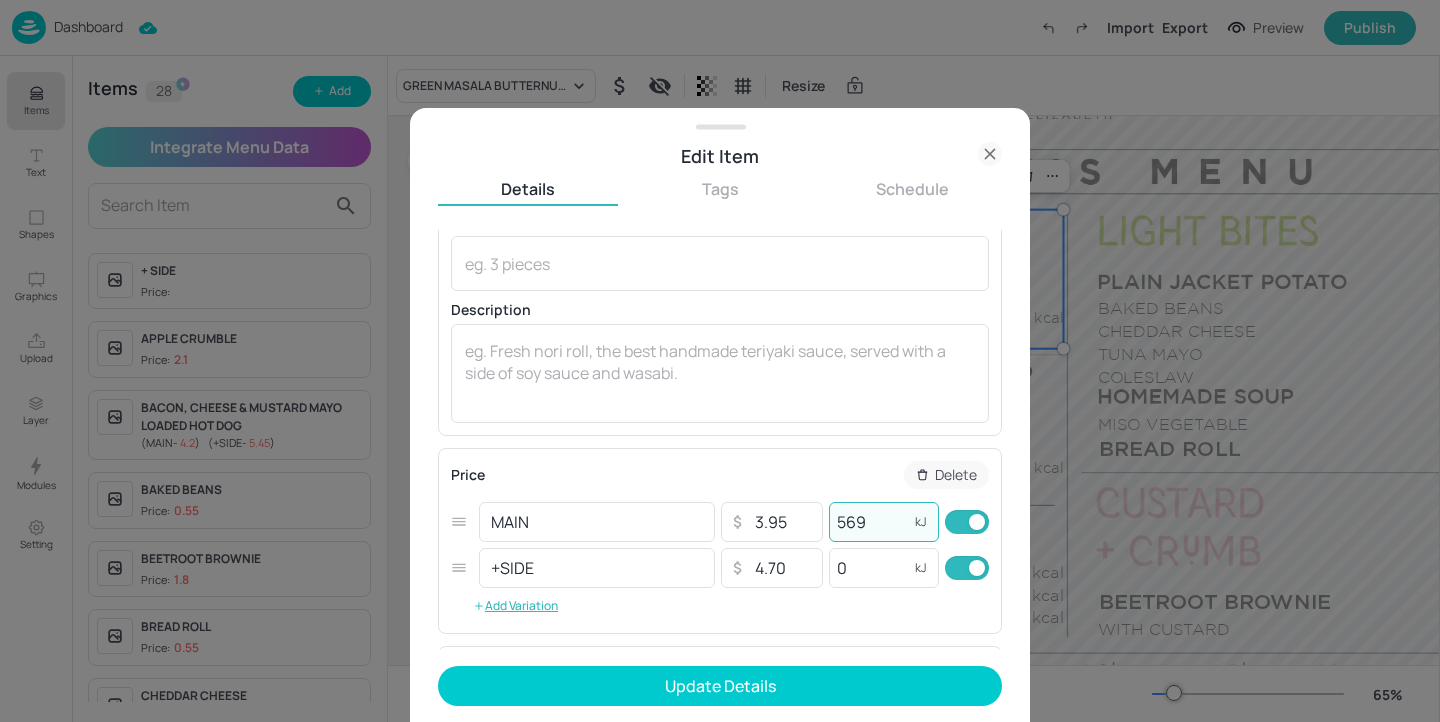 click on "569" at bounding box center (869, 522) 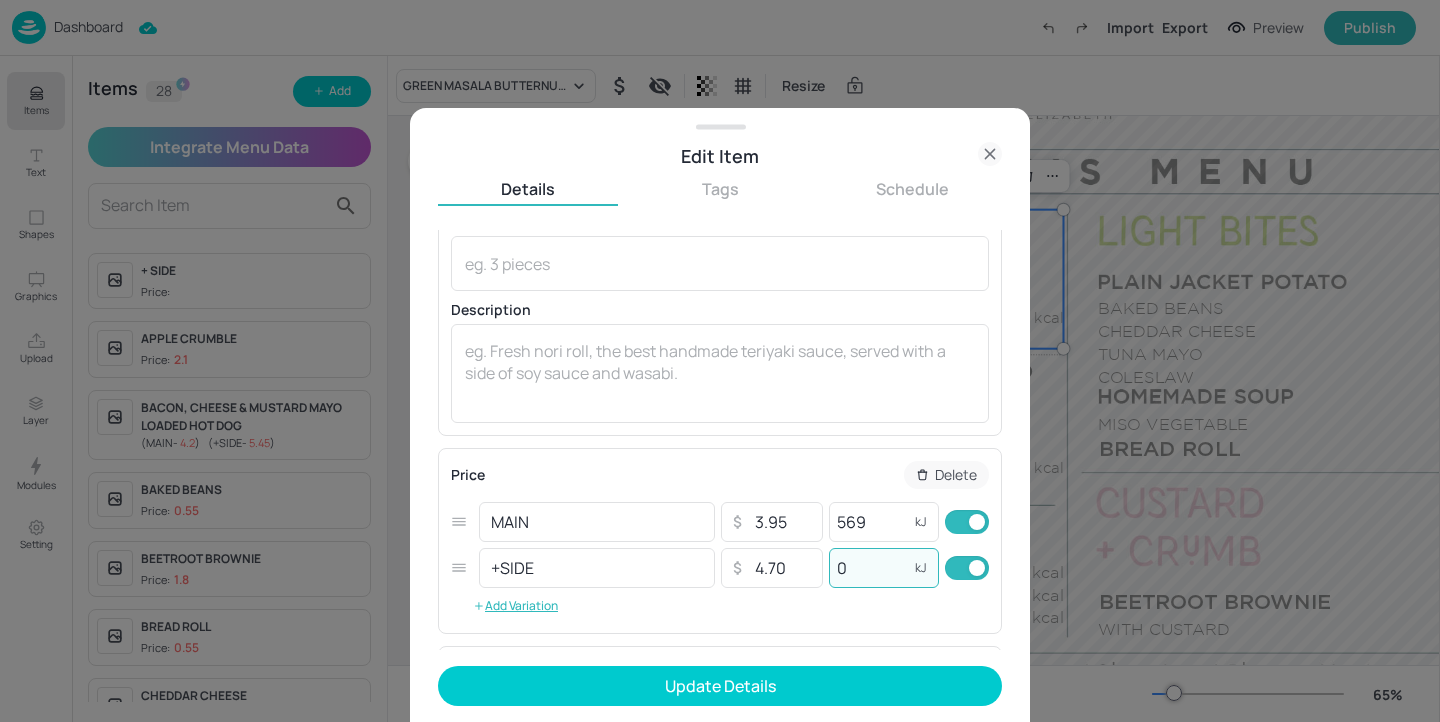 click on "0" at bounding box center [869, 568] 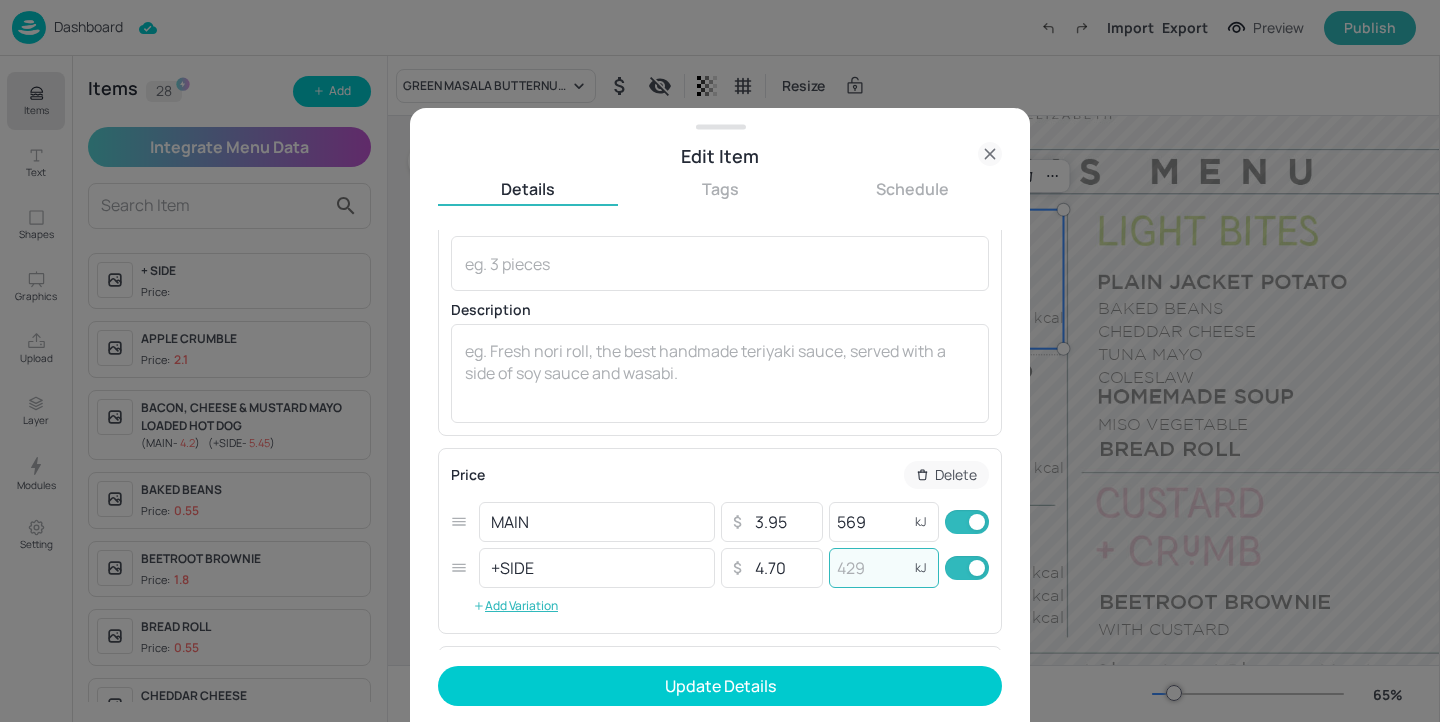 paste on "569" 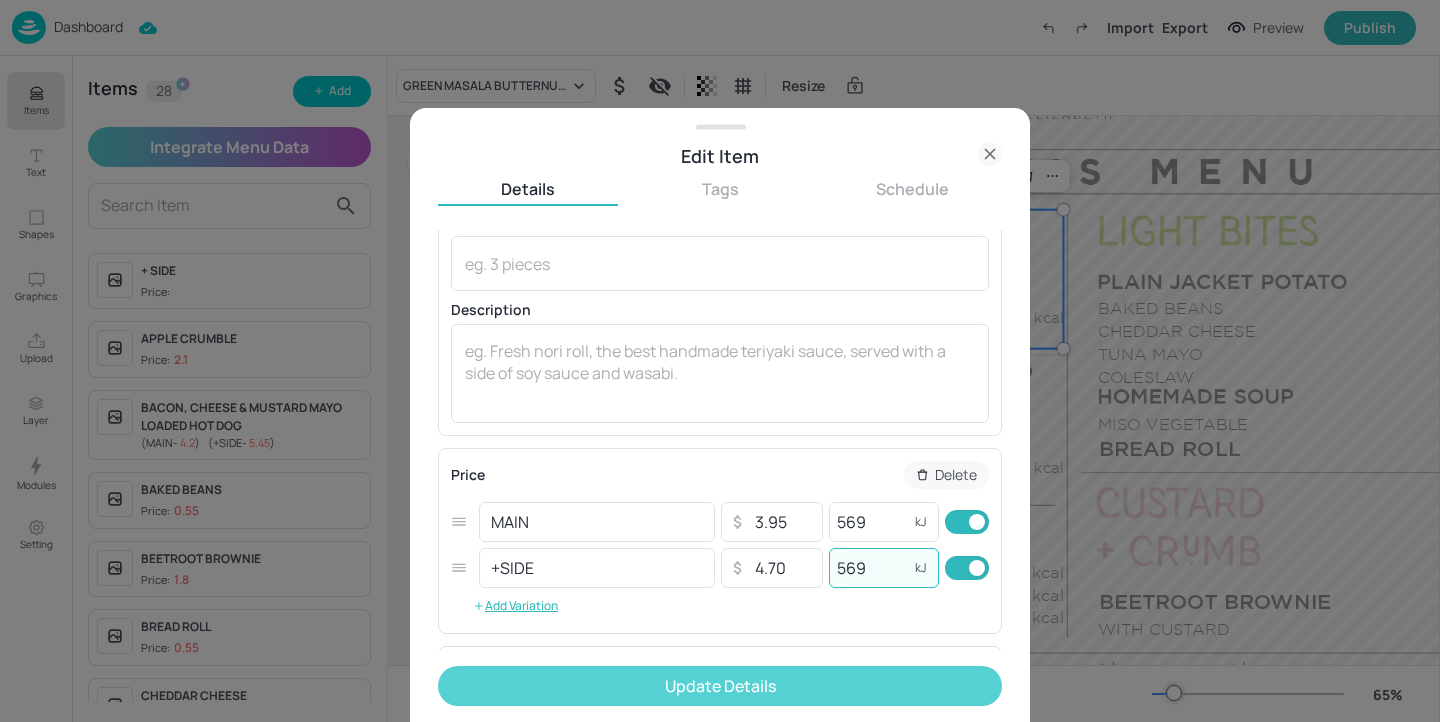 type on "569" 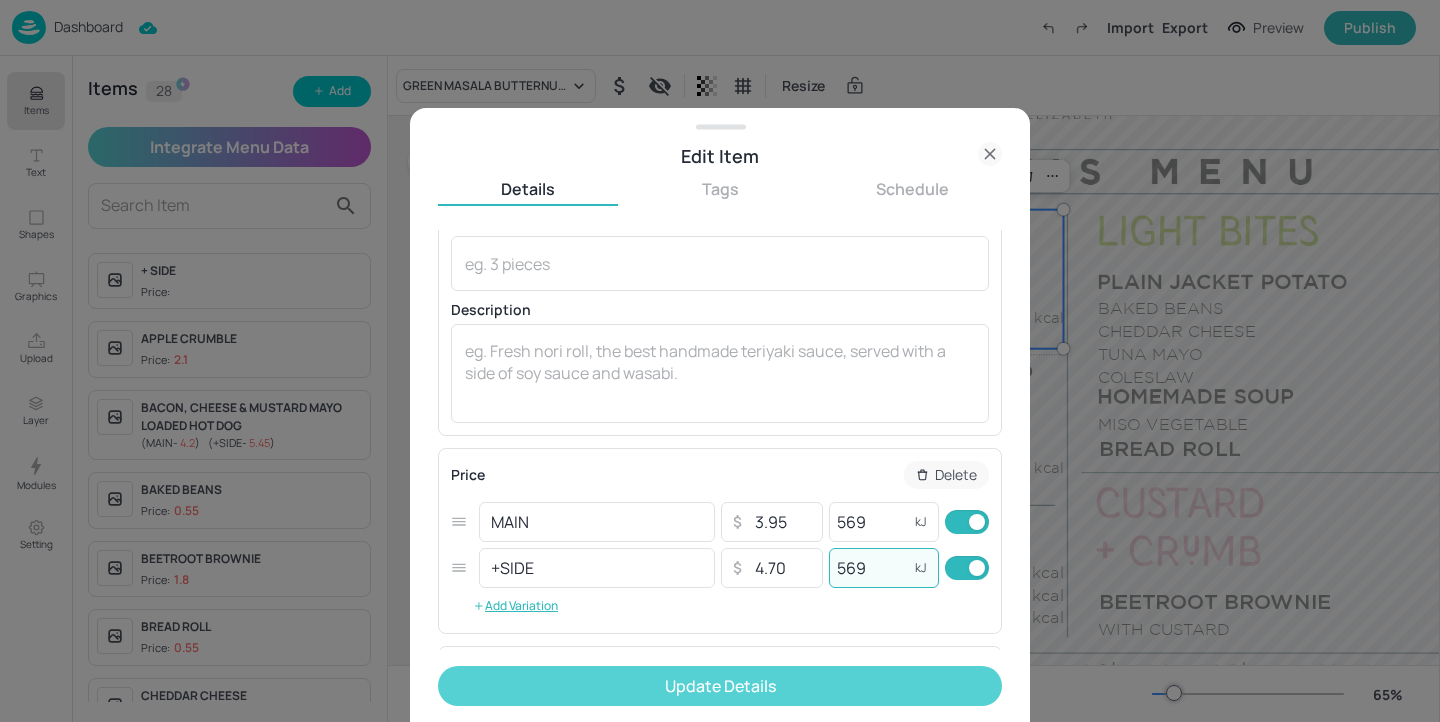 click on "Update Details" at bounding box center (720, 686) 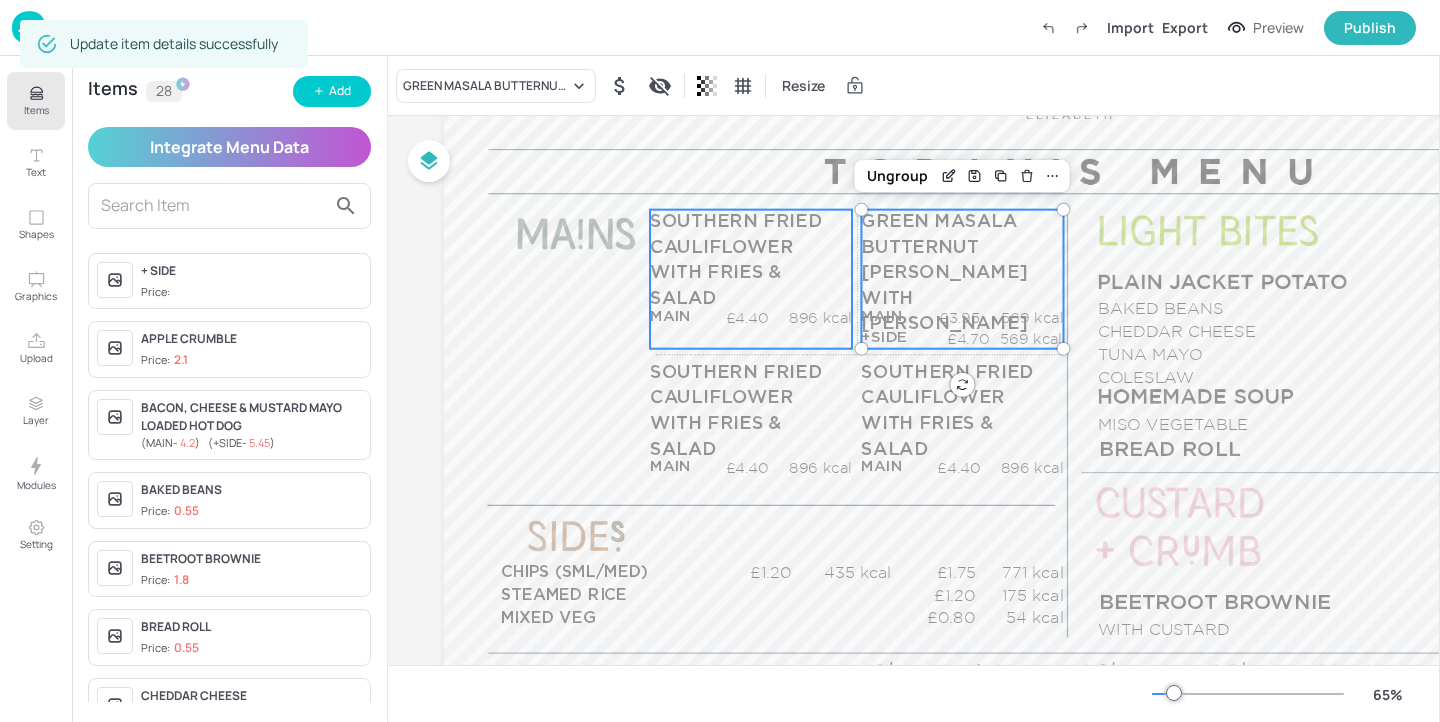 click on "SOUTHERN FRIED CAULIFLOWER WITH FRIES & SALAD MAIN  £4.40 896 kcal +SIDE £0.00 null kcal" at bounding box center [751, 279] 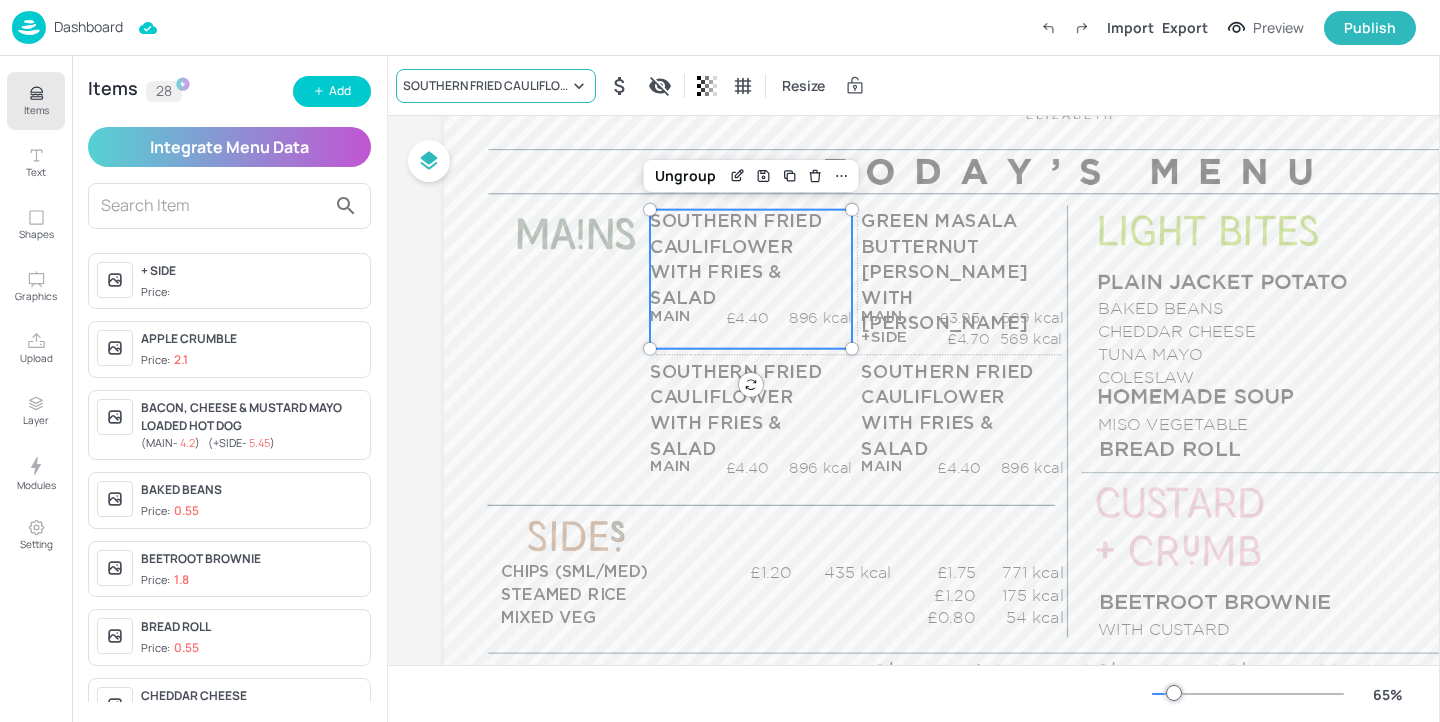 click on "SOUTHERN FRIED CAULIFLOWER WITH FRIES & SALAD" at bounding box center (496, 86) 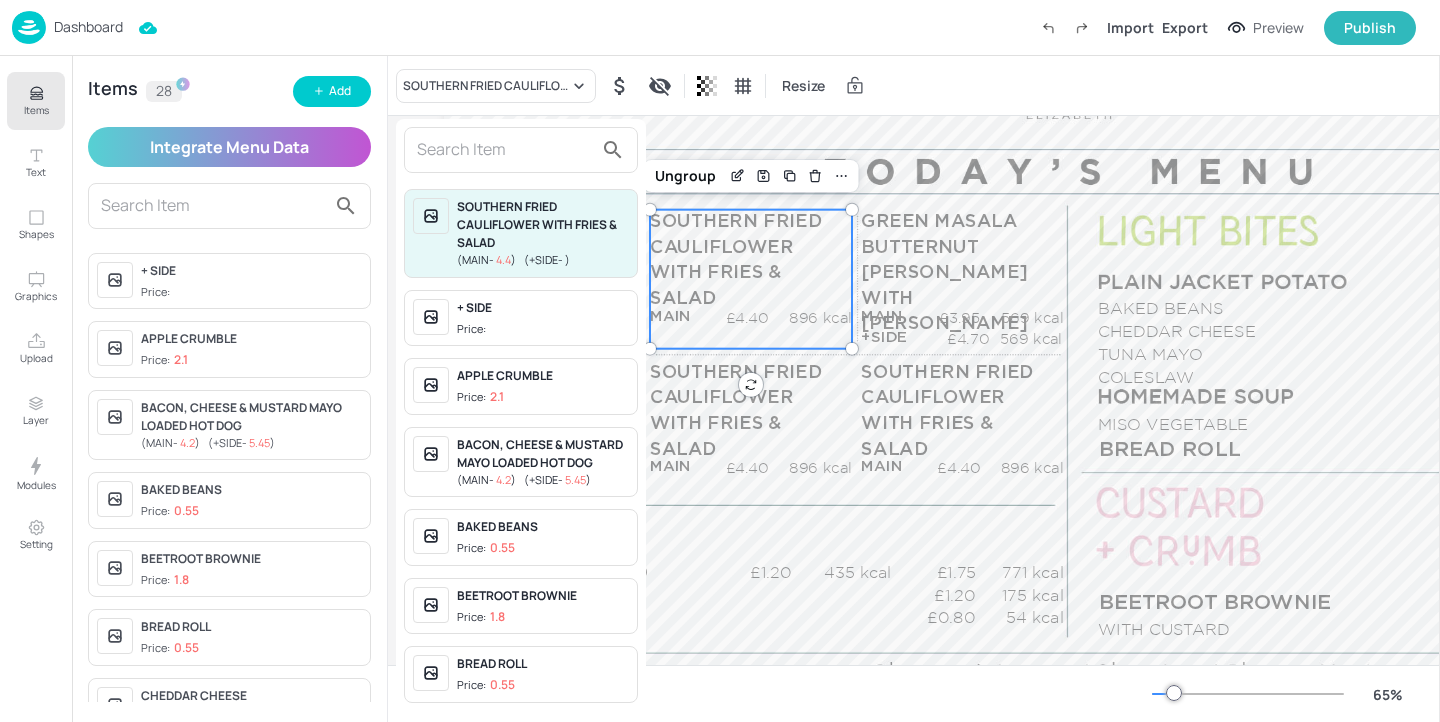click at bounding box center [505, 150] 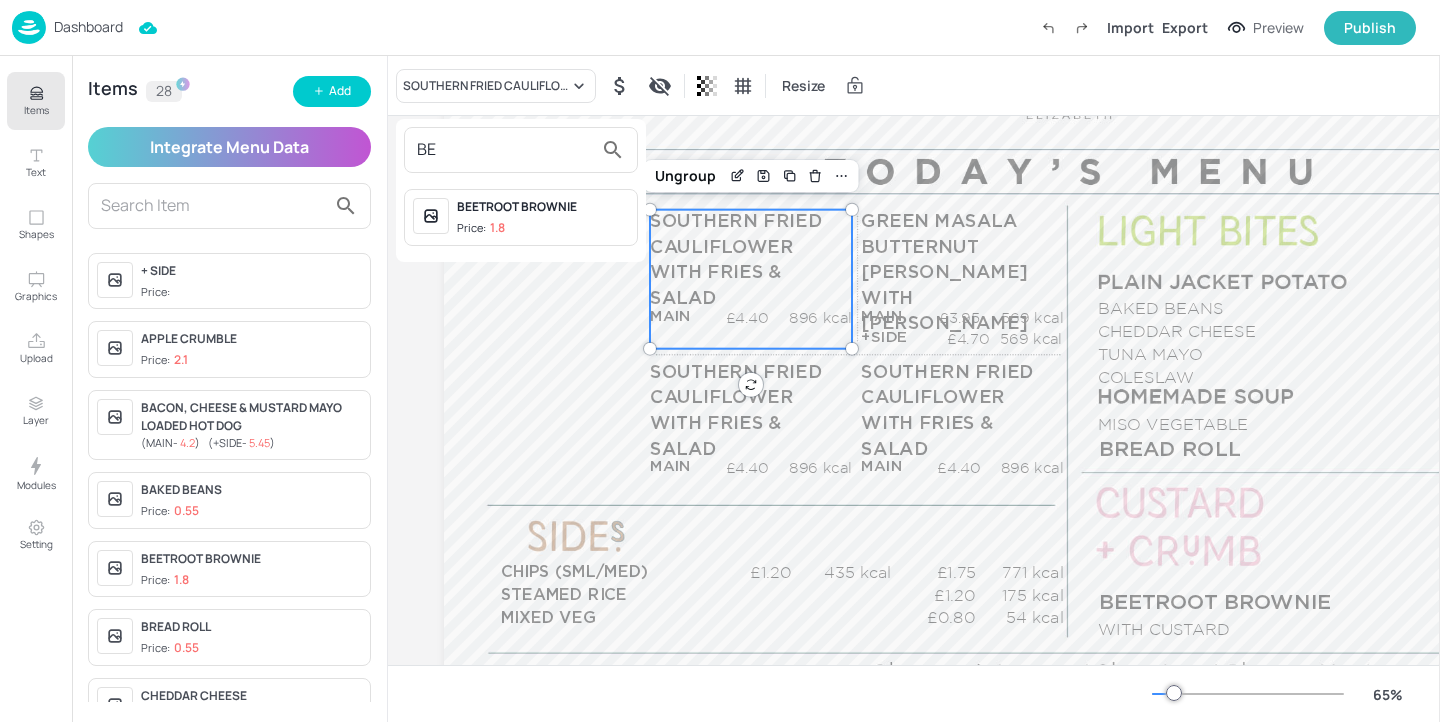 type on "B" 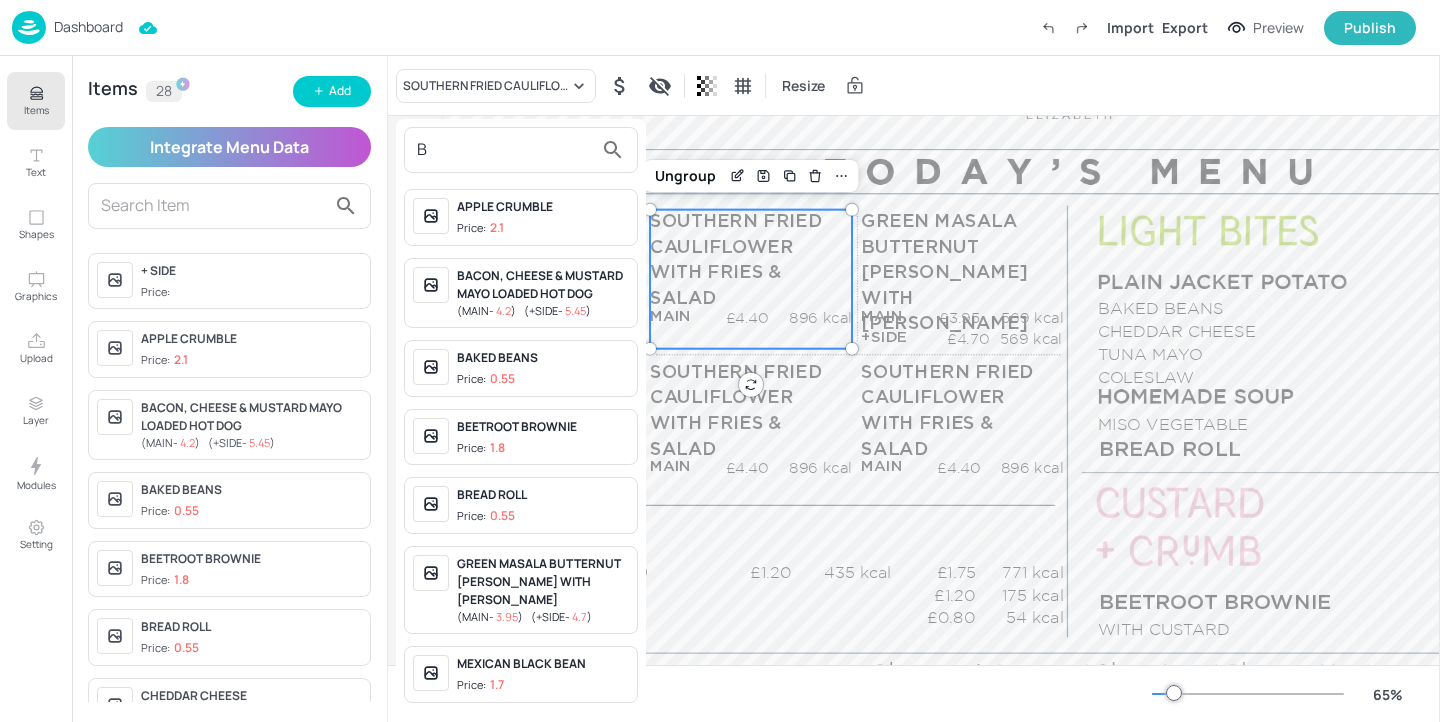 type 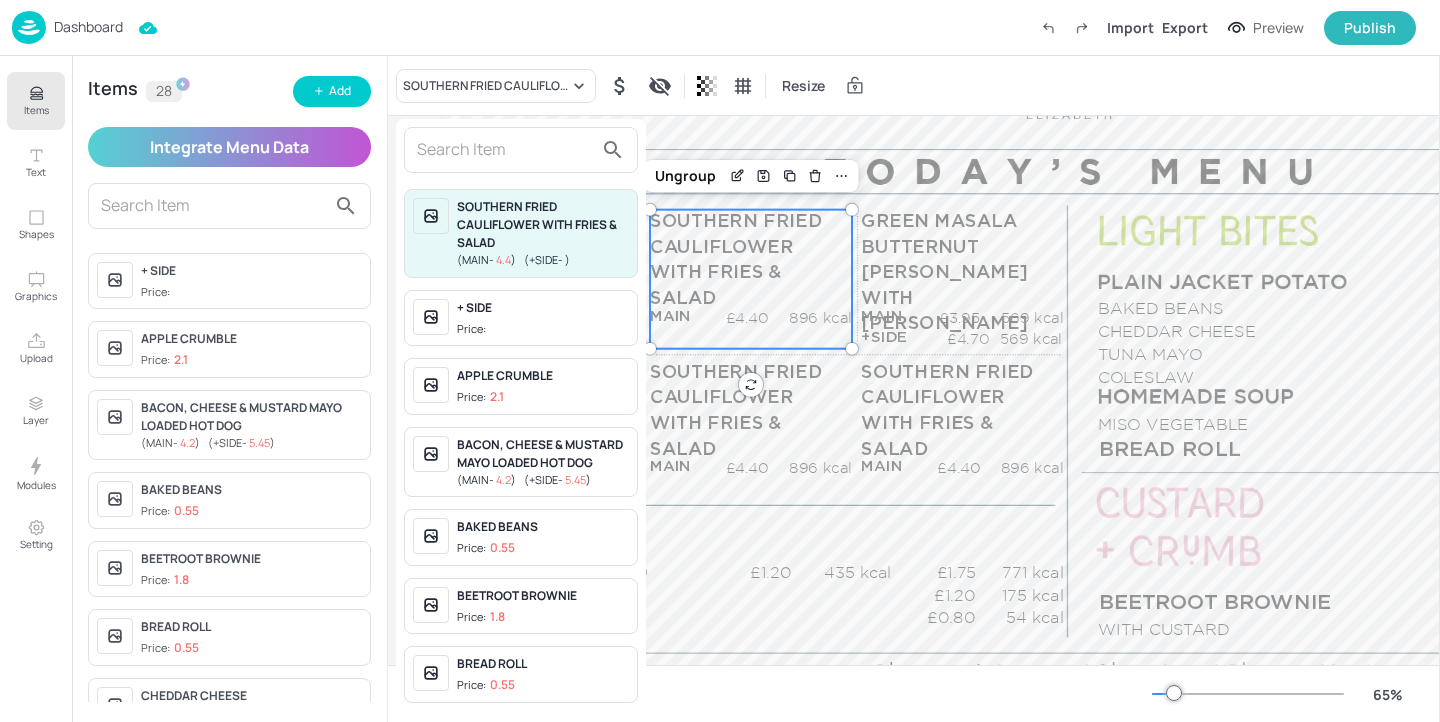 click at bounding box center [720, 361] 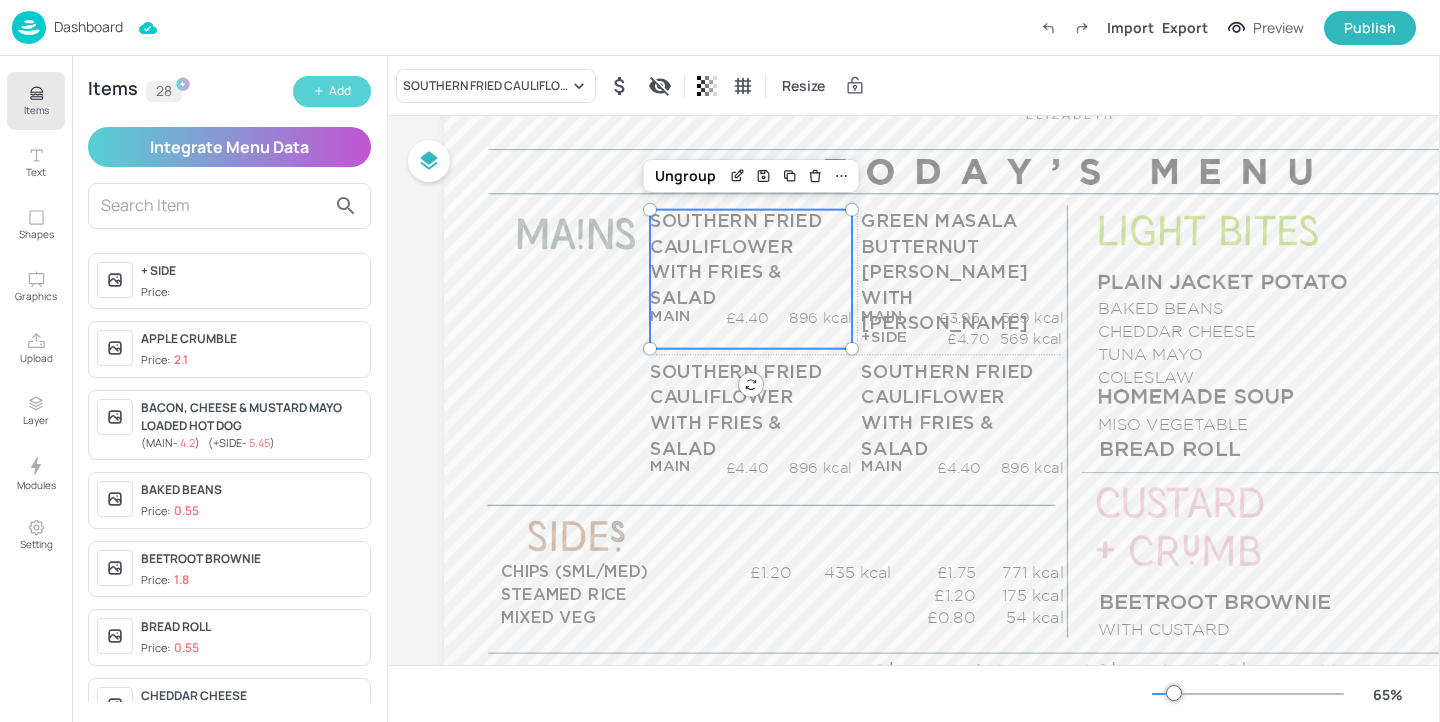 click on "Add" at bounding box center [340, 91] 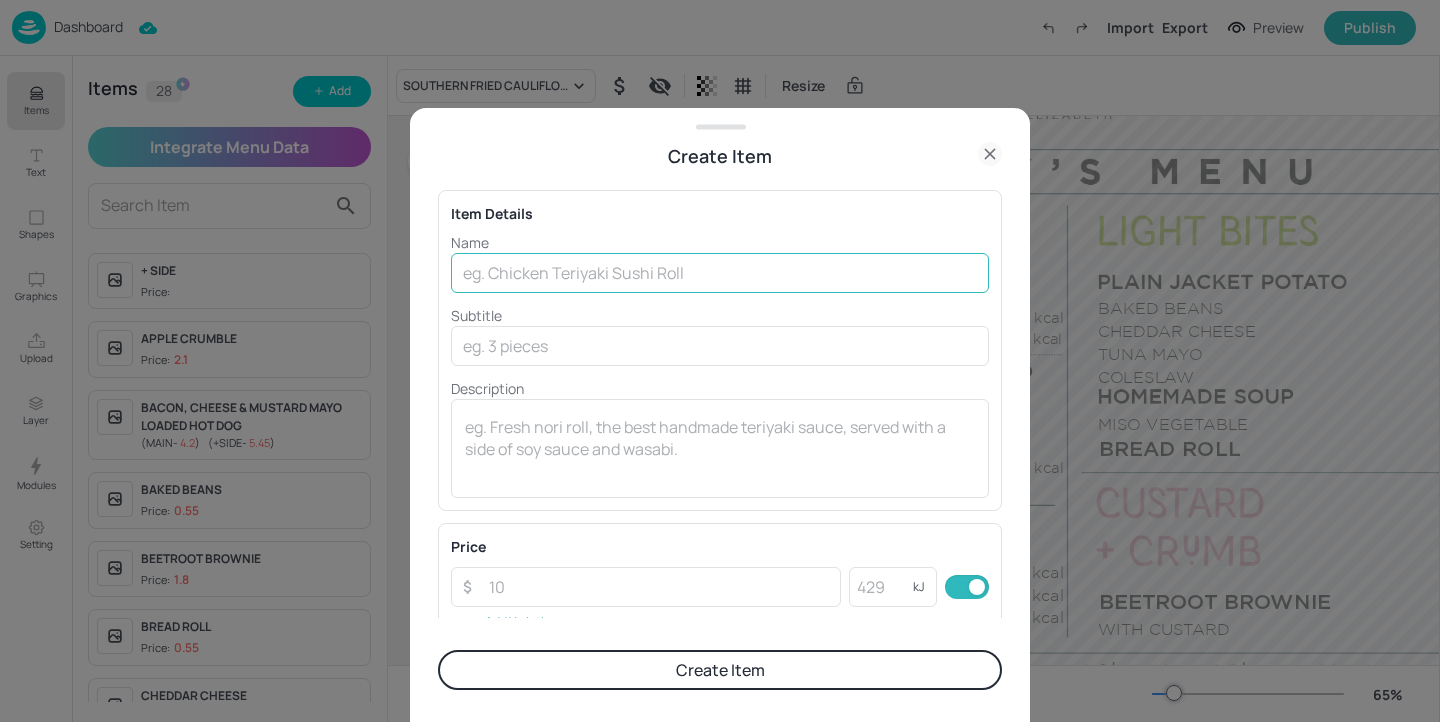 click at bounding box center (720, 273) 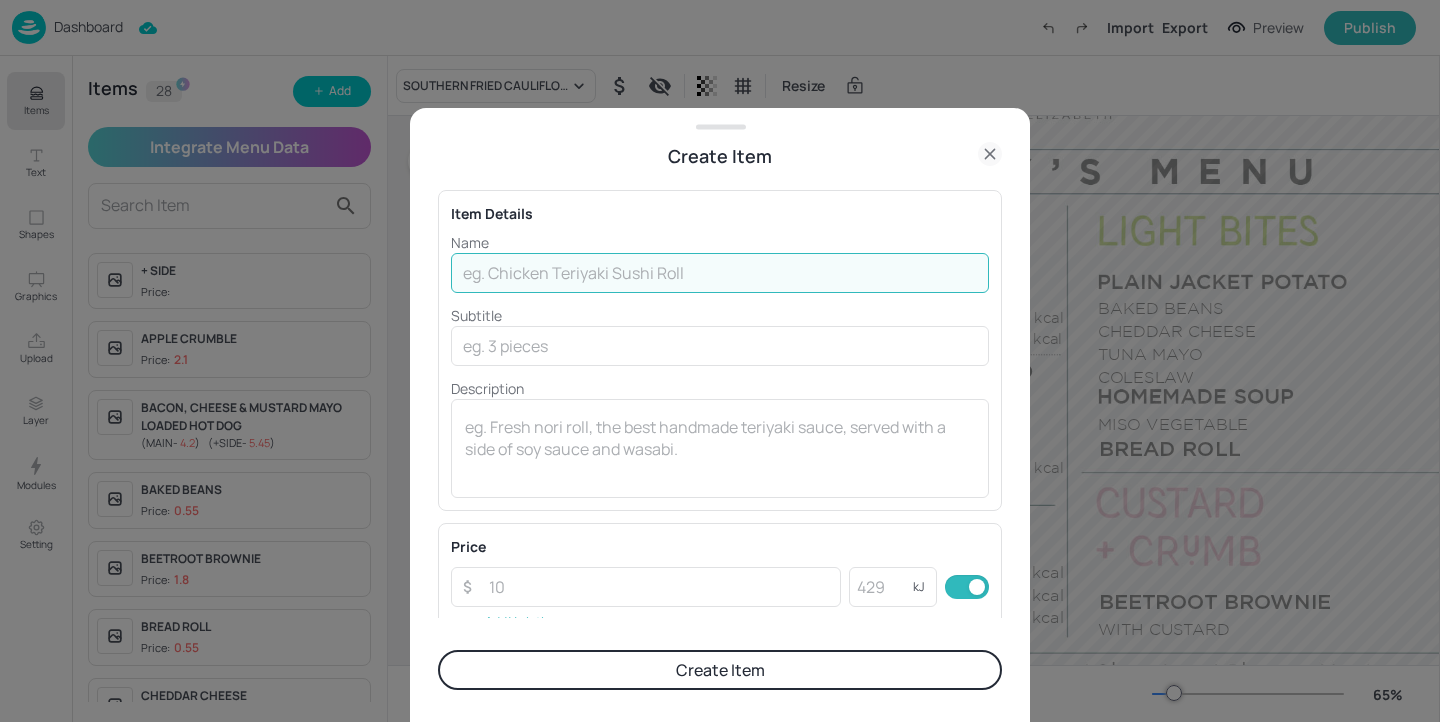 paste on "Beef jalfrezi with Rice" 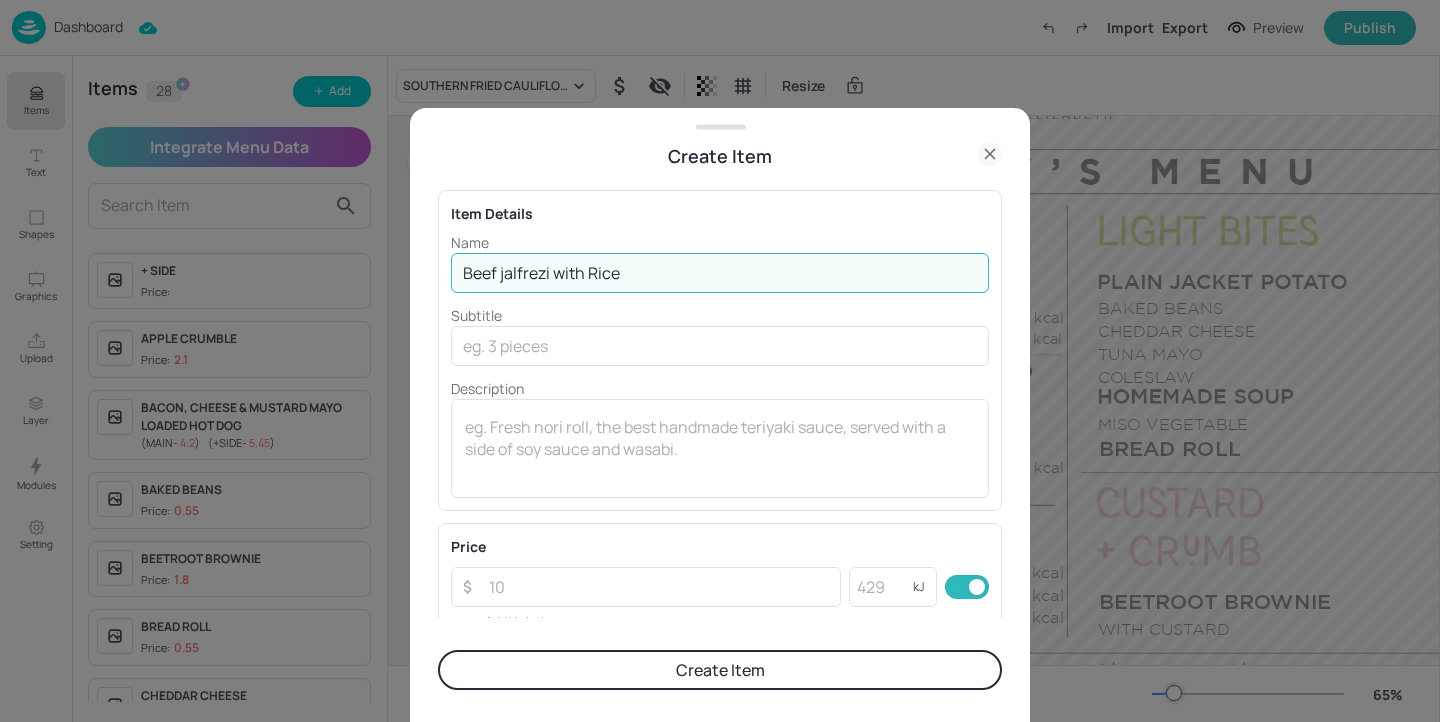drag, startPoint x: 641, startPoint y: 272, endPoint x: 477, endPoint y: 271, distance: 164.00305 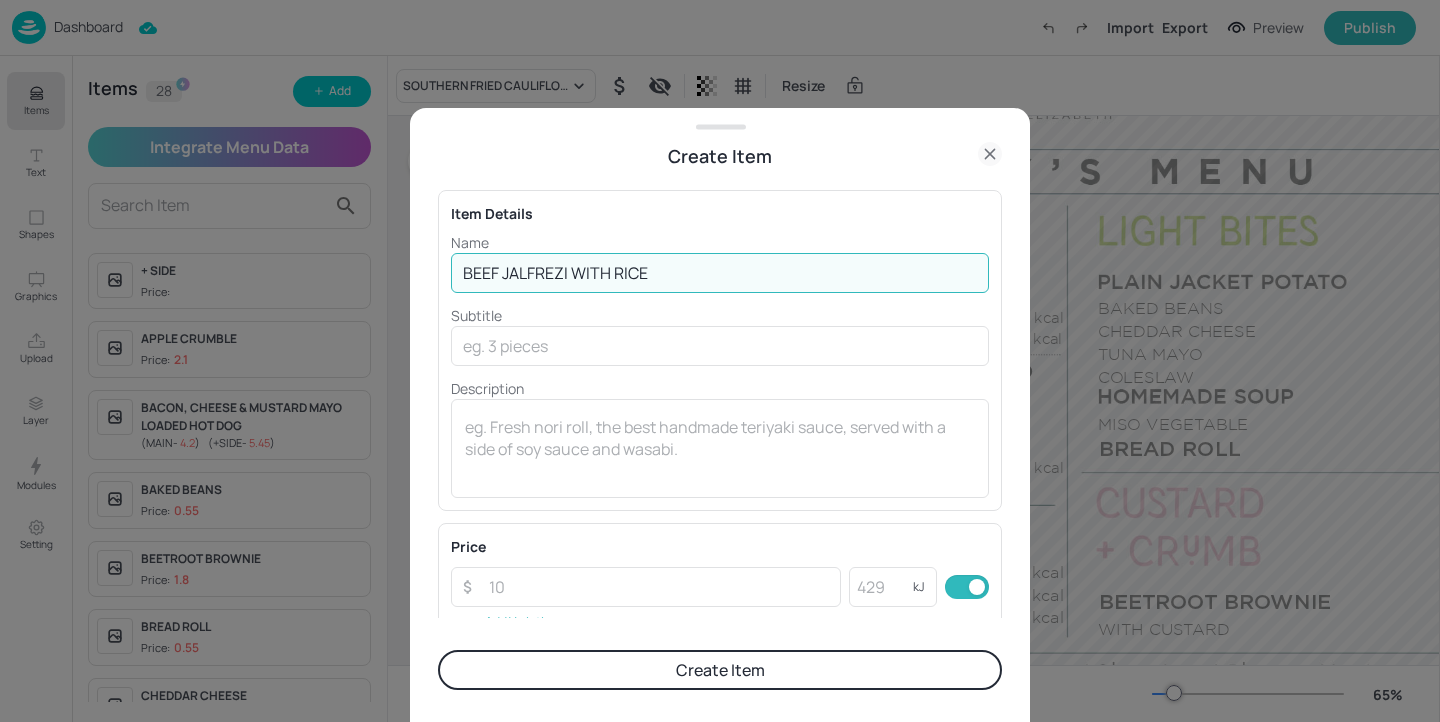 scroll, scrollTop: 216, scrollLeft: 0, axis: vertical 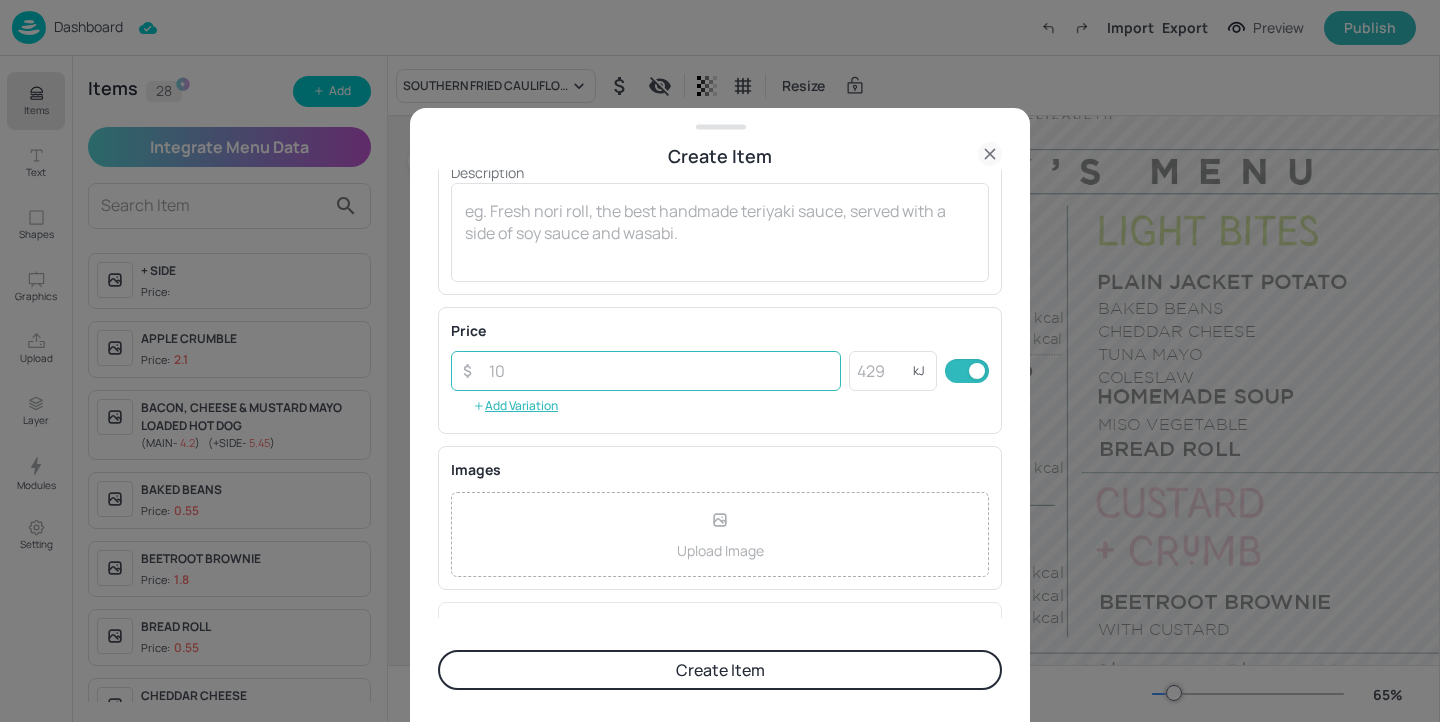 type on "BEEF JALFREZI WITH RICE" 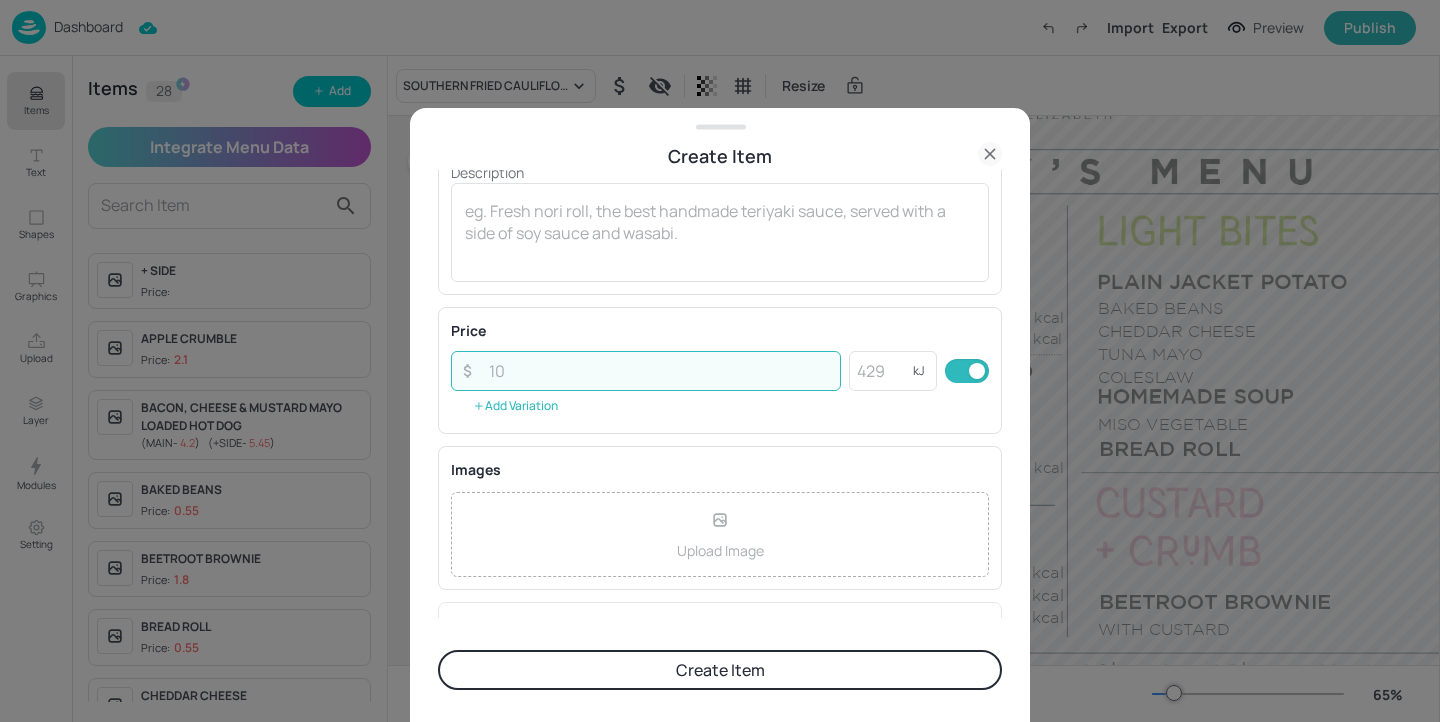 click on "Add Variation" at bounding box center (515, 406) 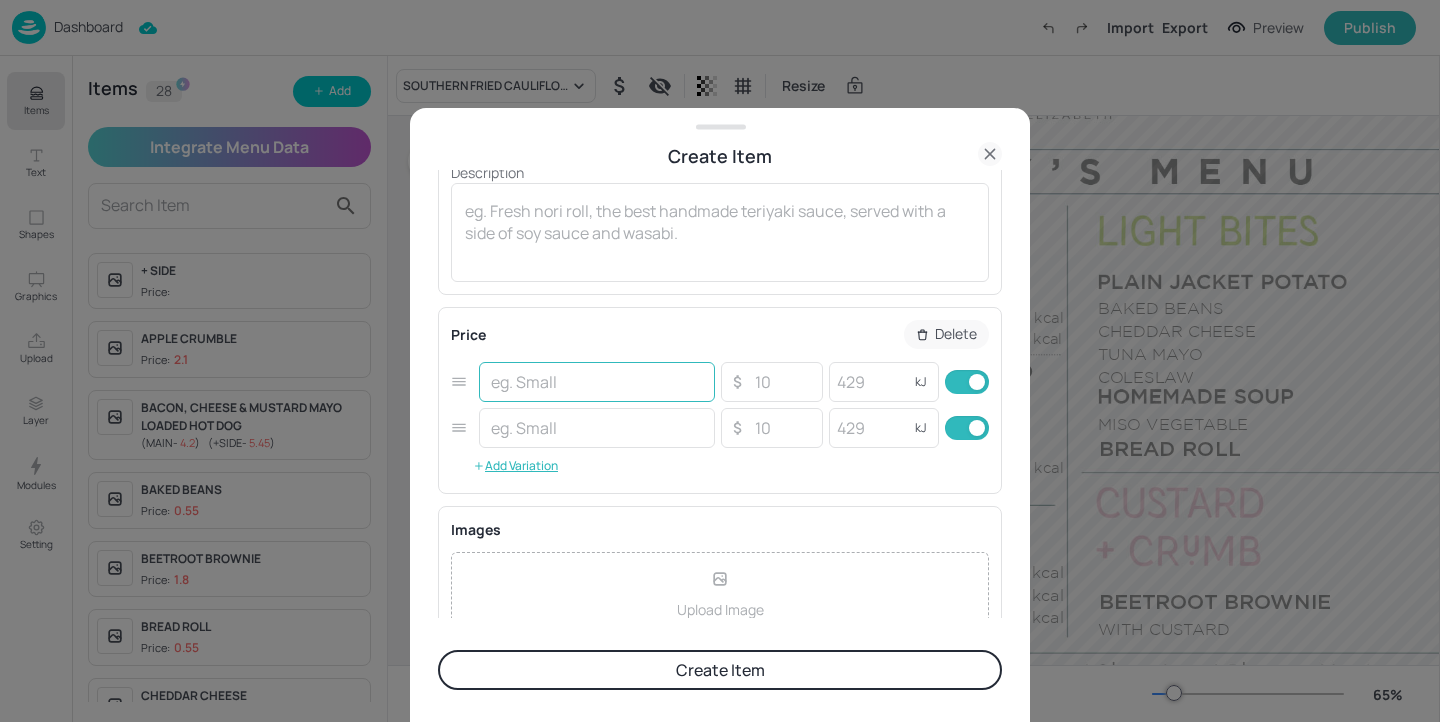click at bounding box center [597, 382] 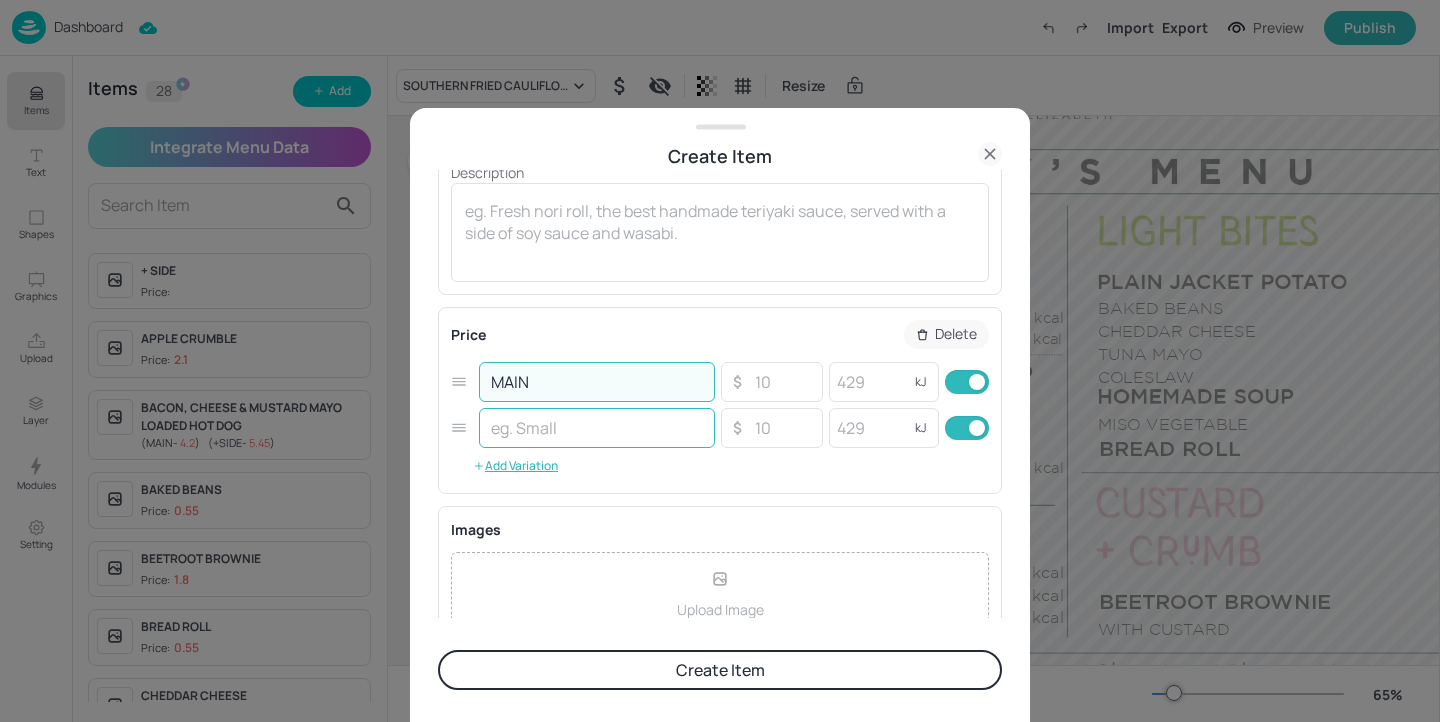 type on "MAIN" 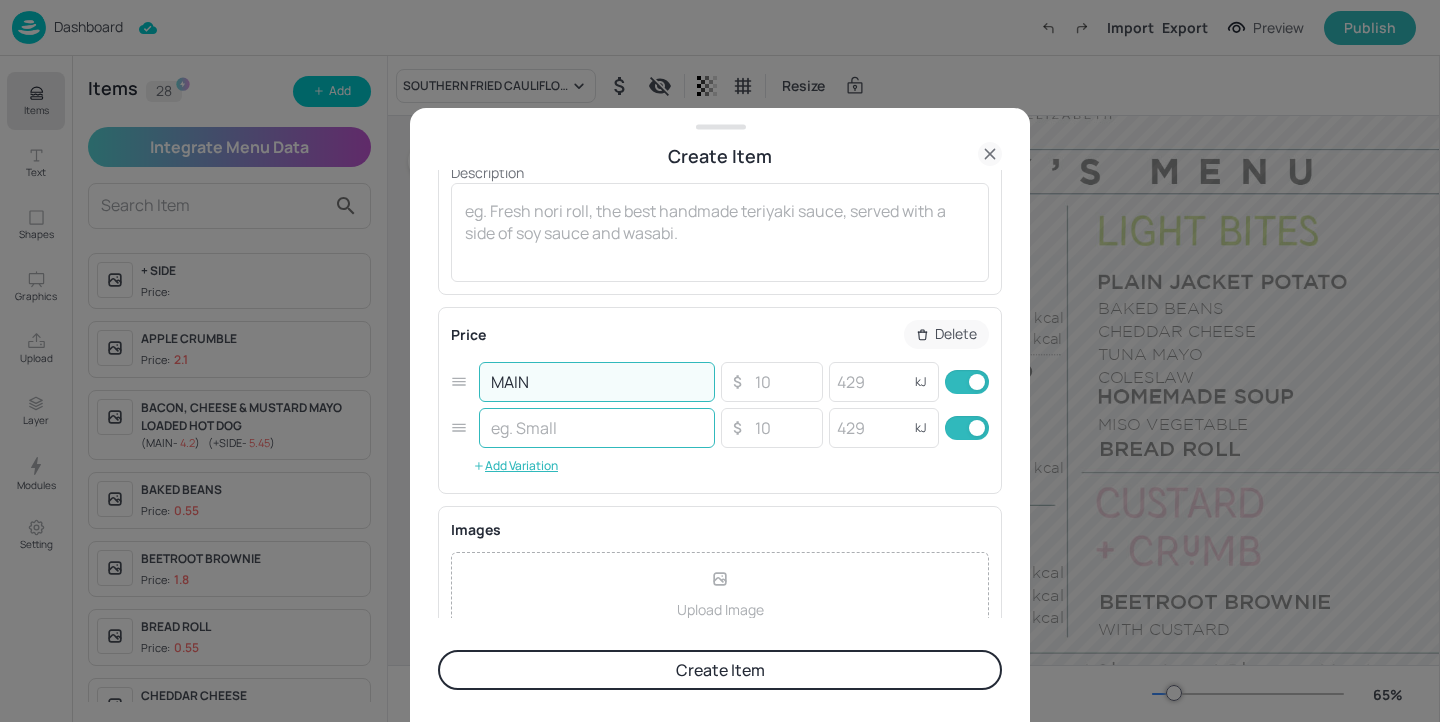 click at bounding box center (597, 428) 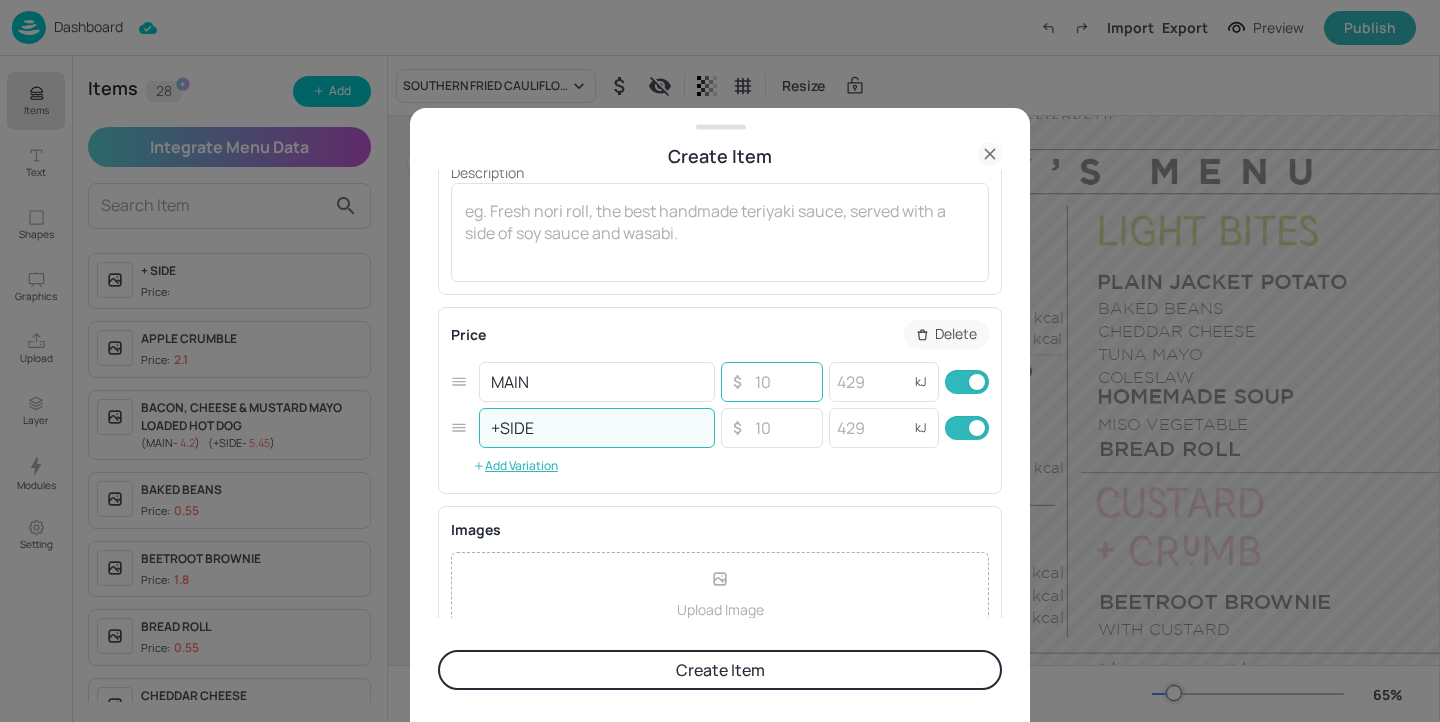 type on "+SIDE" 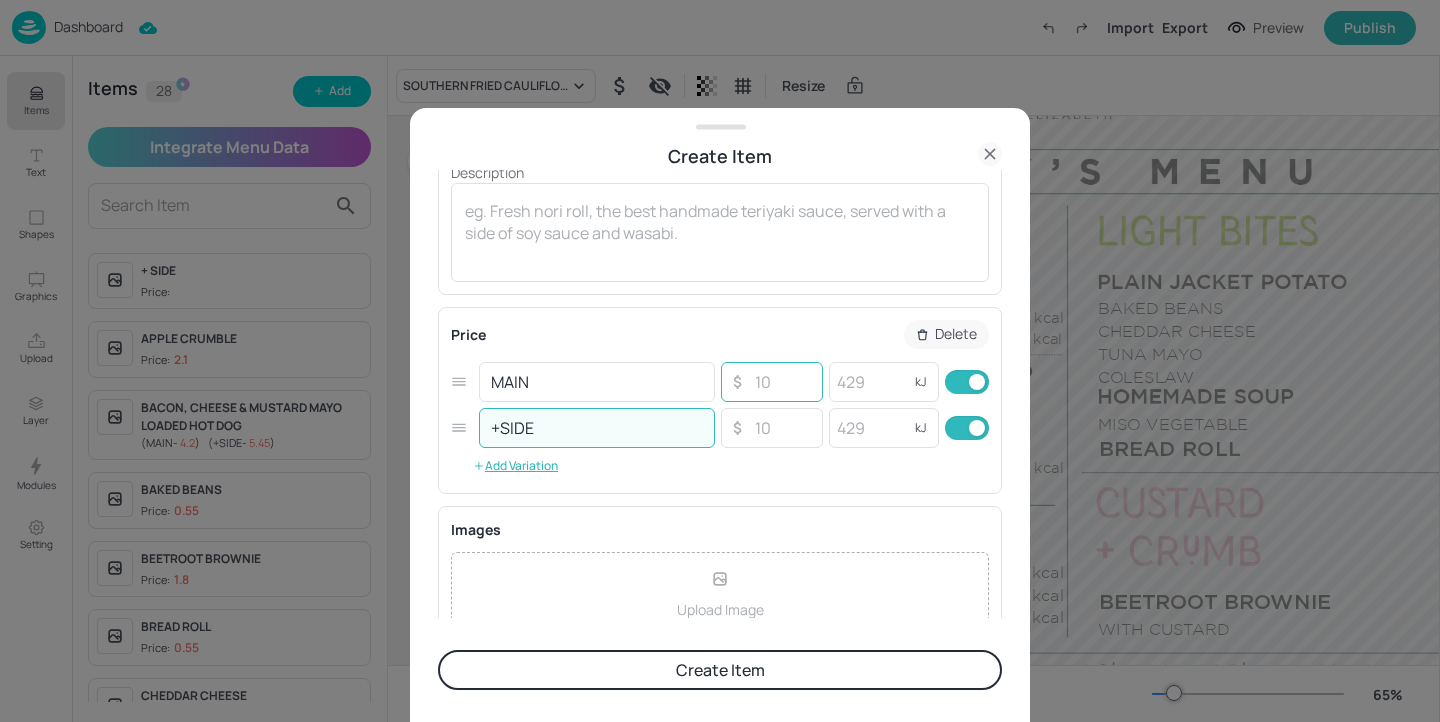 click at bounding box center [782, 382] 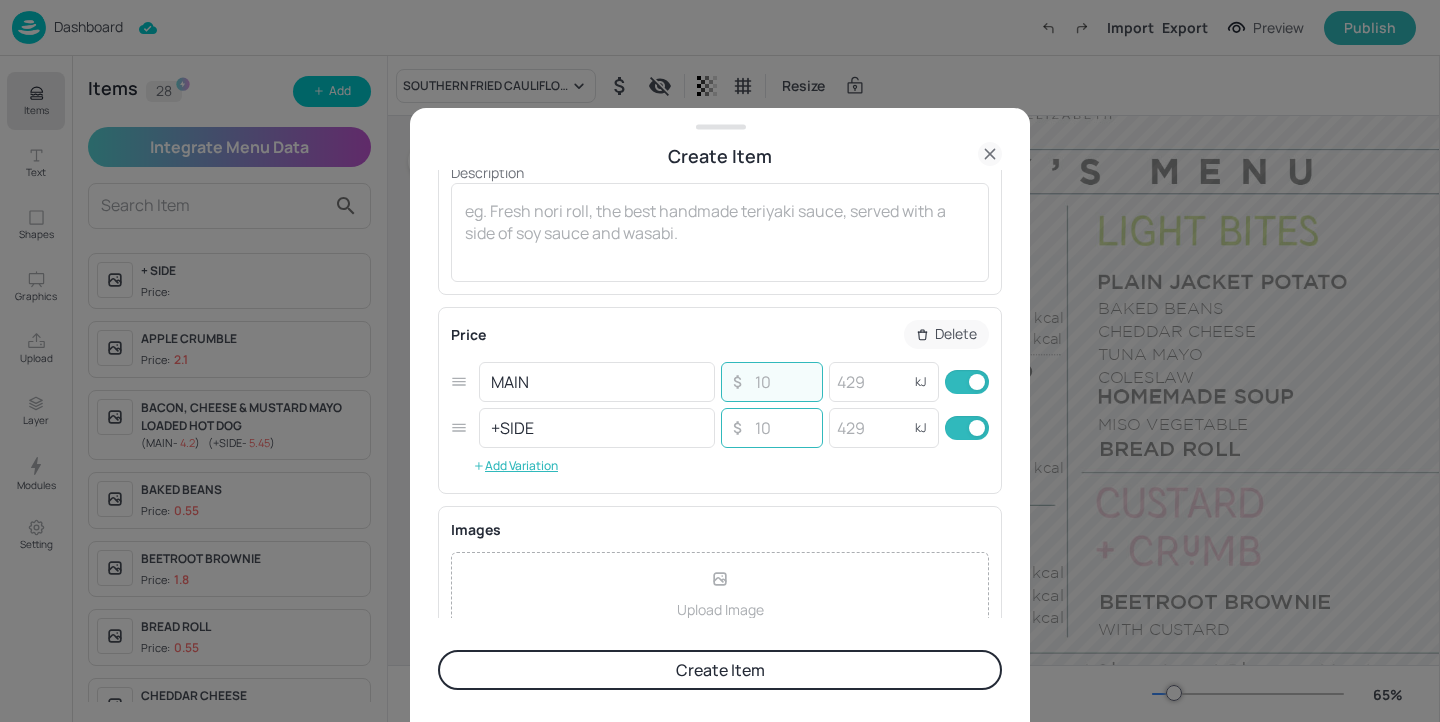 click at bounding box center [782, 428] 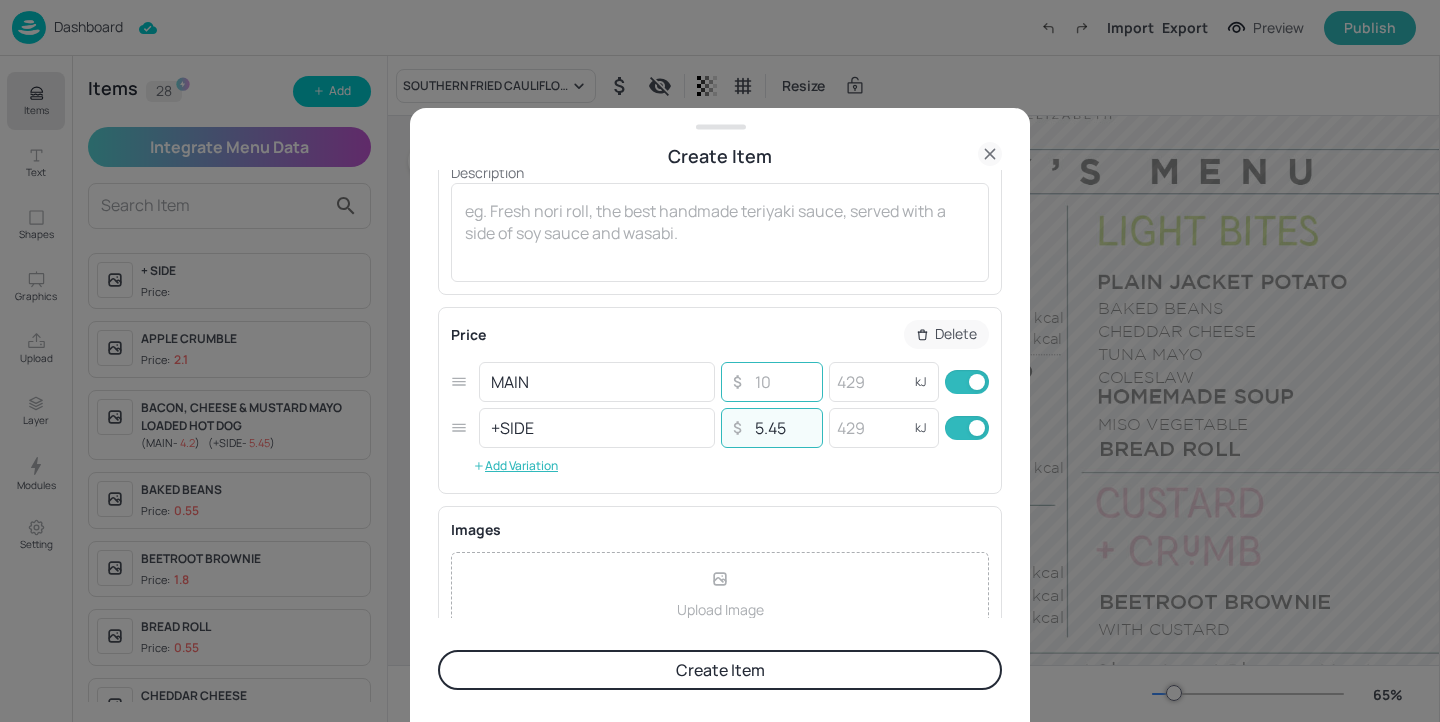 type on "5.45" 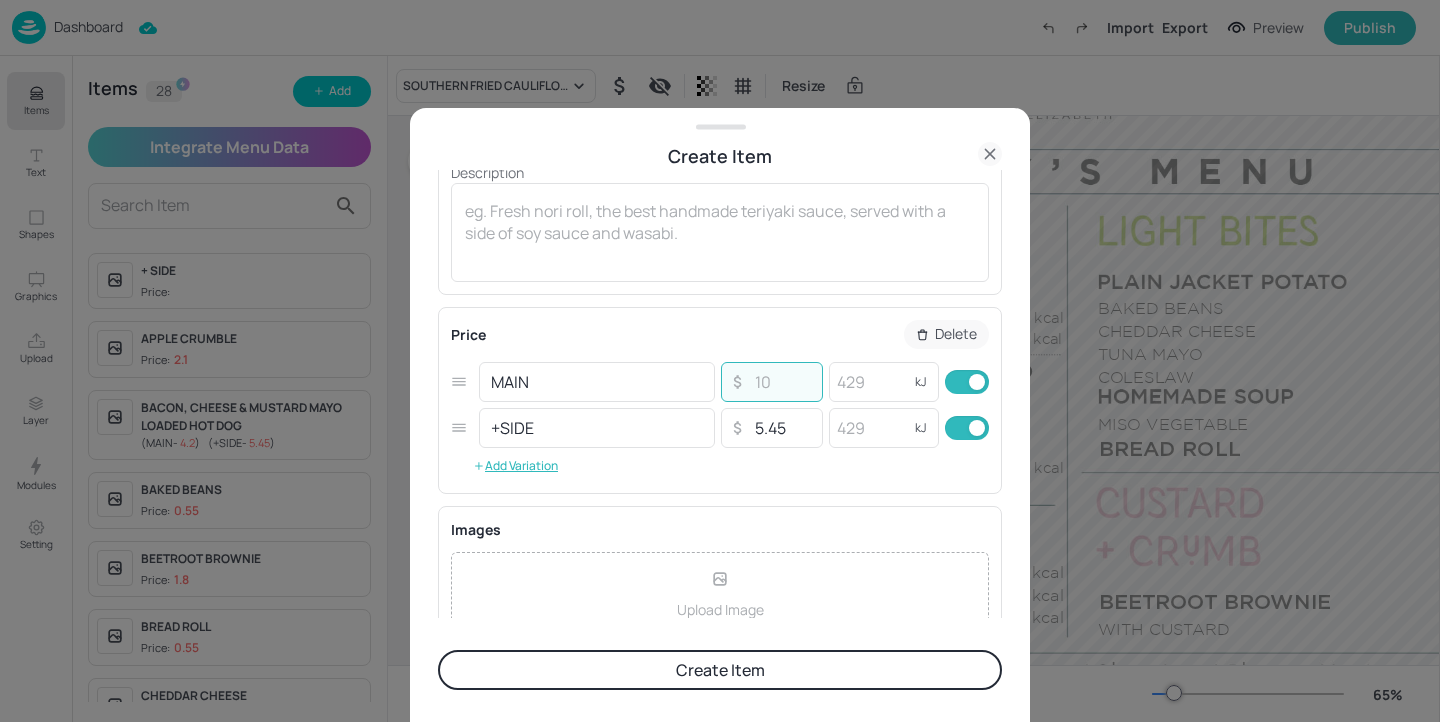 click at bounding box center (782, 382) 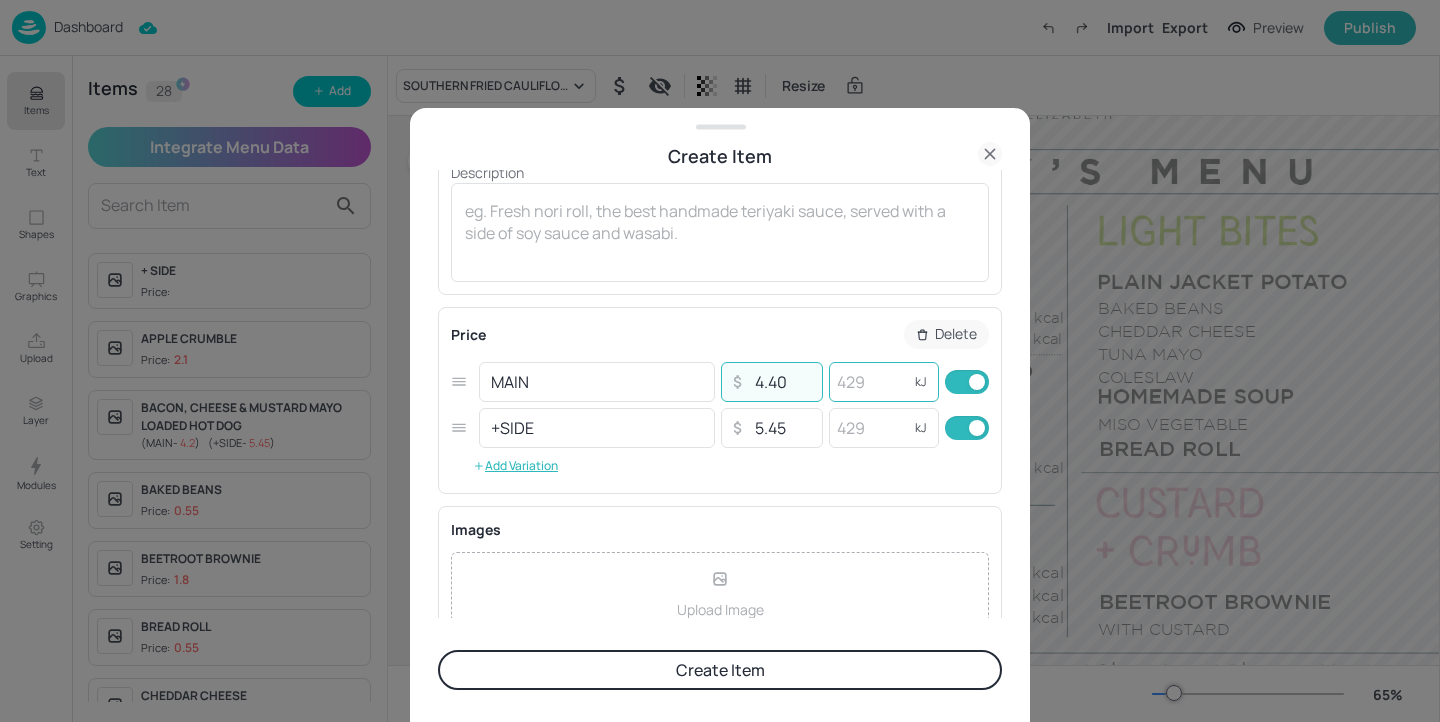 type on "4.40" 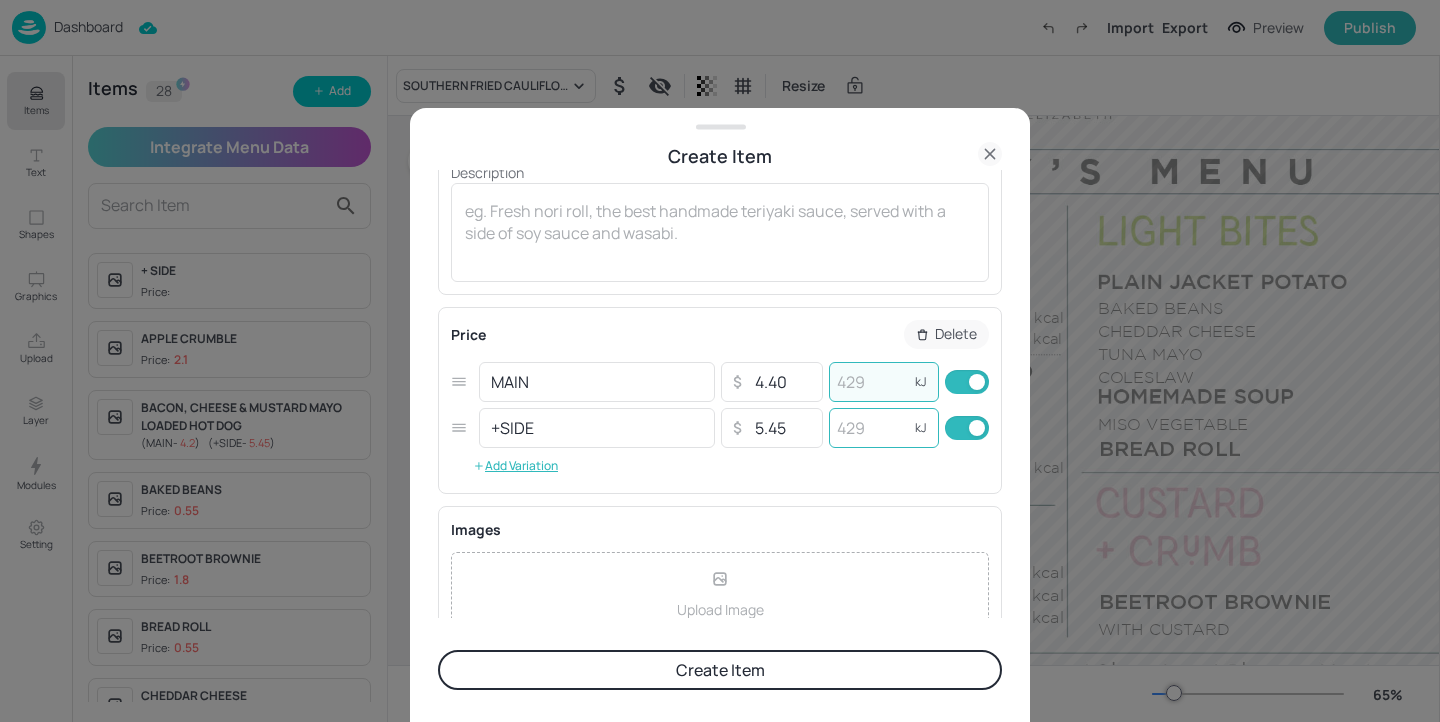 click at bounding box center [869, 428] 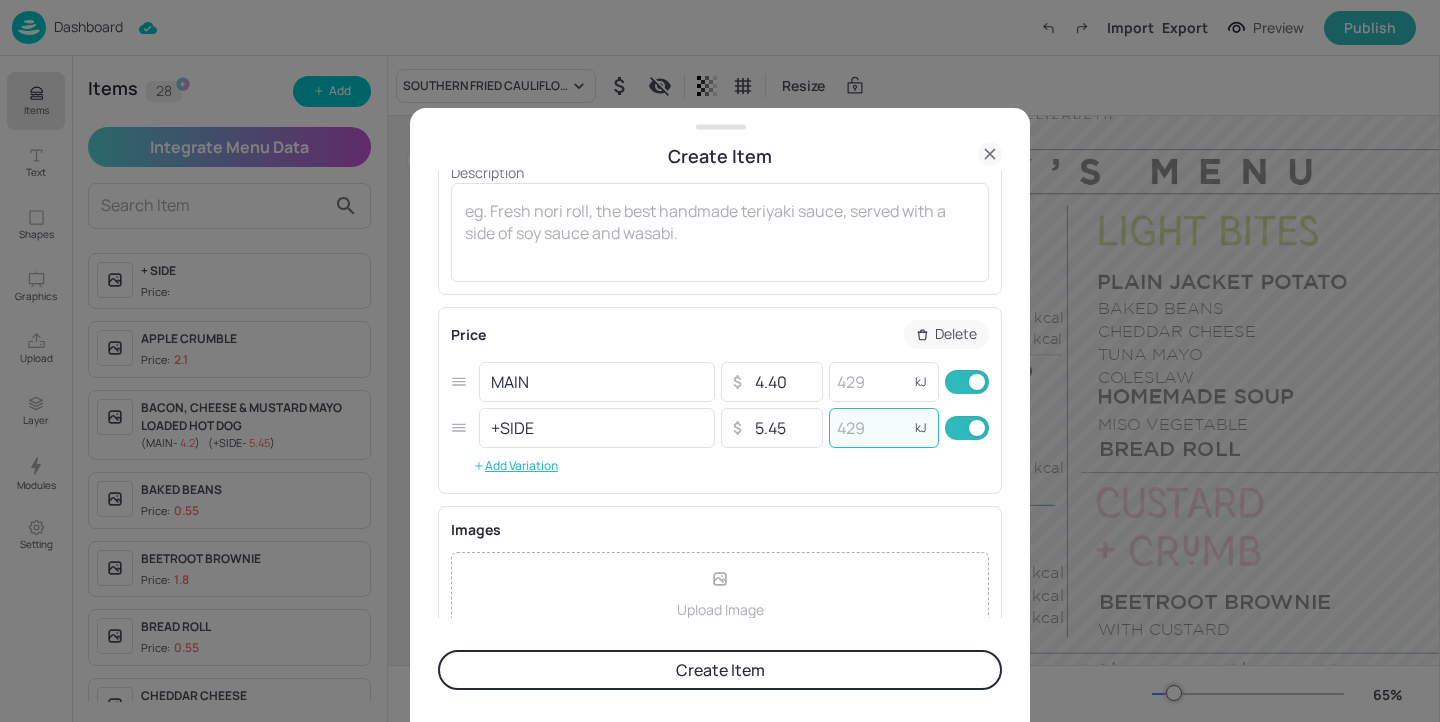 paste on "563" 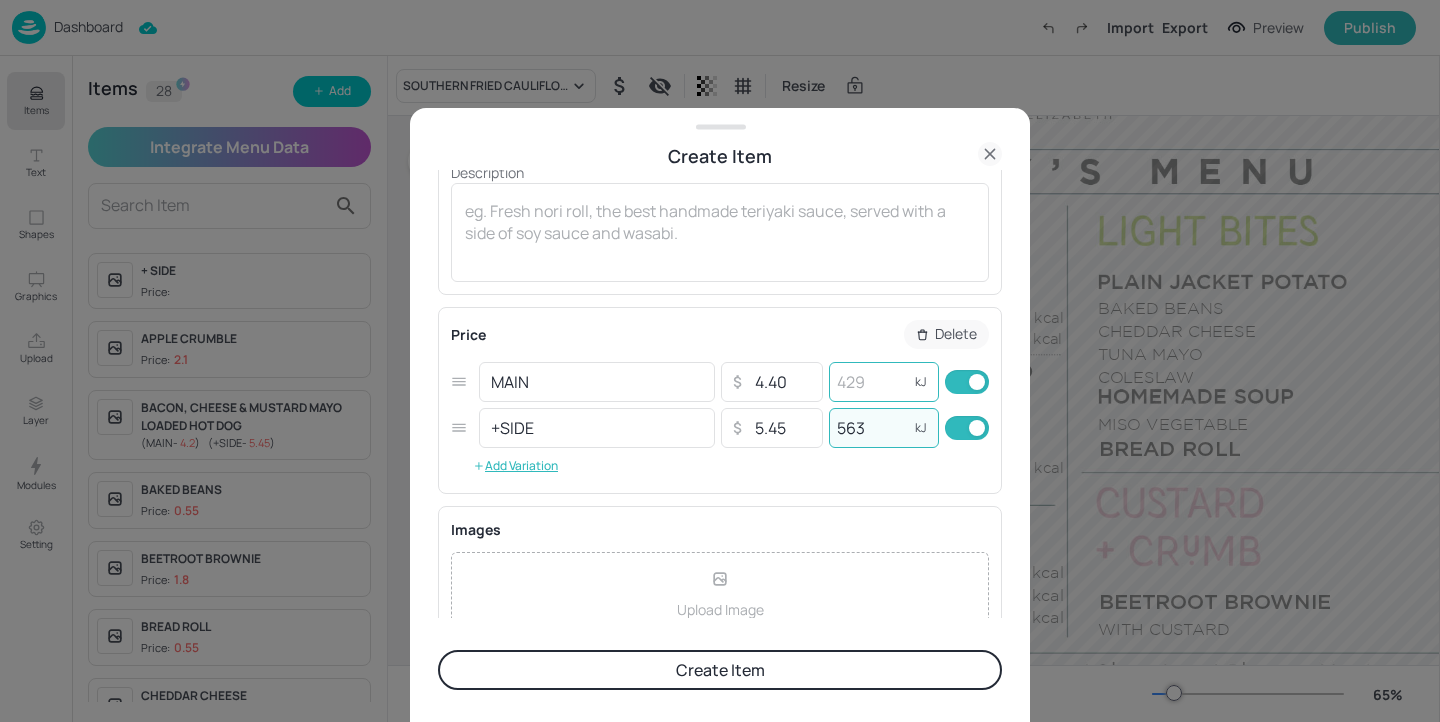 type on "563" 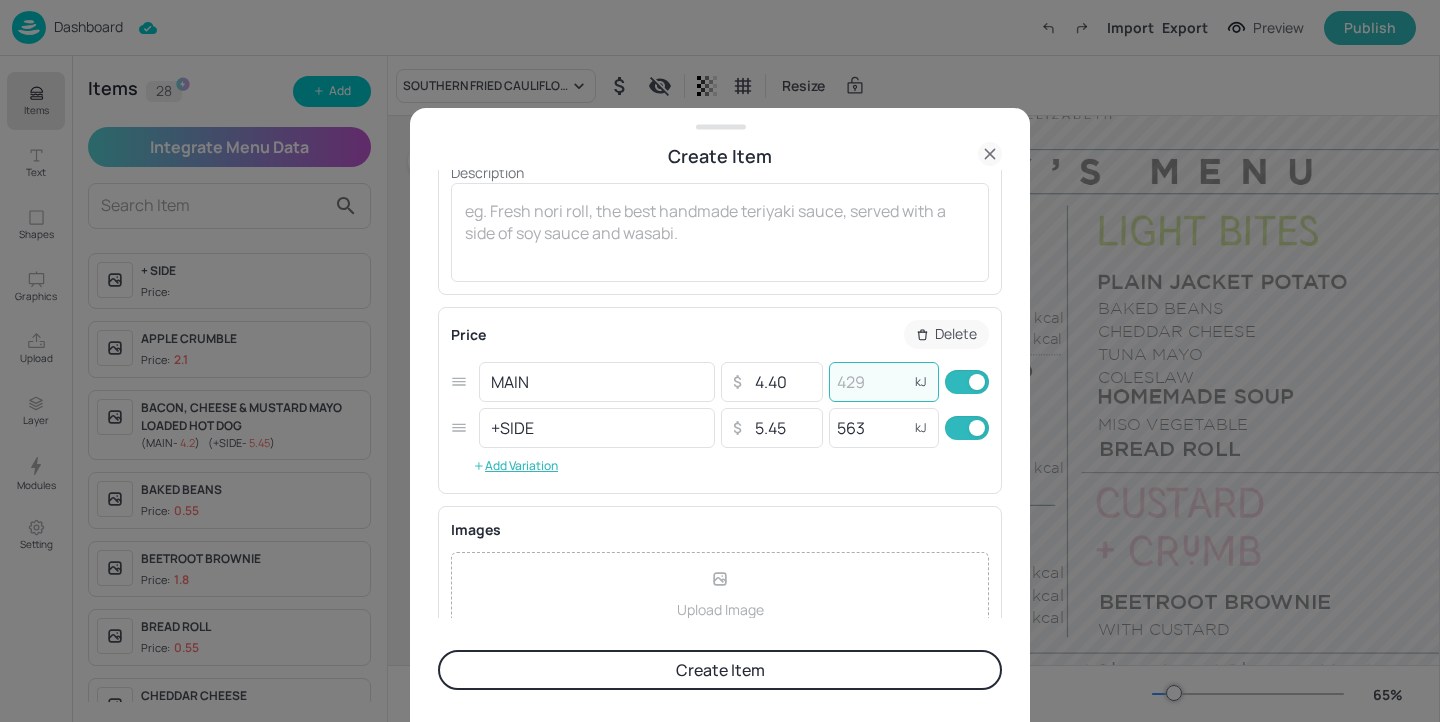 paste on "563" 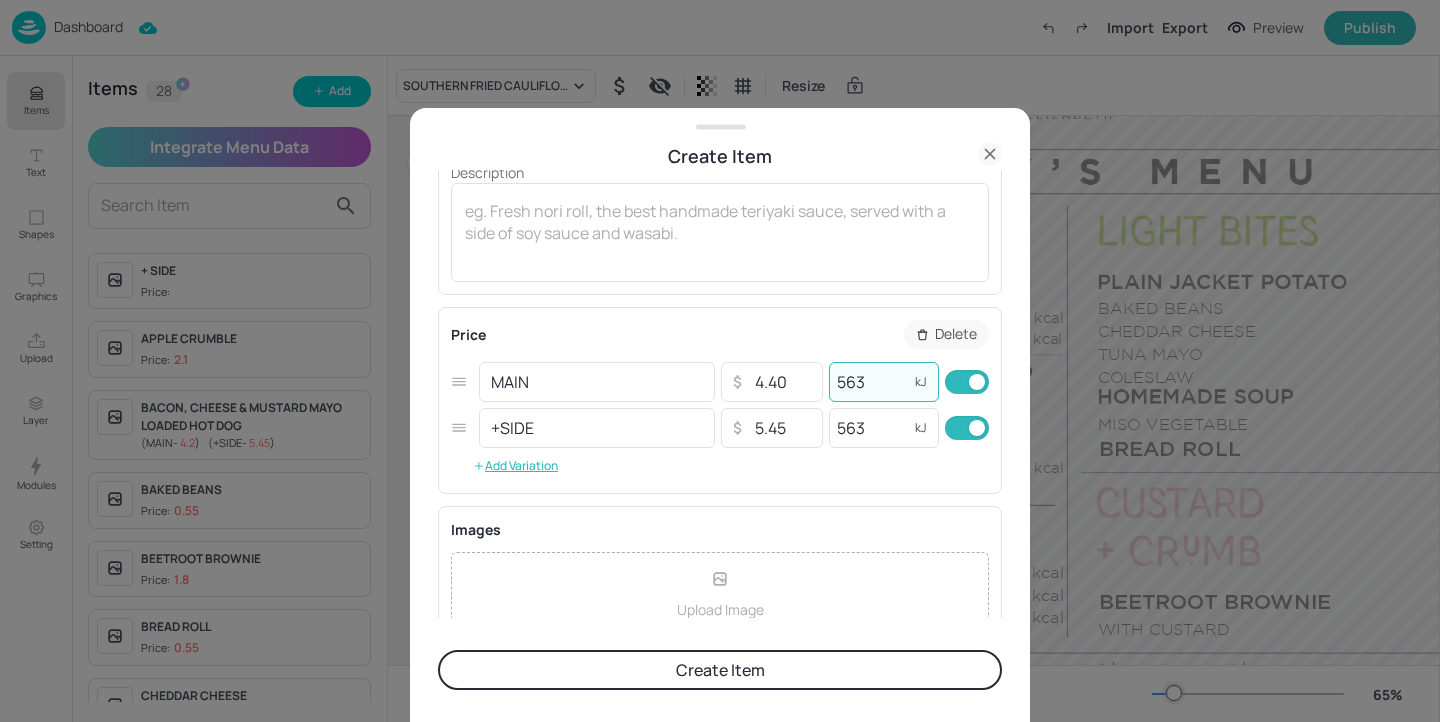 type on "563" 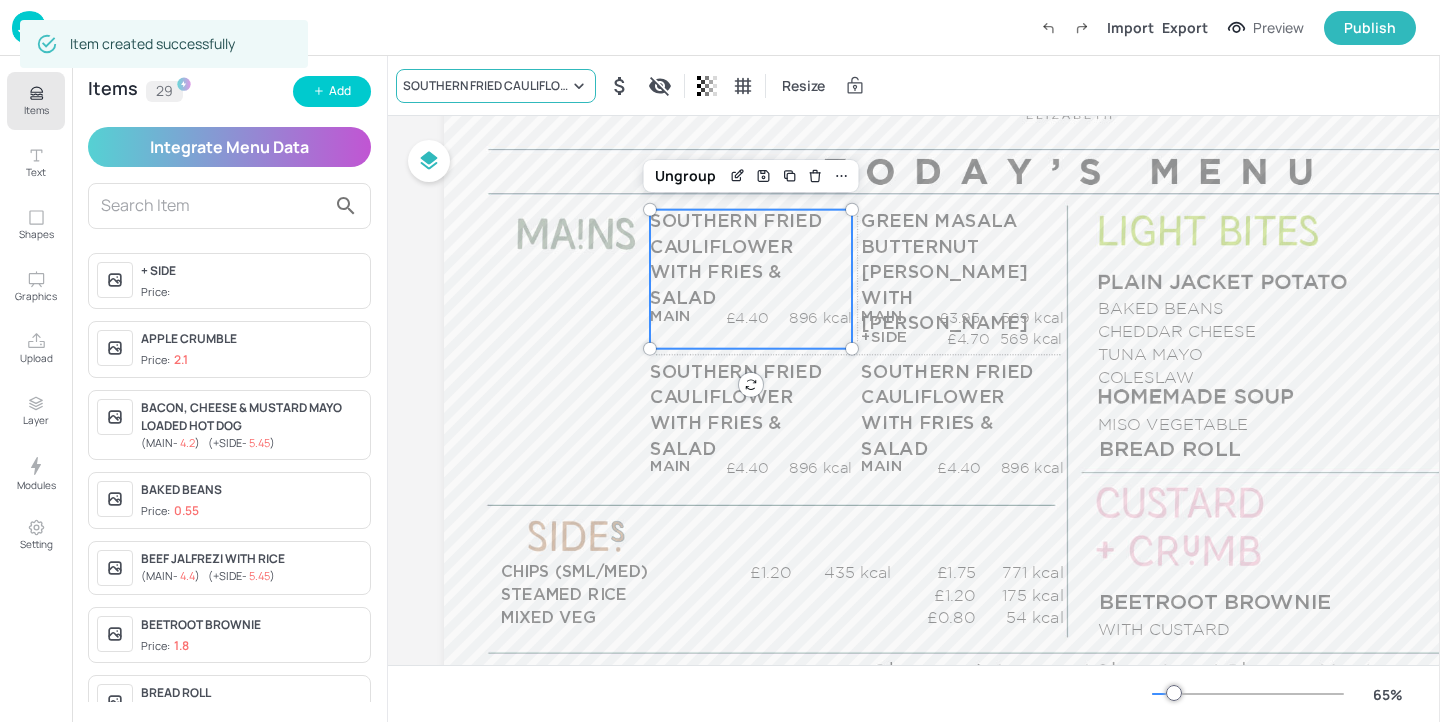 click on "SOUTHERN FRIED CAULIFLOWER WITH FRIES & SALAD" at bounding box center (486, 86) 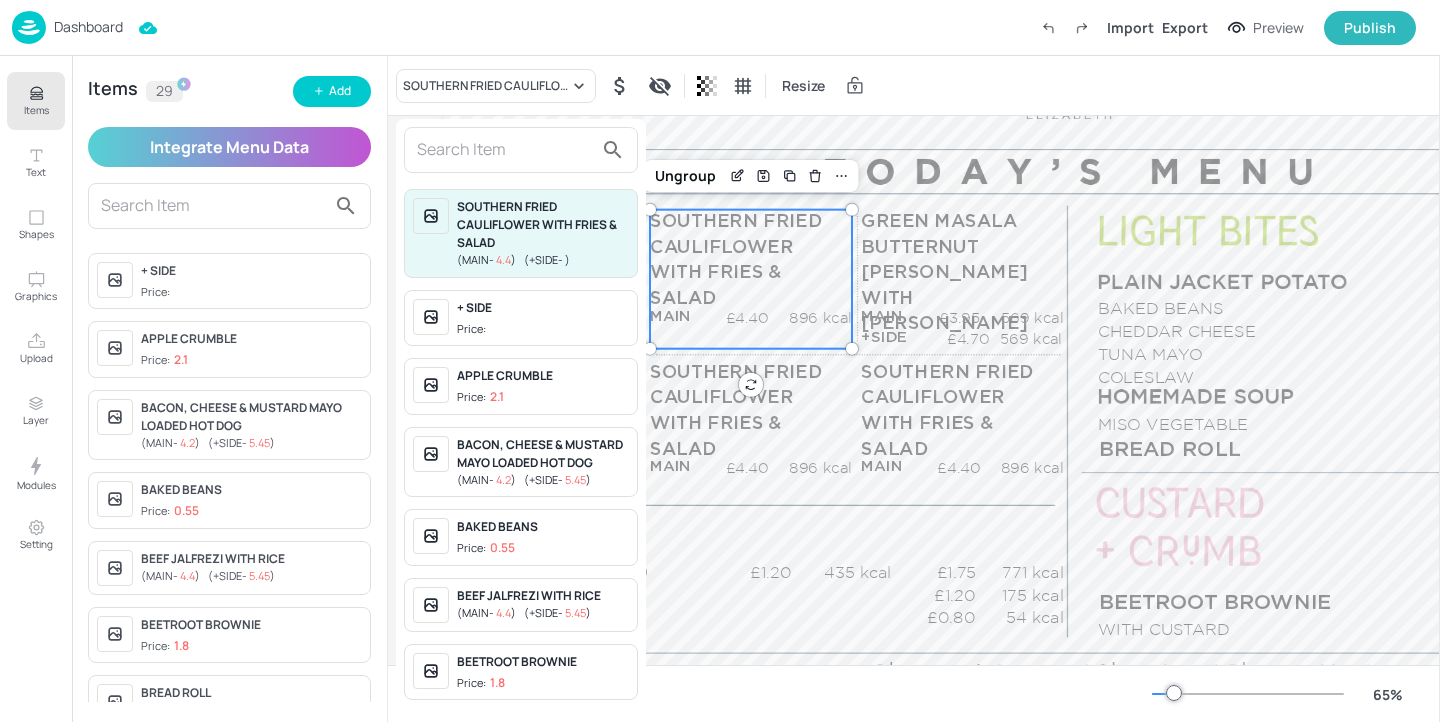 click at bounding box center (505, 150) 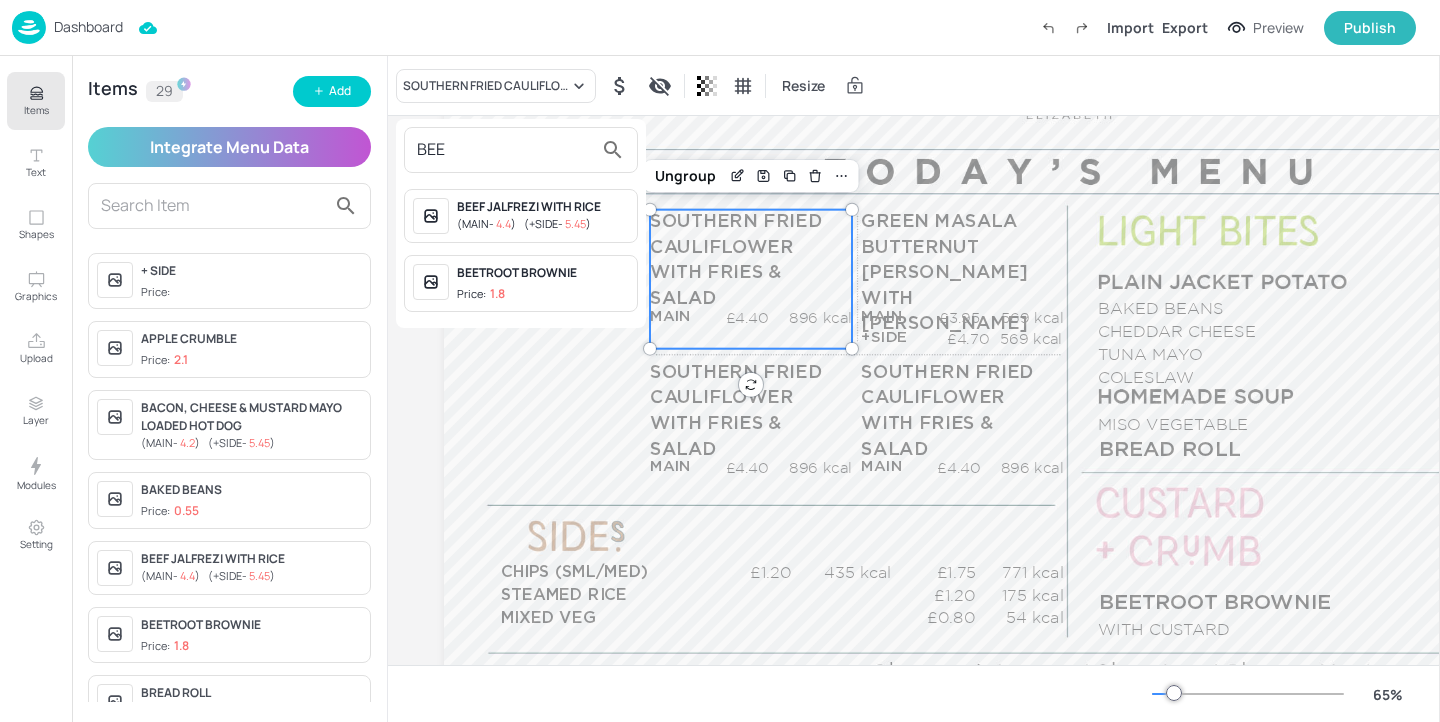 type on "BEE" 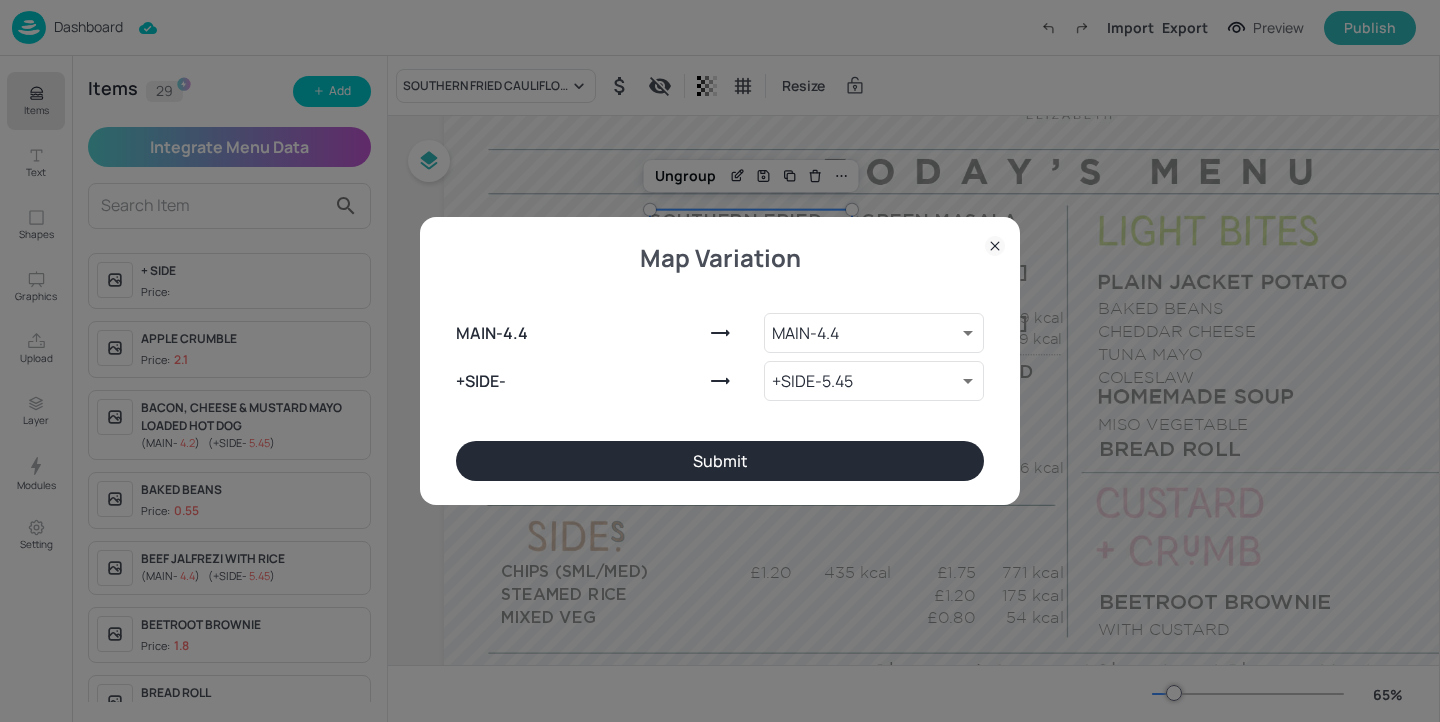 click on "Submit" at bounding box center (720, 461) 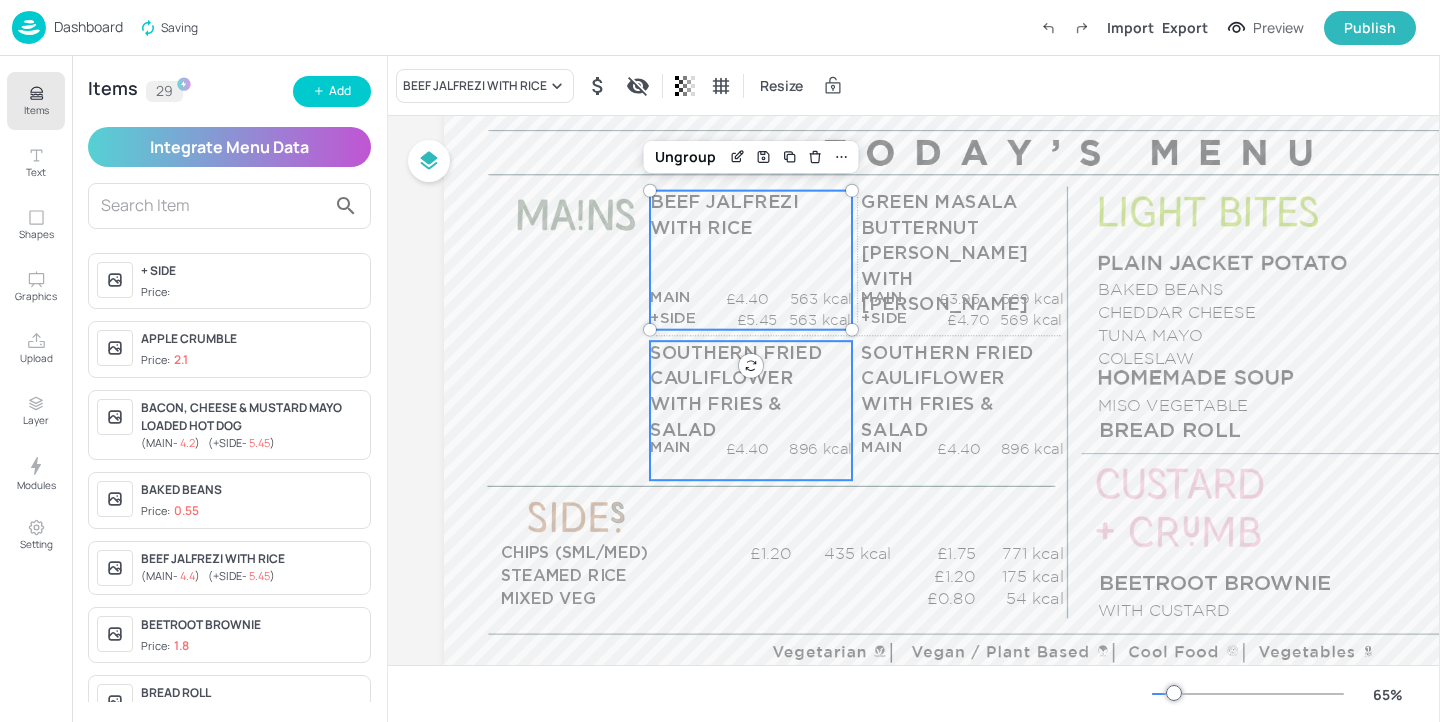 scroll, scrollTop: 224, scrollLeft: 0, axis: vertical 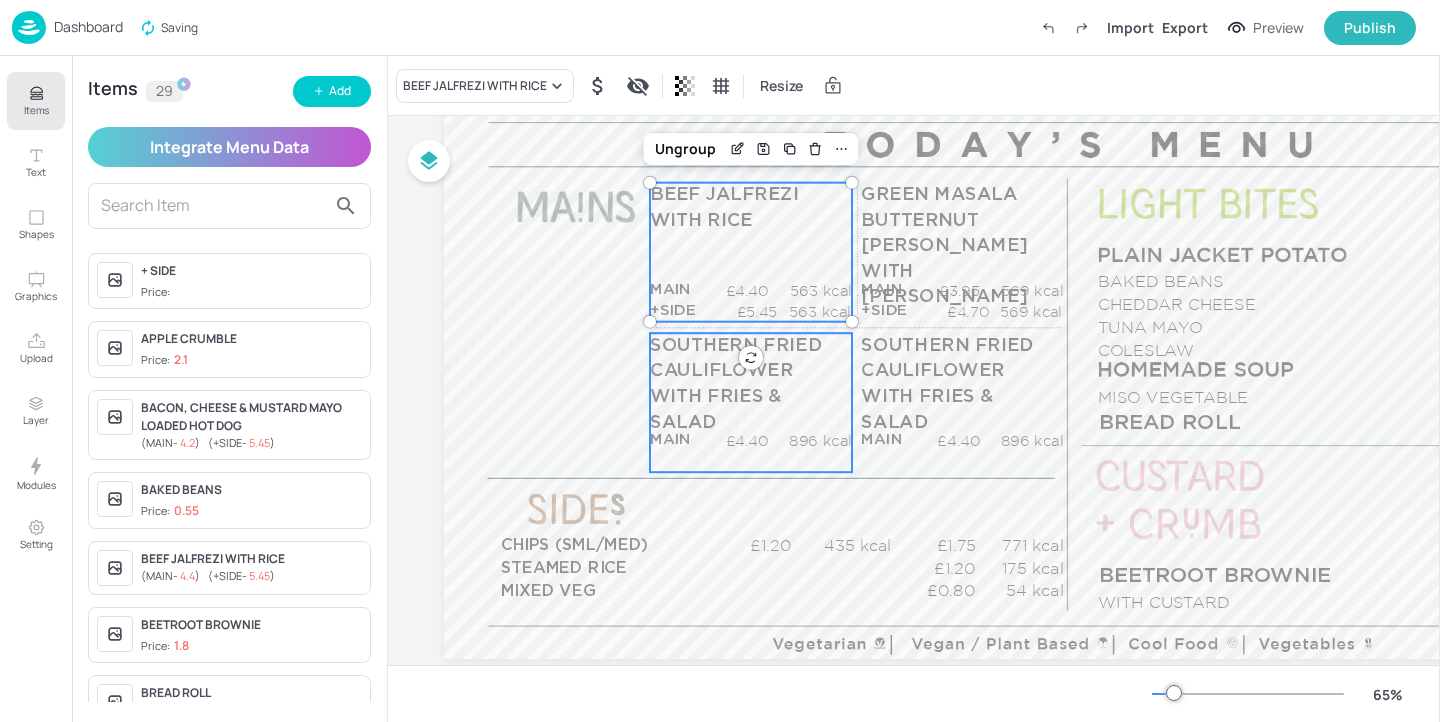 click on "SOUTHERN FRIED CAULIFLOWER WITH FRIES & SALAD" at bounding box center (736, 383) 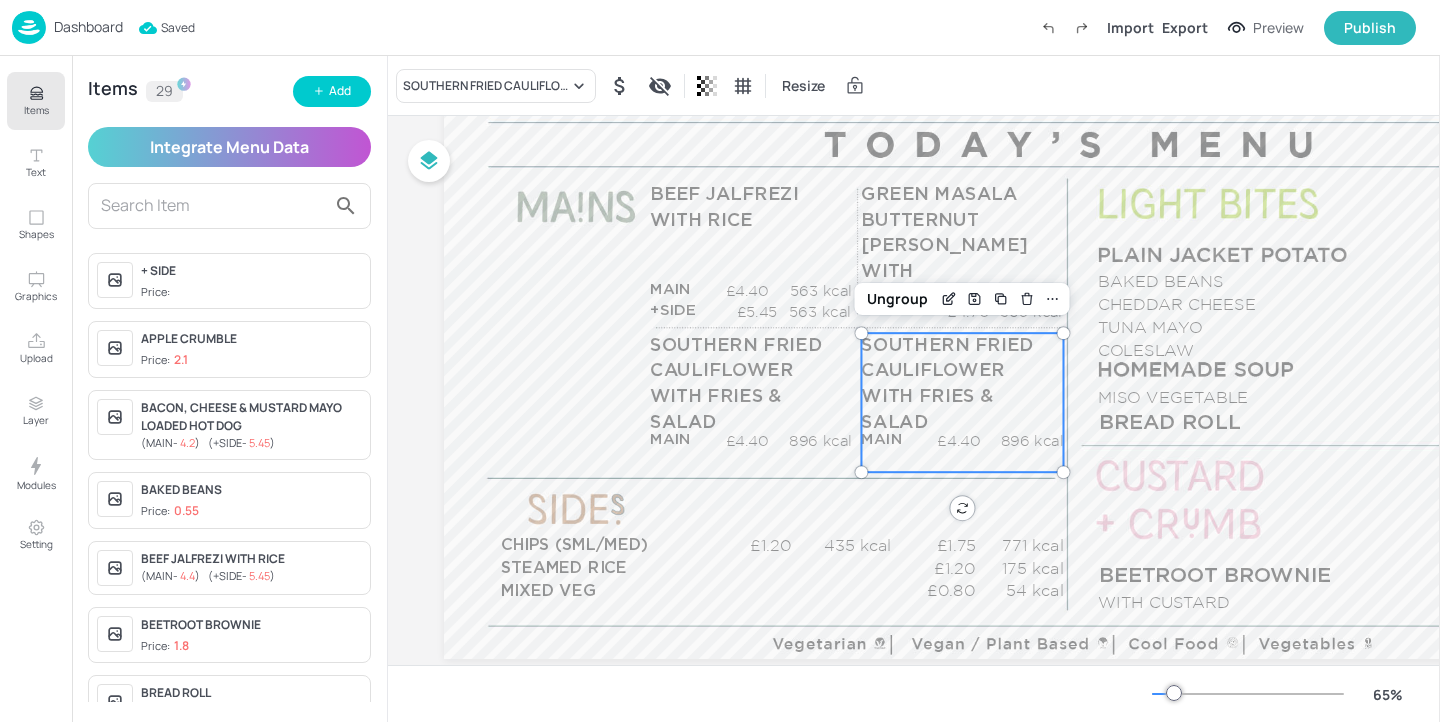 click on "SOUTHERN FRIED CAULIFLOWER WITH FRIES & SALAD" at bounding box center [960, 384] 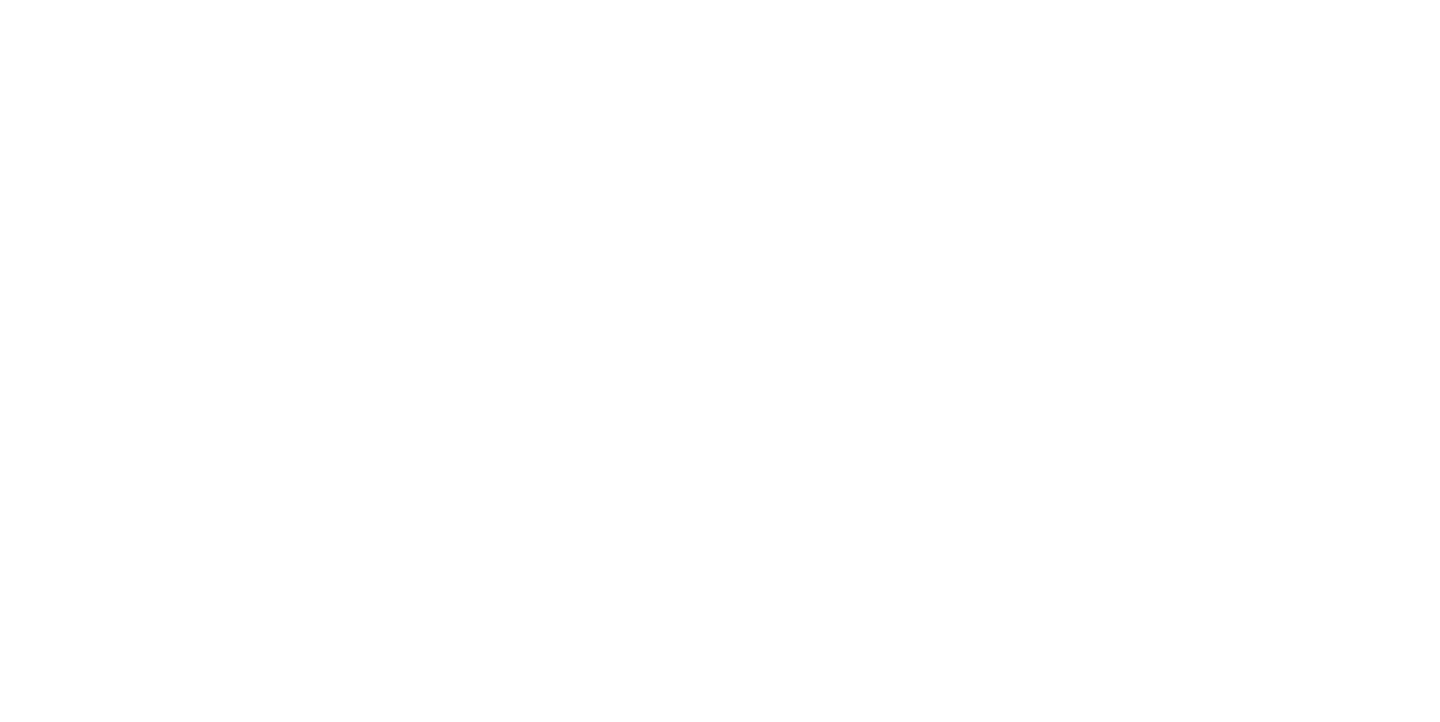 scroll, scrollTop: 0, scrollLeft: 0, axis: both 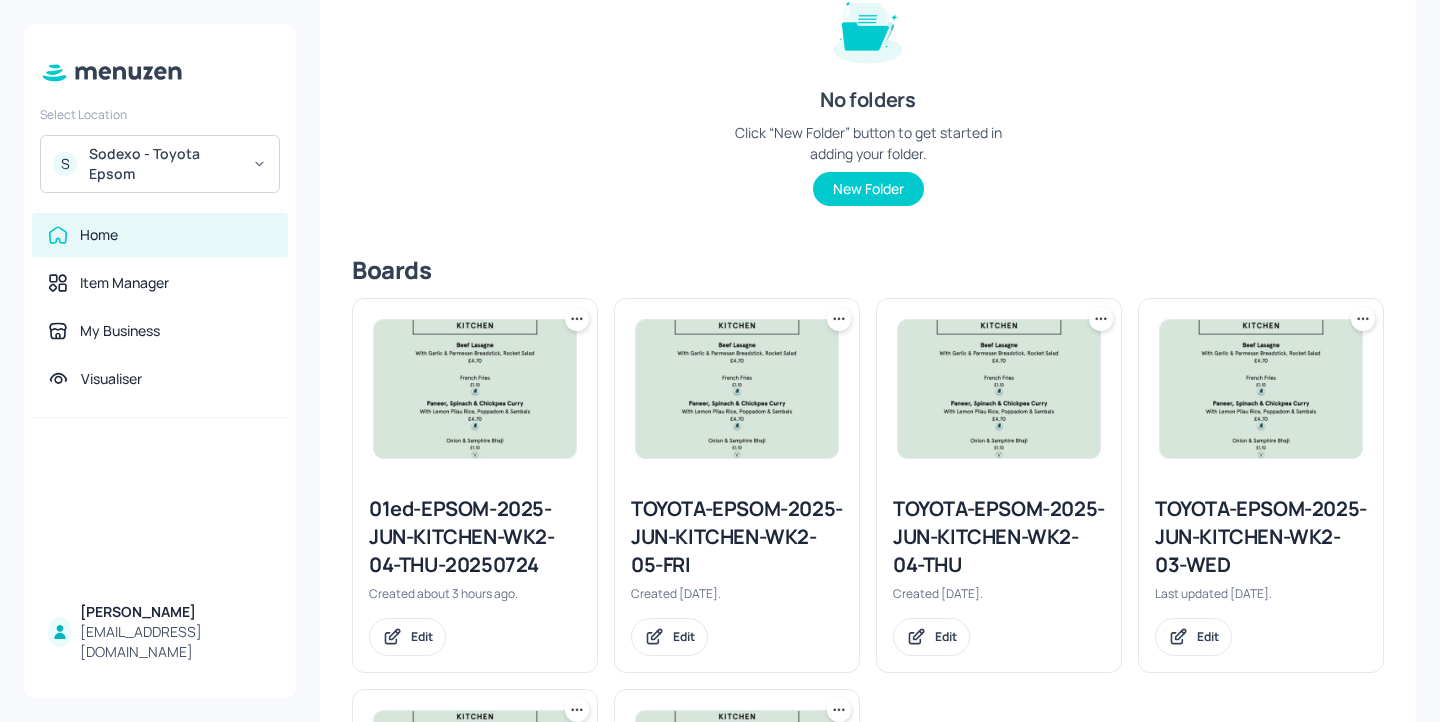 click on "TOYOTA-EPSOM-2025-JUN-KITCHEN-WK2-04-THU" at bounding box center [999, 537] 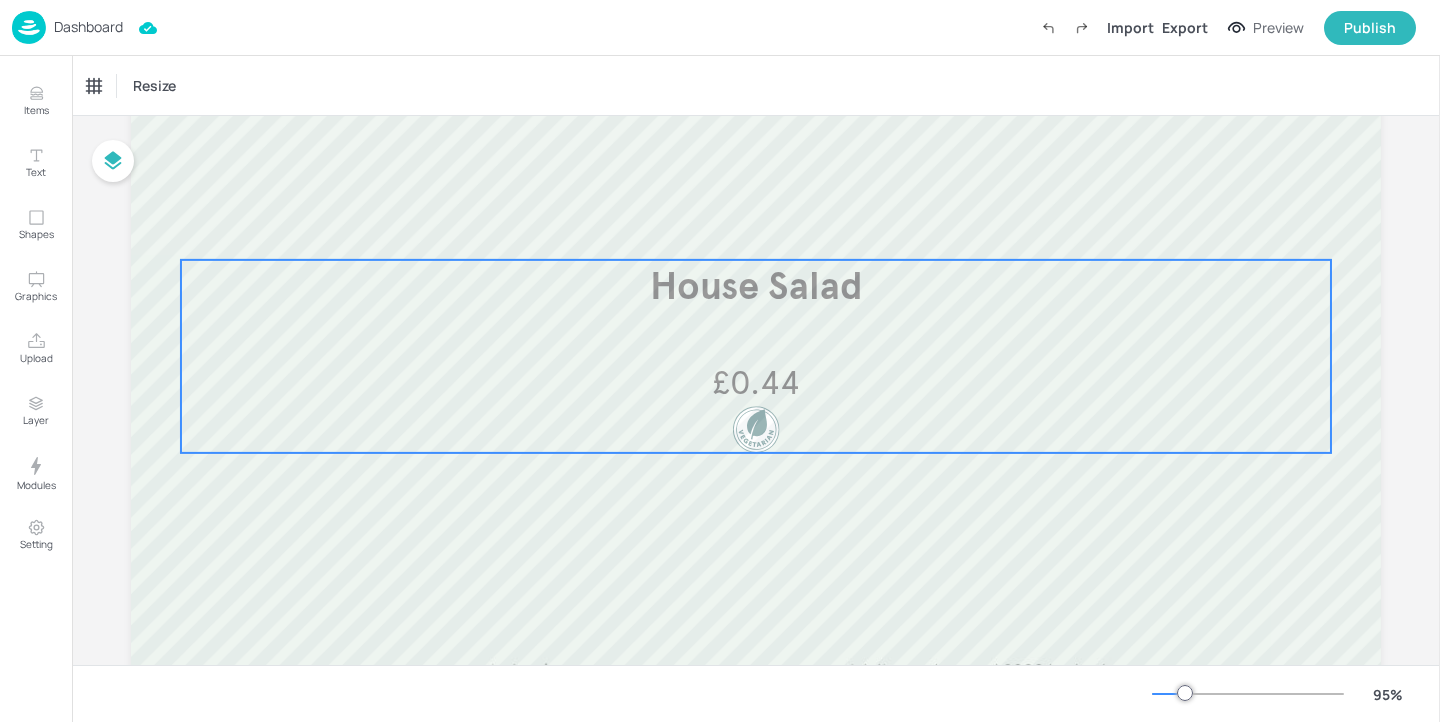 scroll, scrollTop: 501, scrollLeft: 0, axis: vertical 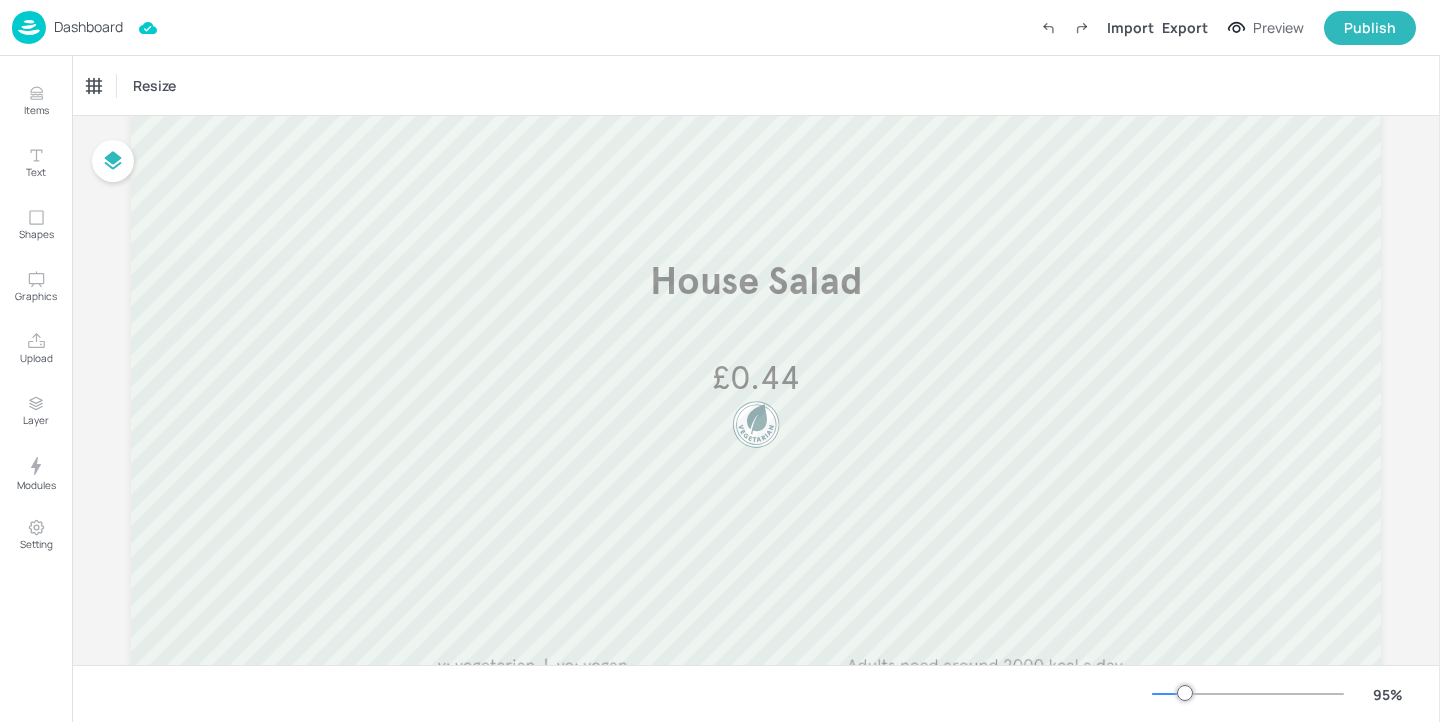 click on "Dashboard" at bounding box center [88, 27] 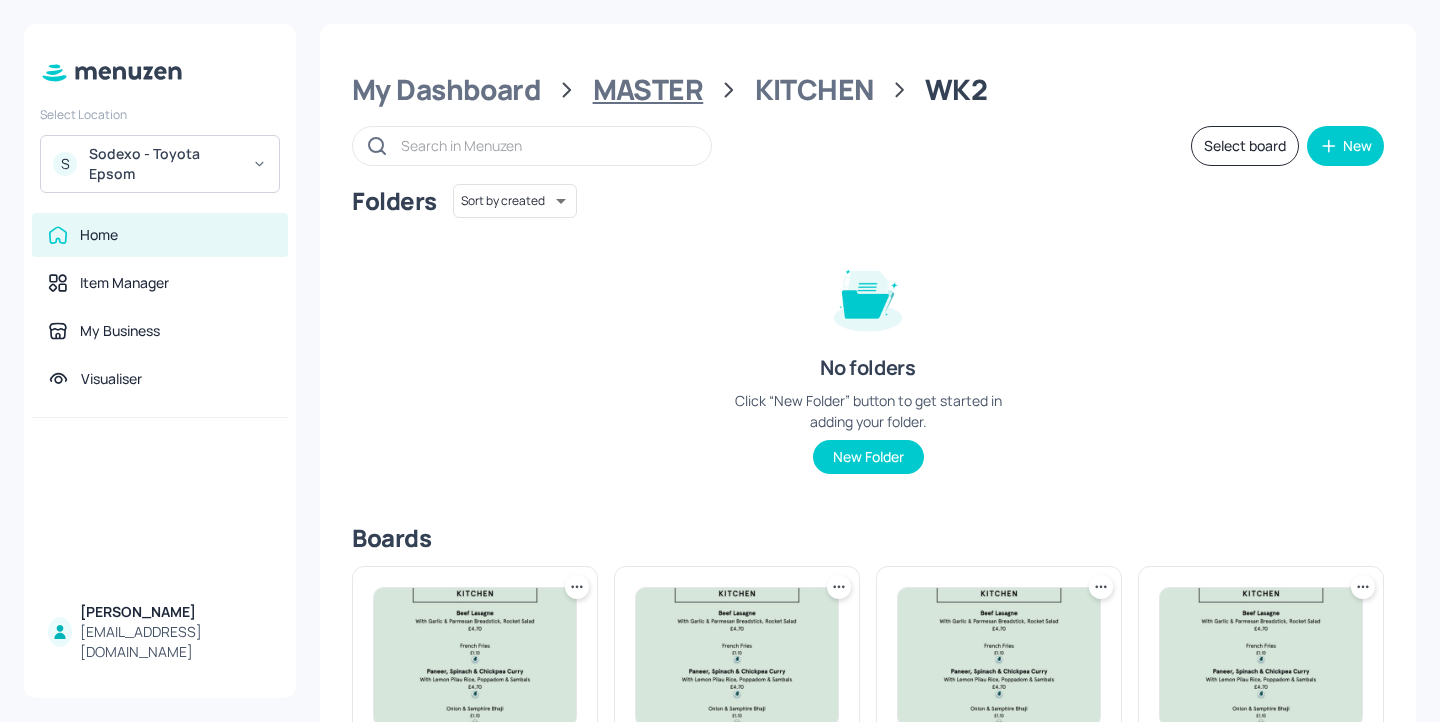 click on "MASTER" at bounding box center (648, 90) 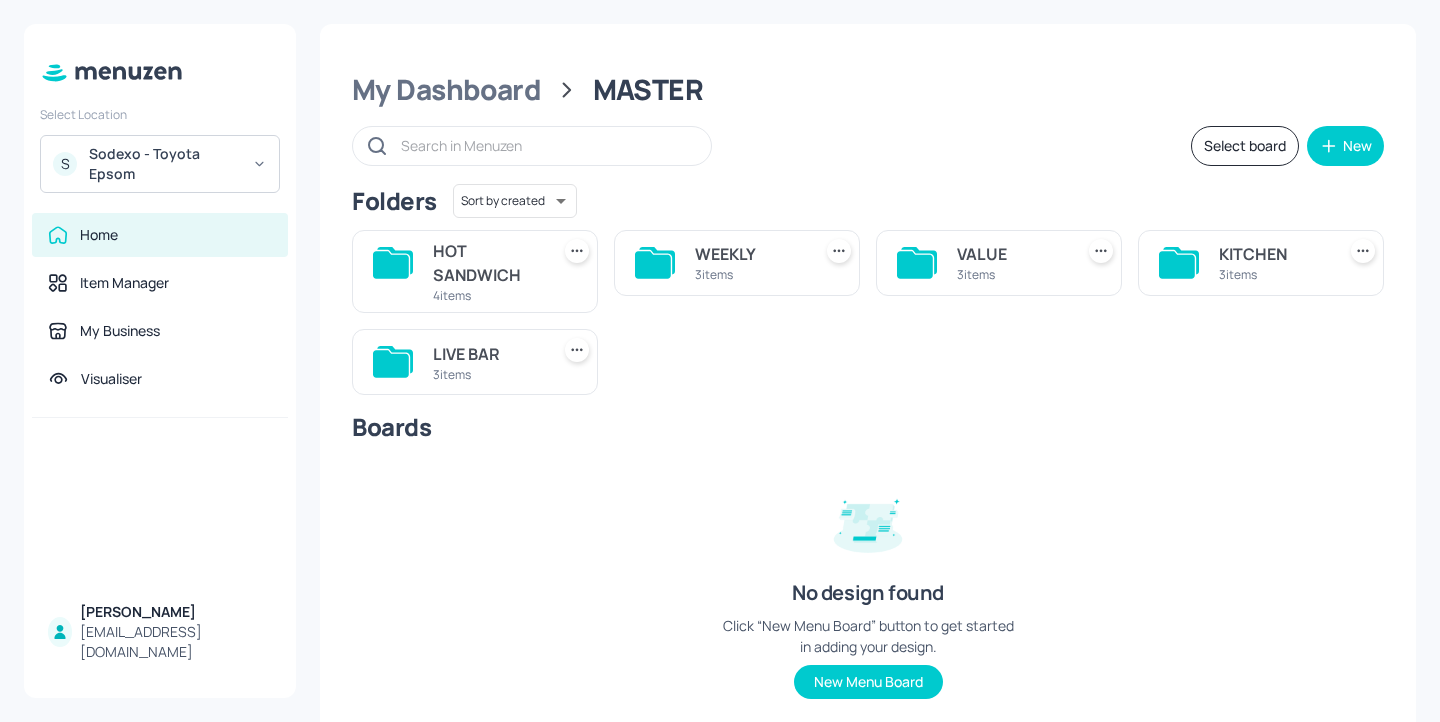 click on "3  items" at bounding box center [1011, 274] 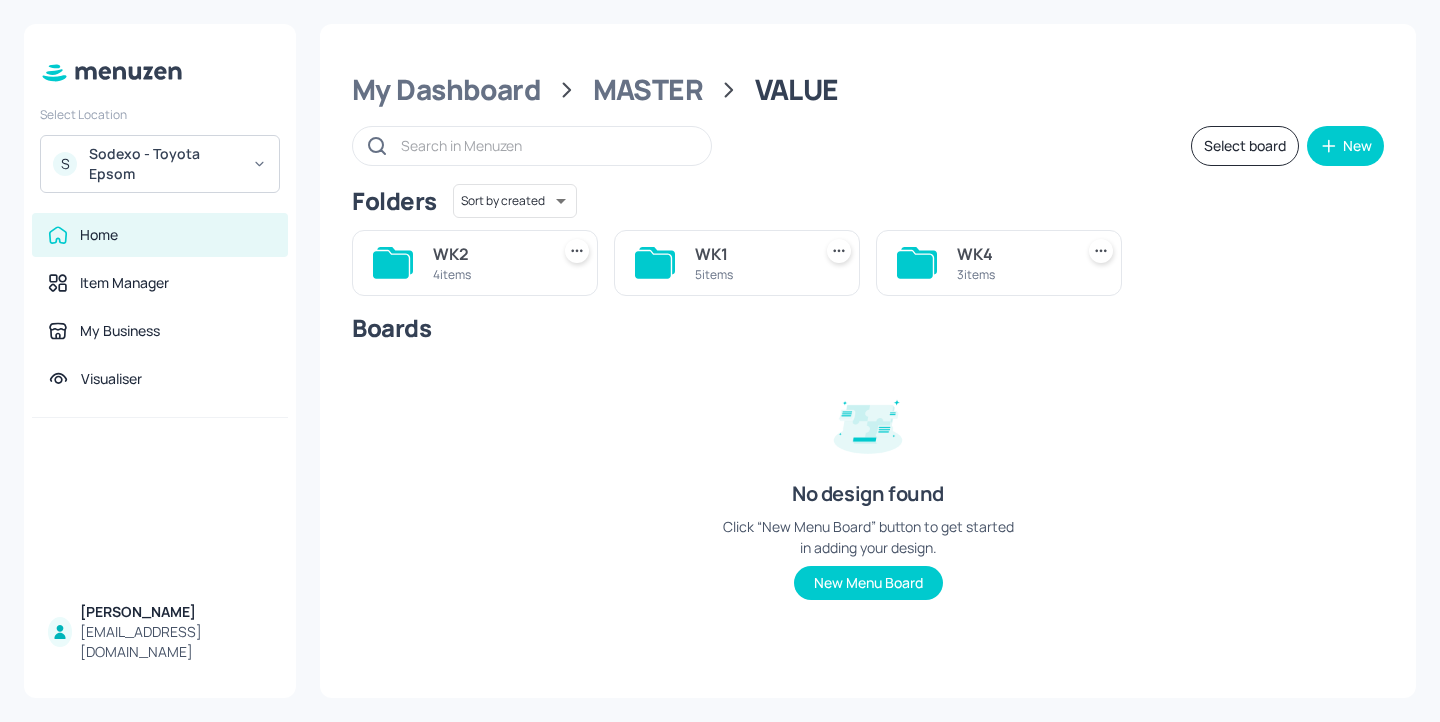 click on "WK2" at bounding box center [487, 254] 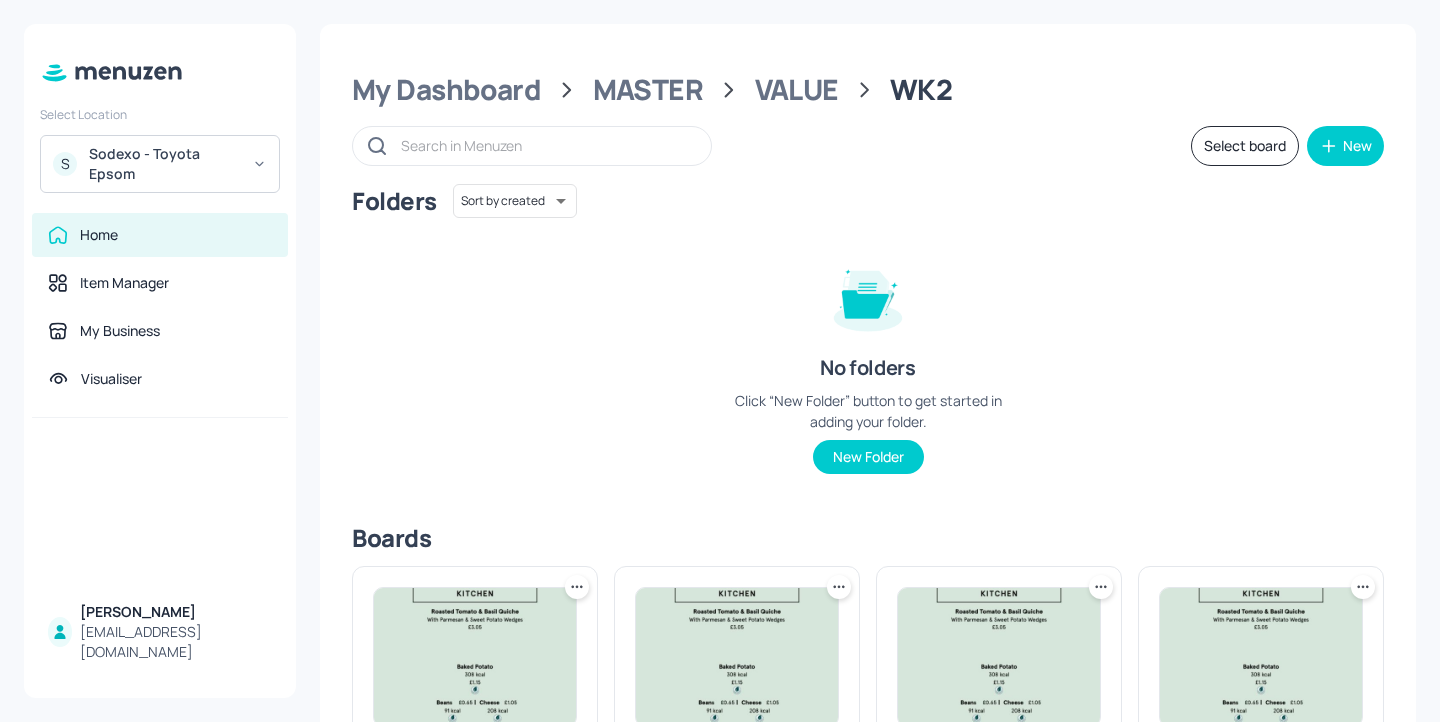 scroll, scrollTop: 267, scrollLeft: 0, axis: vertical 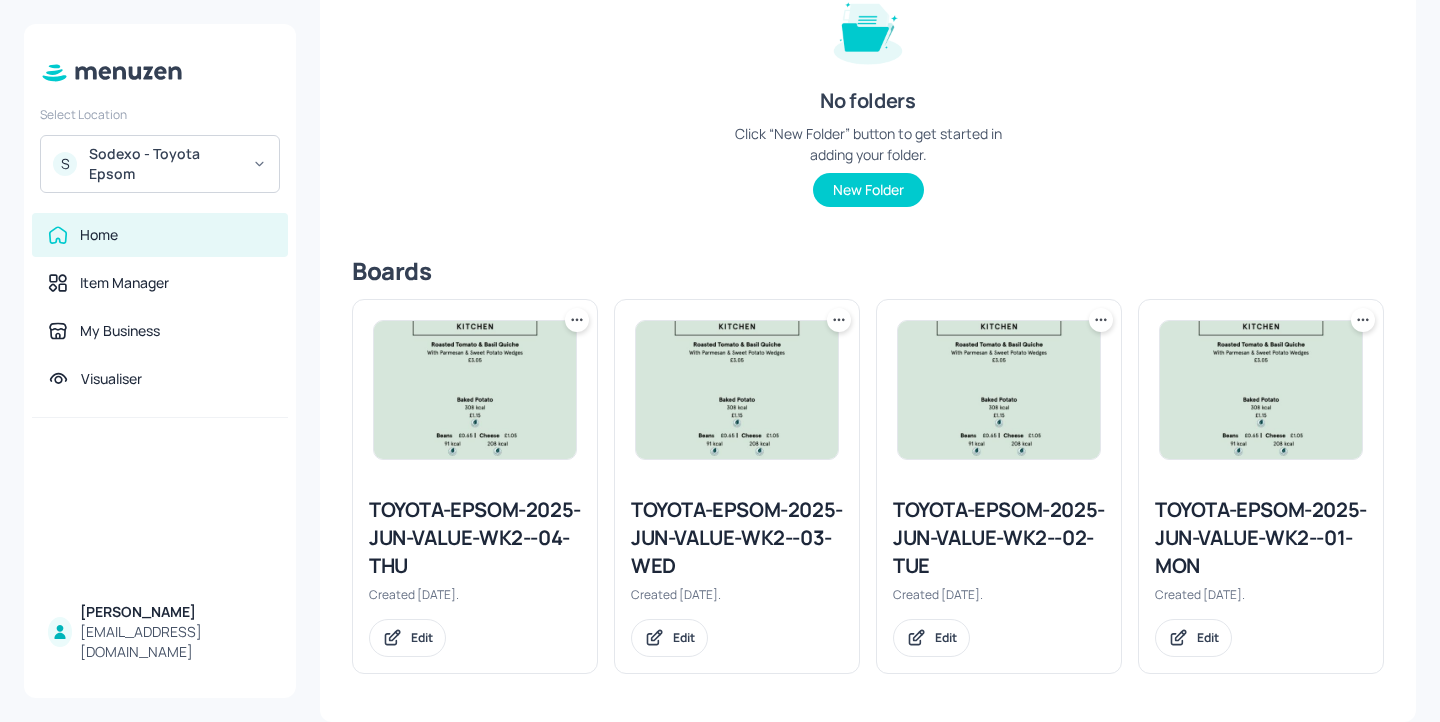 click on "TOYOTA-EPSOM-2025-JUN-VALUE-WK2--04-THU" at bounding box center (475, 538) 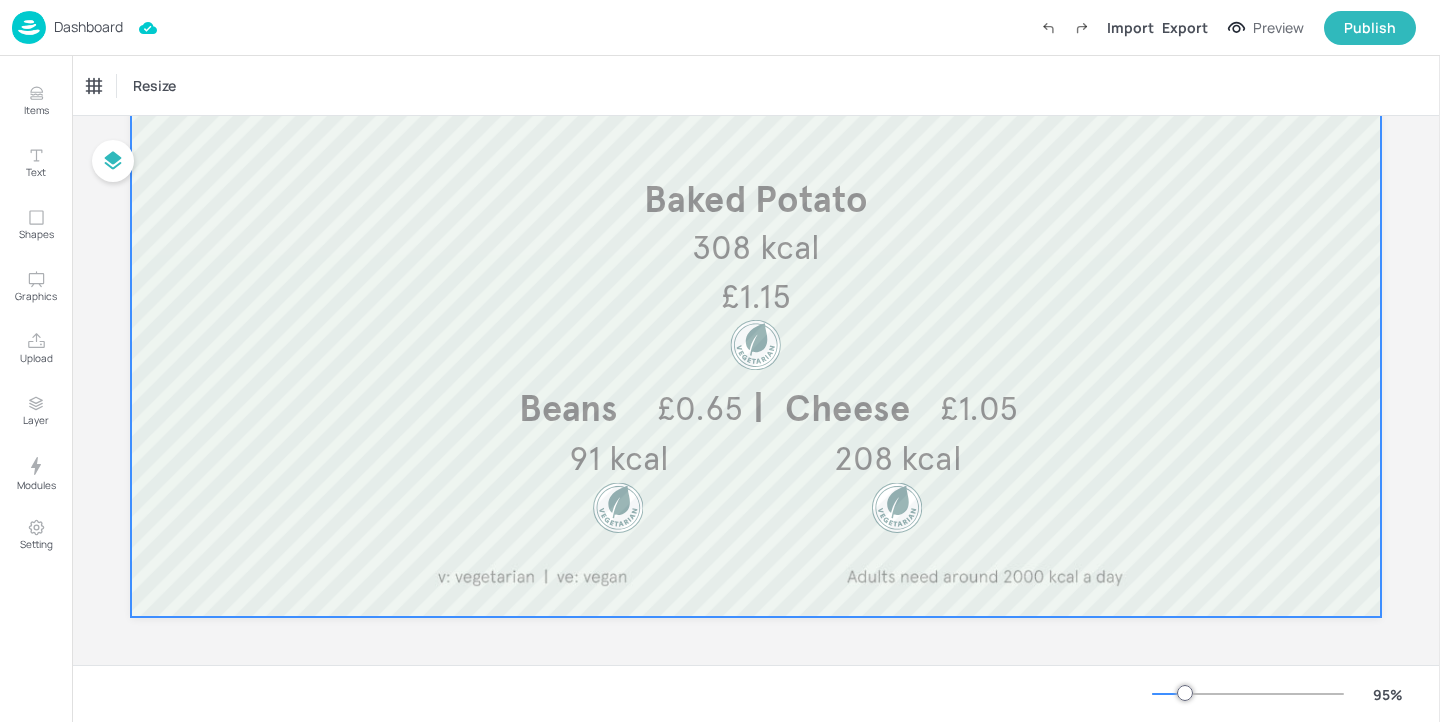 scroll, scrollTop: 591, scrollLeft: 0, axis: vertical 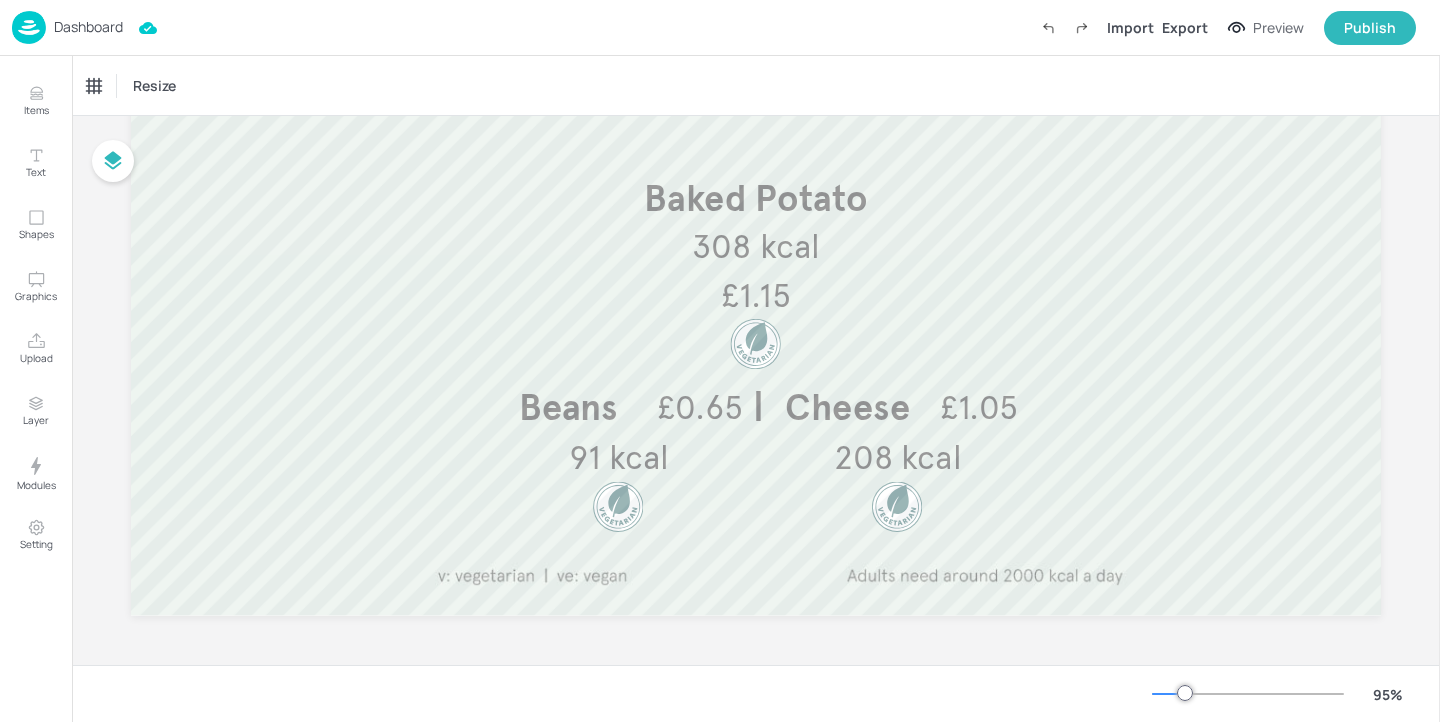click on "Dashboard" at bounding box center [67, 27] 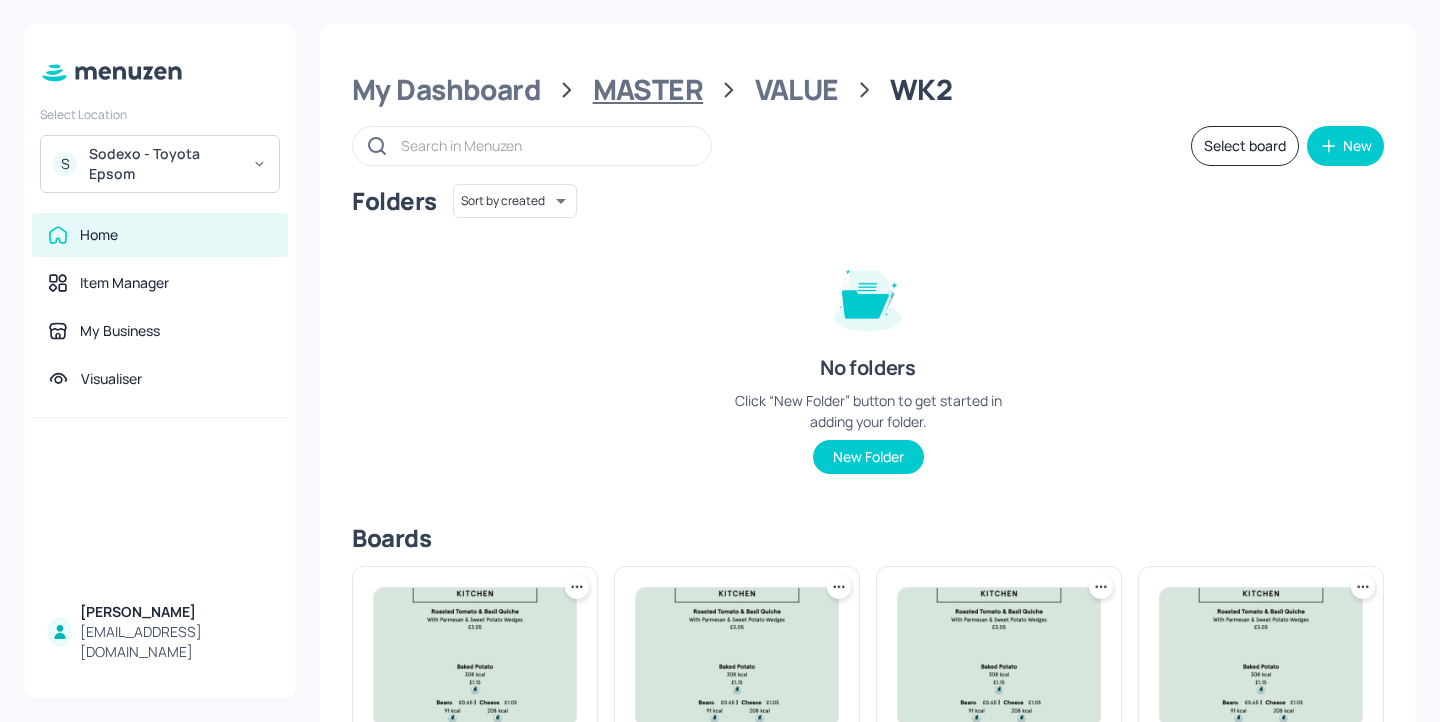 click on "MASTER" at bounding box center [648, 90] 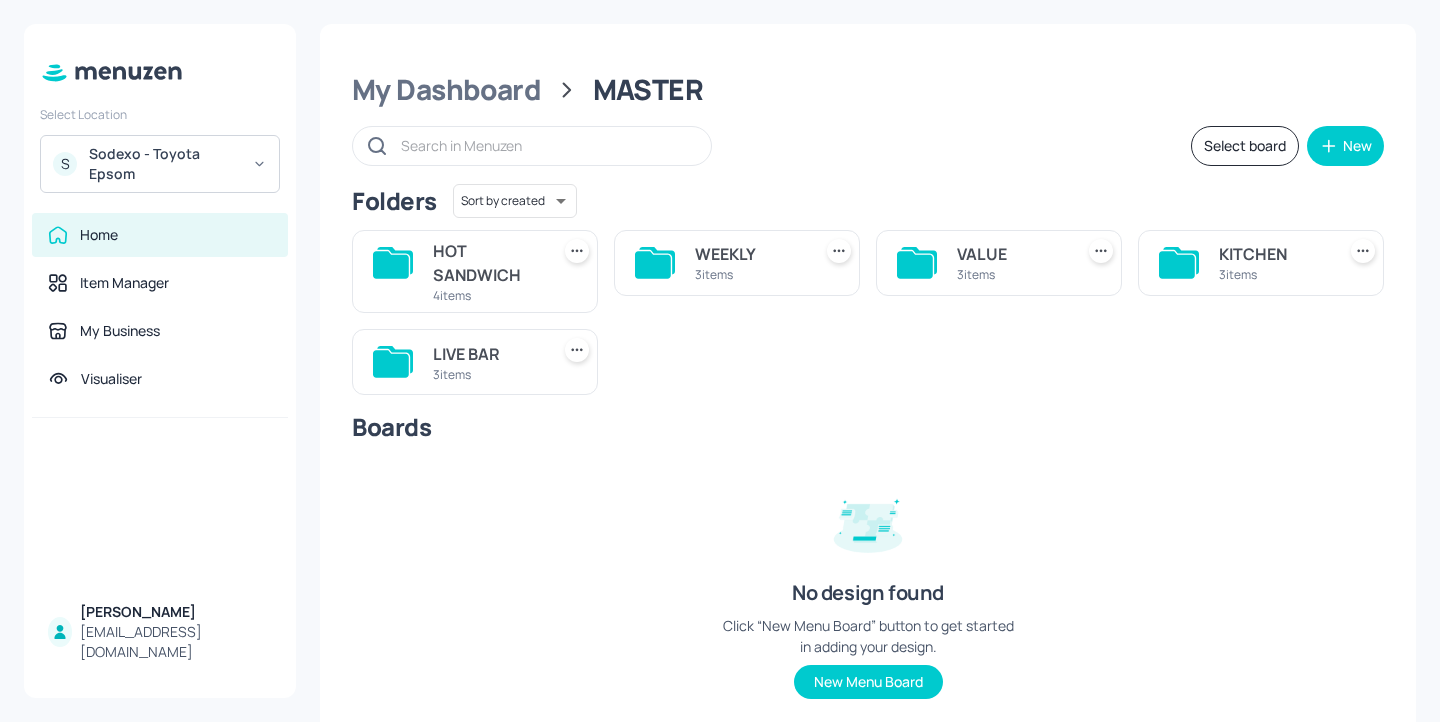 click on "HOT SANDWICH" at bounding box center (487, 263) 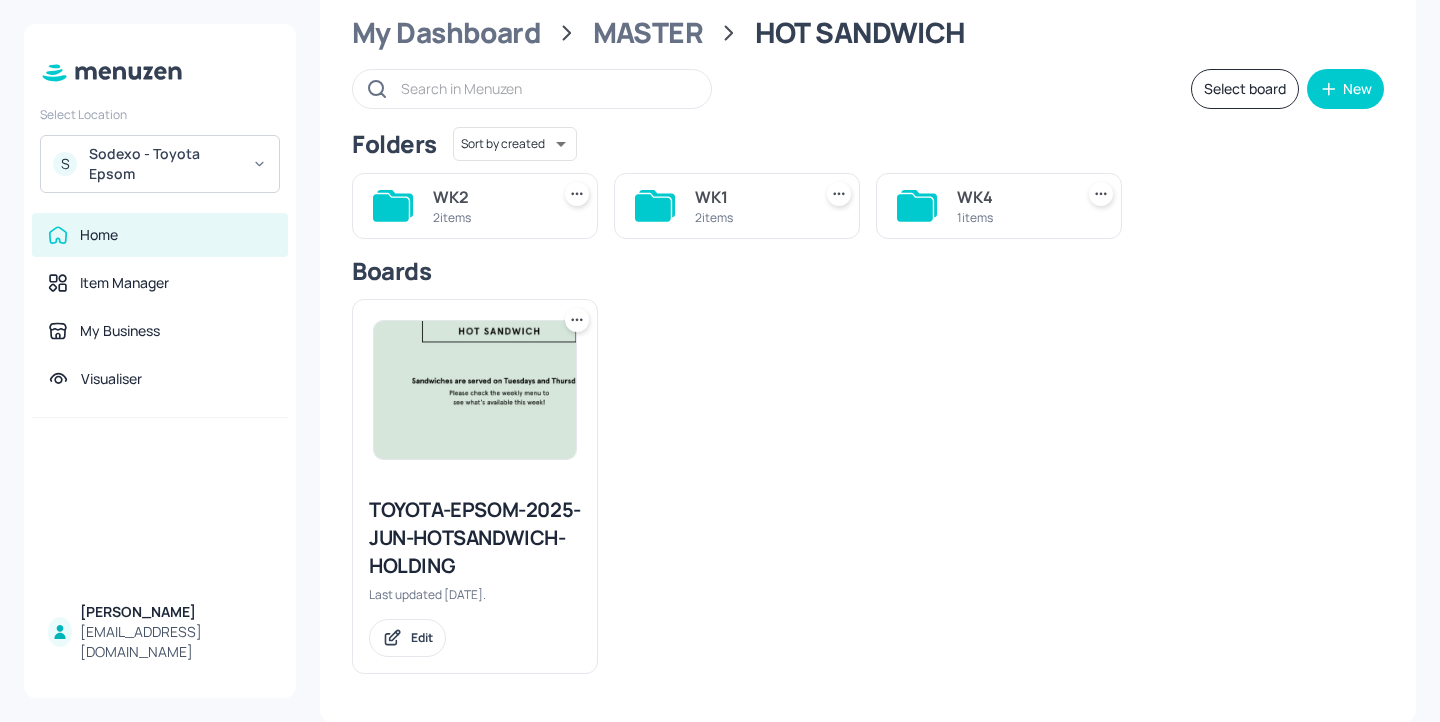 scroll, scrollTop: 0, scrollLeft: 0, axis: both 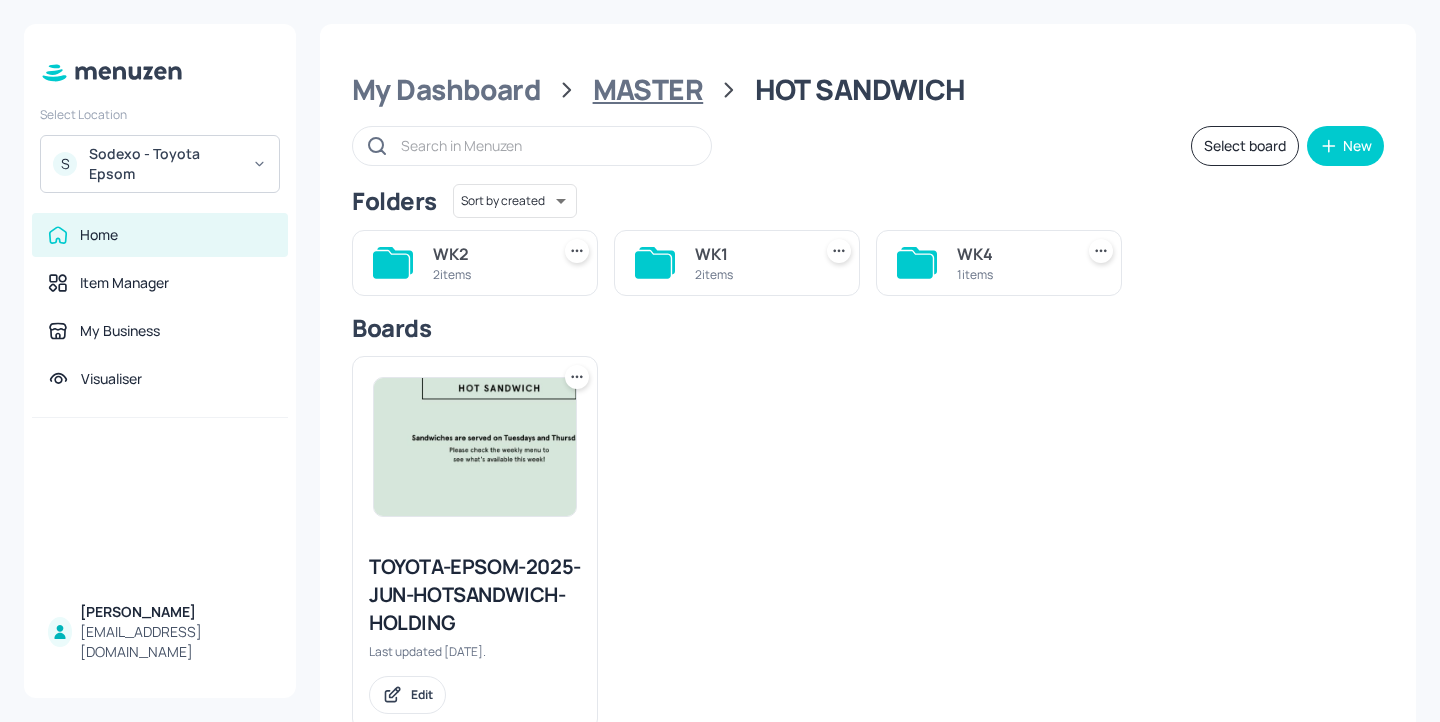click on "MASTER" at bounding box center (648, 90) 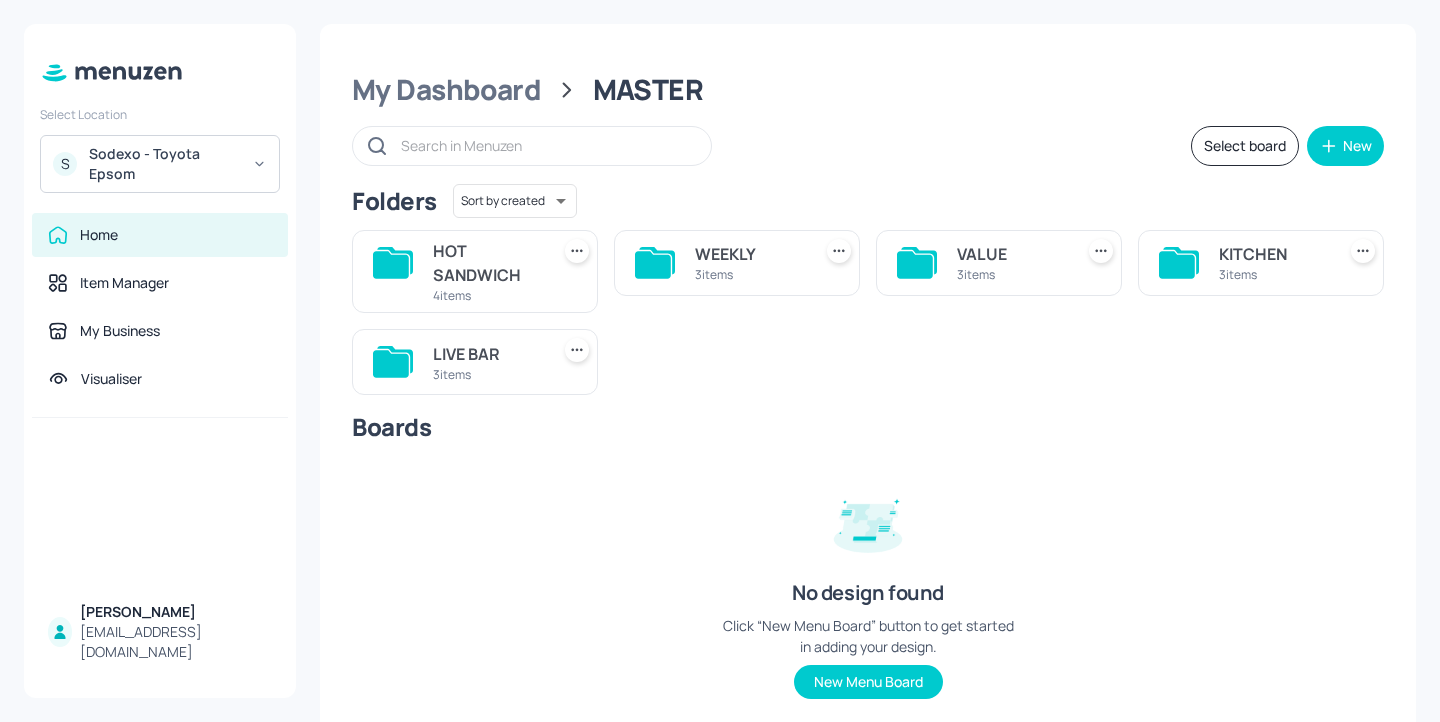 click on "KITCHEN" at bounding box center [1273, 254] 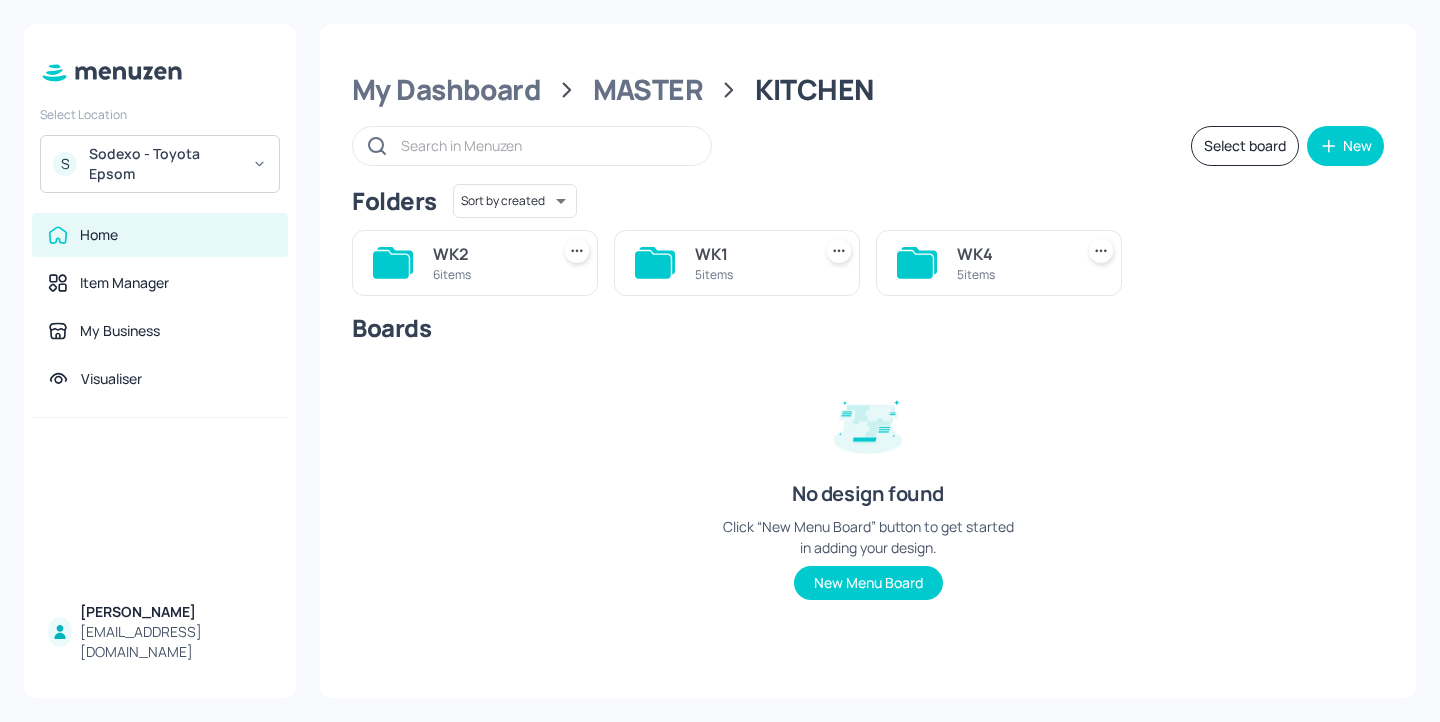 click on "6  items" at bounding box center [487, 274] 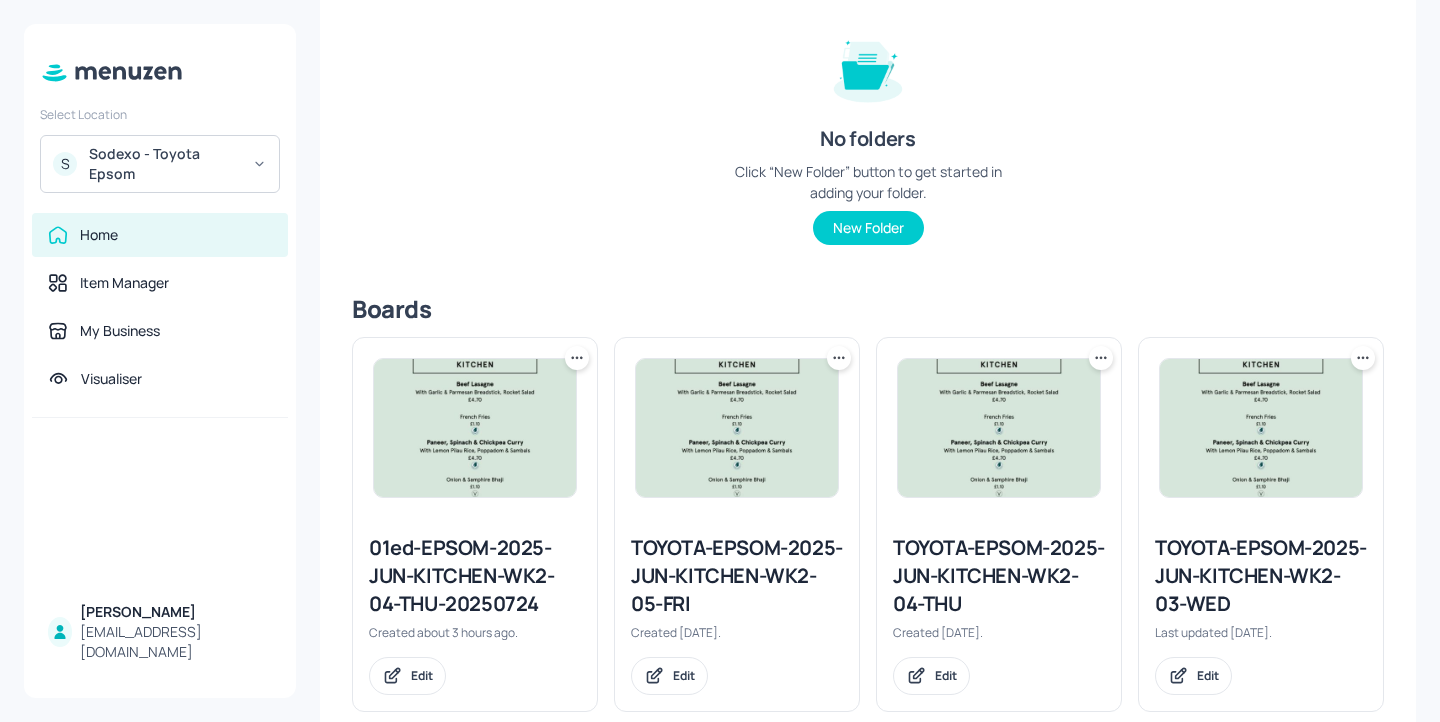 scroll, scrollTop: 236, scrollLeft: 0, axis: vertical 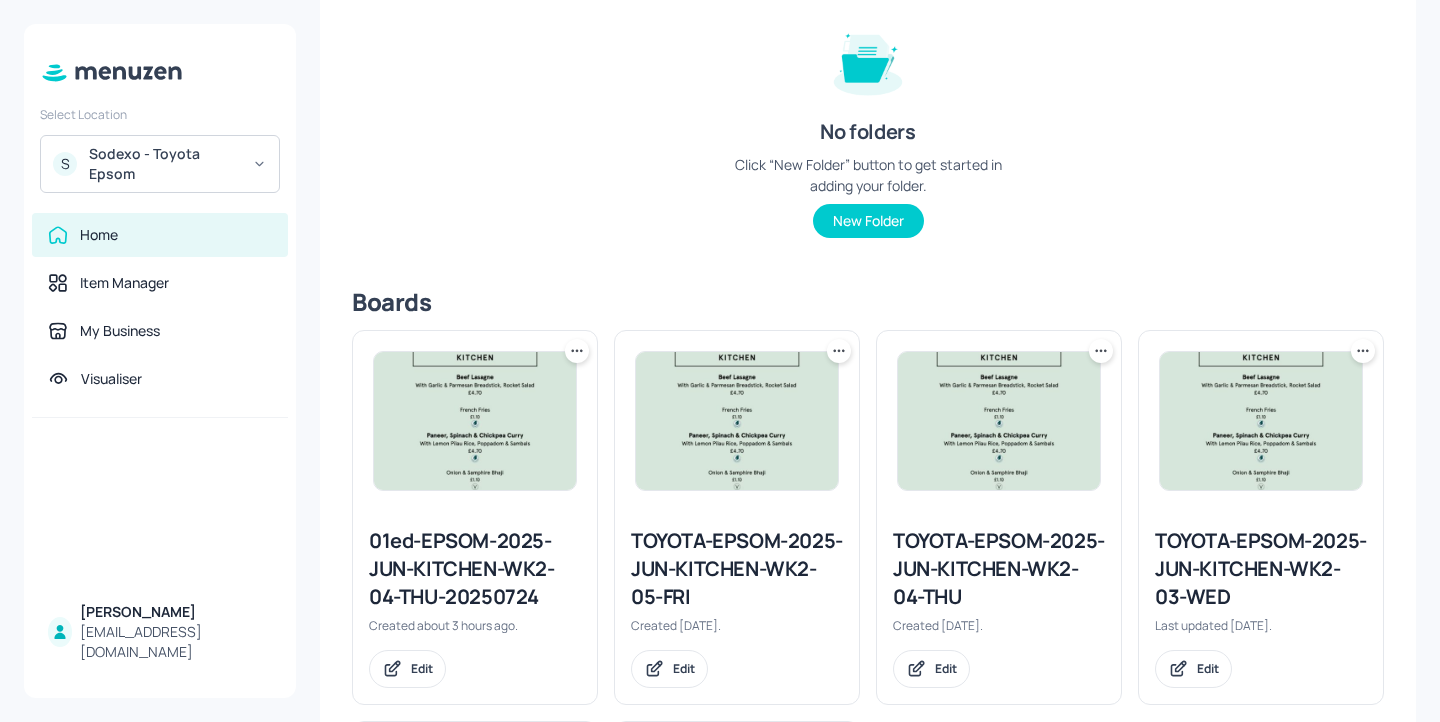 click on "01ed-EPSOM-2025-JUN-KITCHEN-WK2-04-THU-20250724" at bounding box center [475, 569] 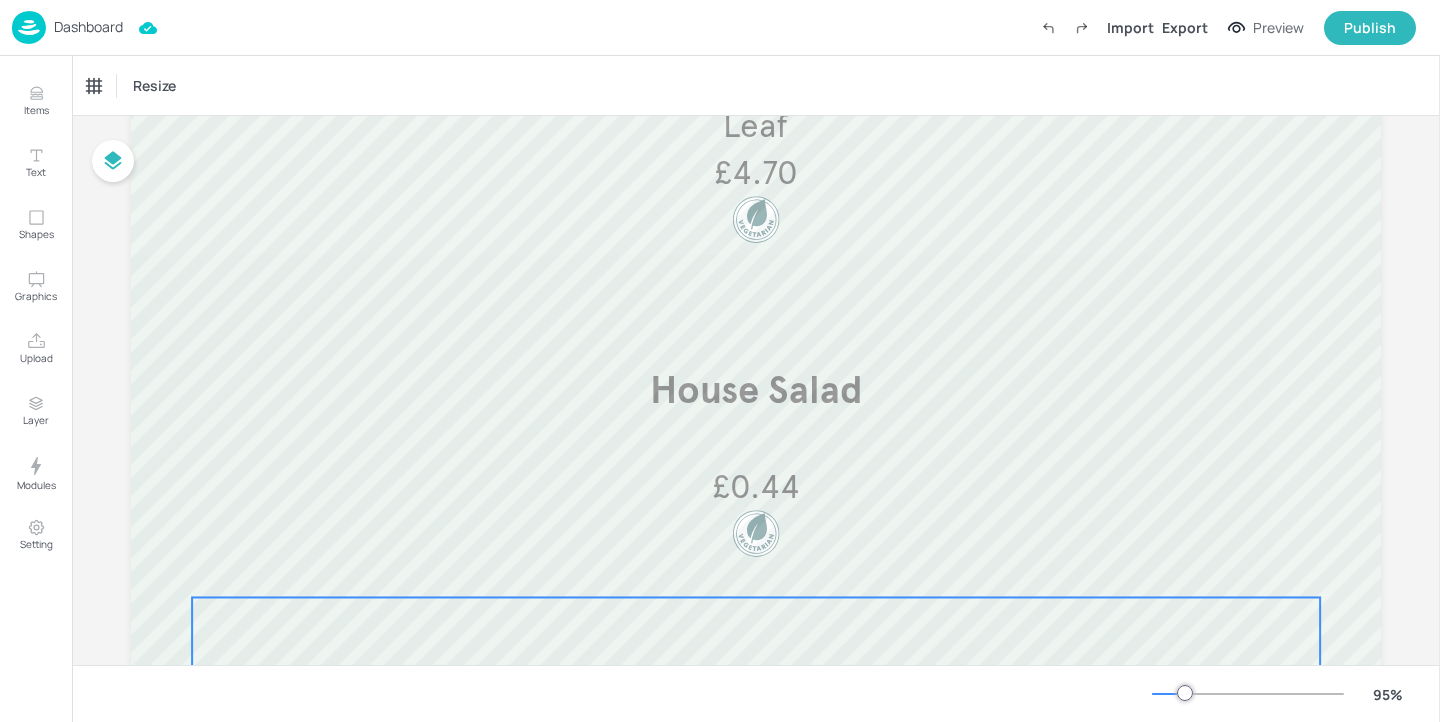 scroll, scrollTop: 0, scrollLeft: 0, axis: both 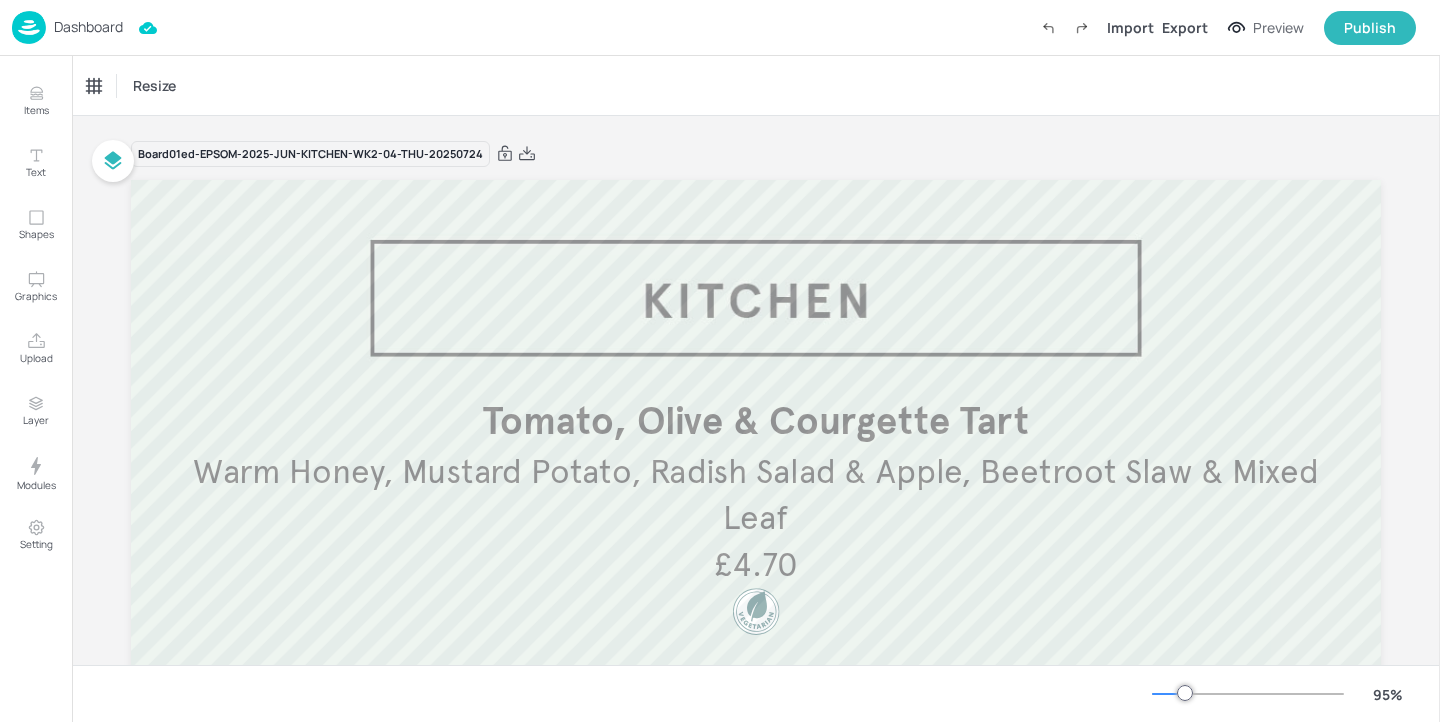 click on "Dashboard" at bounding box center (88, 27) 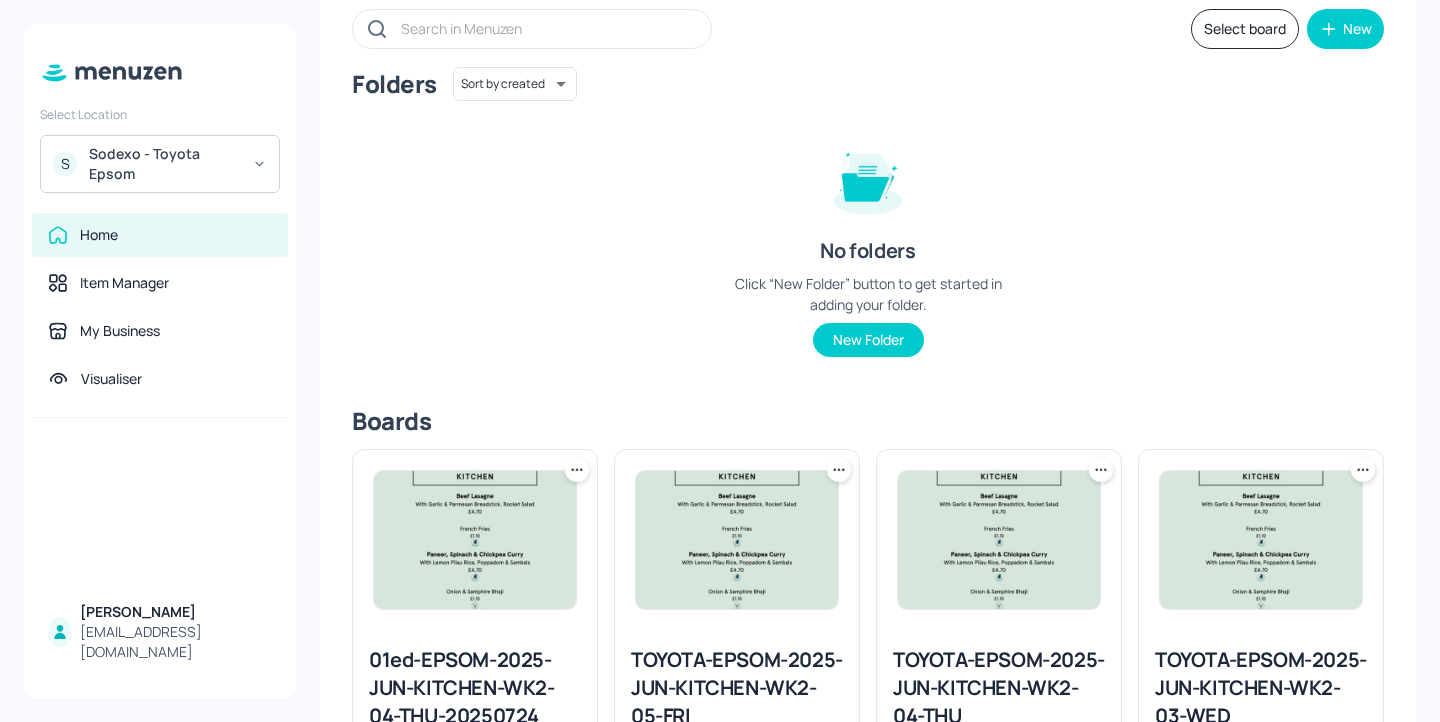 scroll, scrollTop: 0, scrollLeft: 0, axis: both 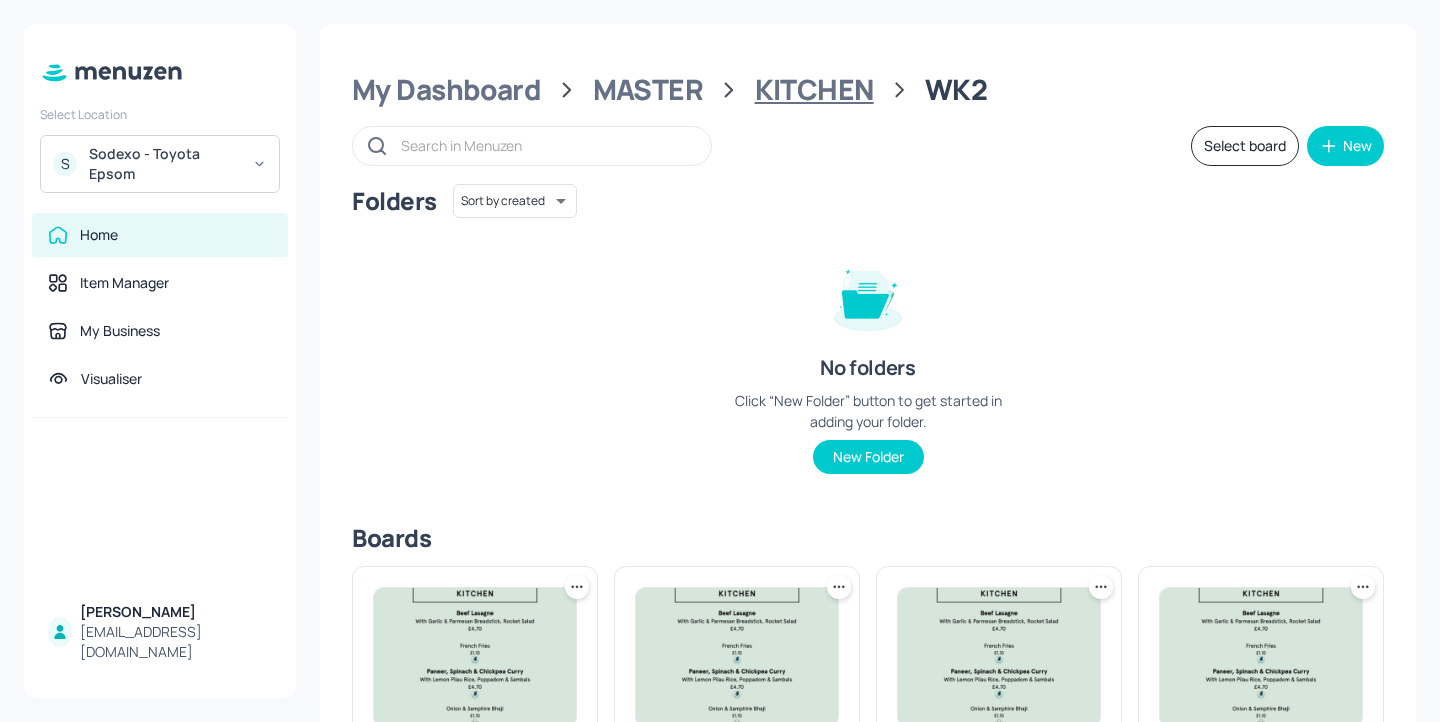 click on "KITCHEN" at bounding box center (814, 90) 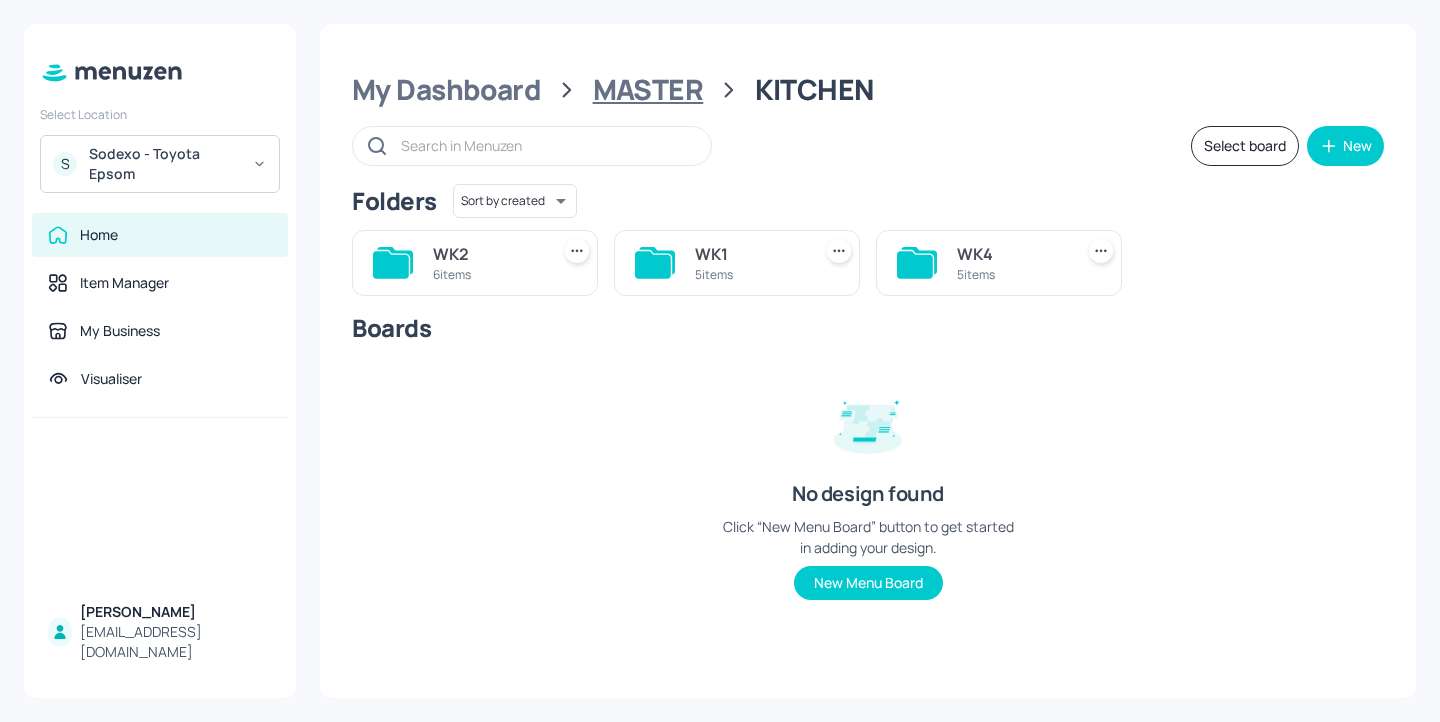 click on "MASTER" at bounding box center [648, 90] 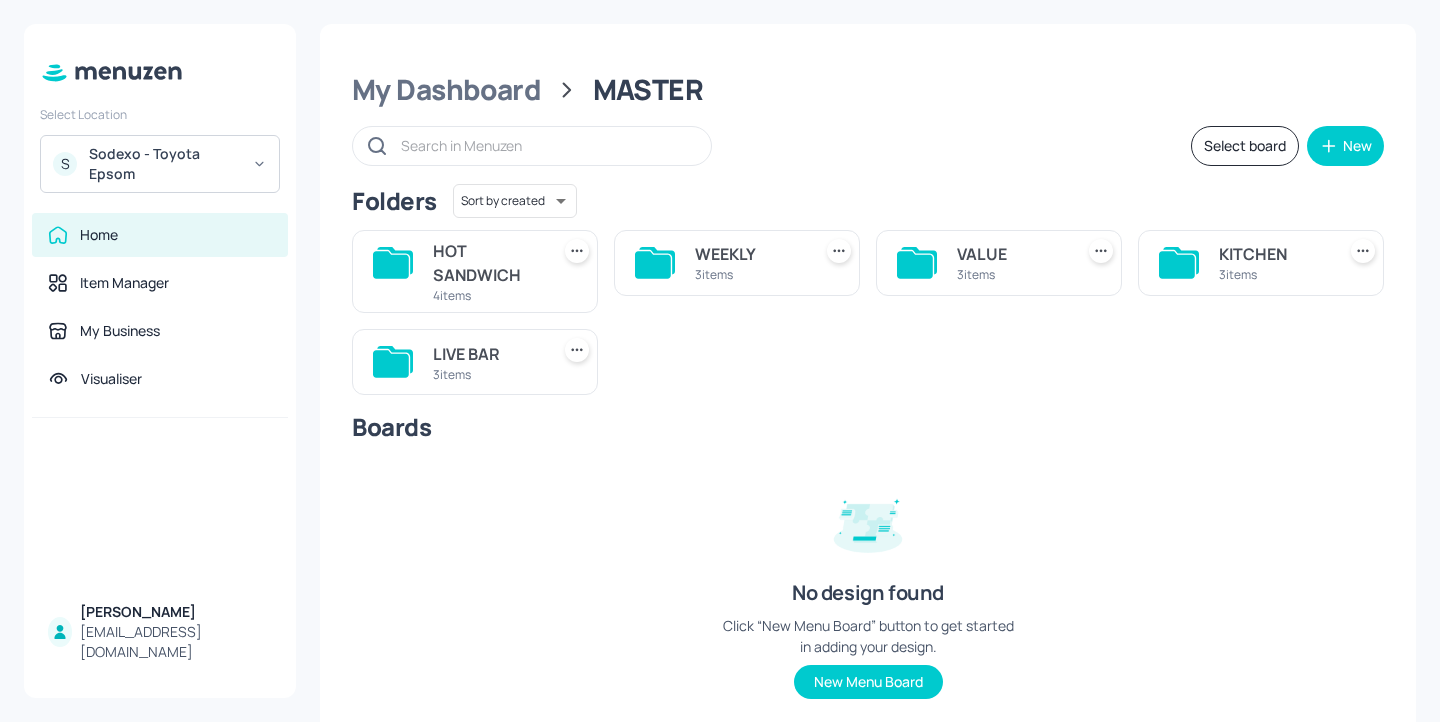 click on "LIVE BAR" at bounding box center (487, 354) 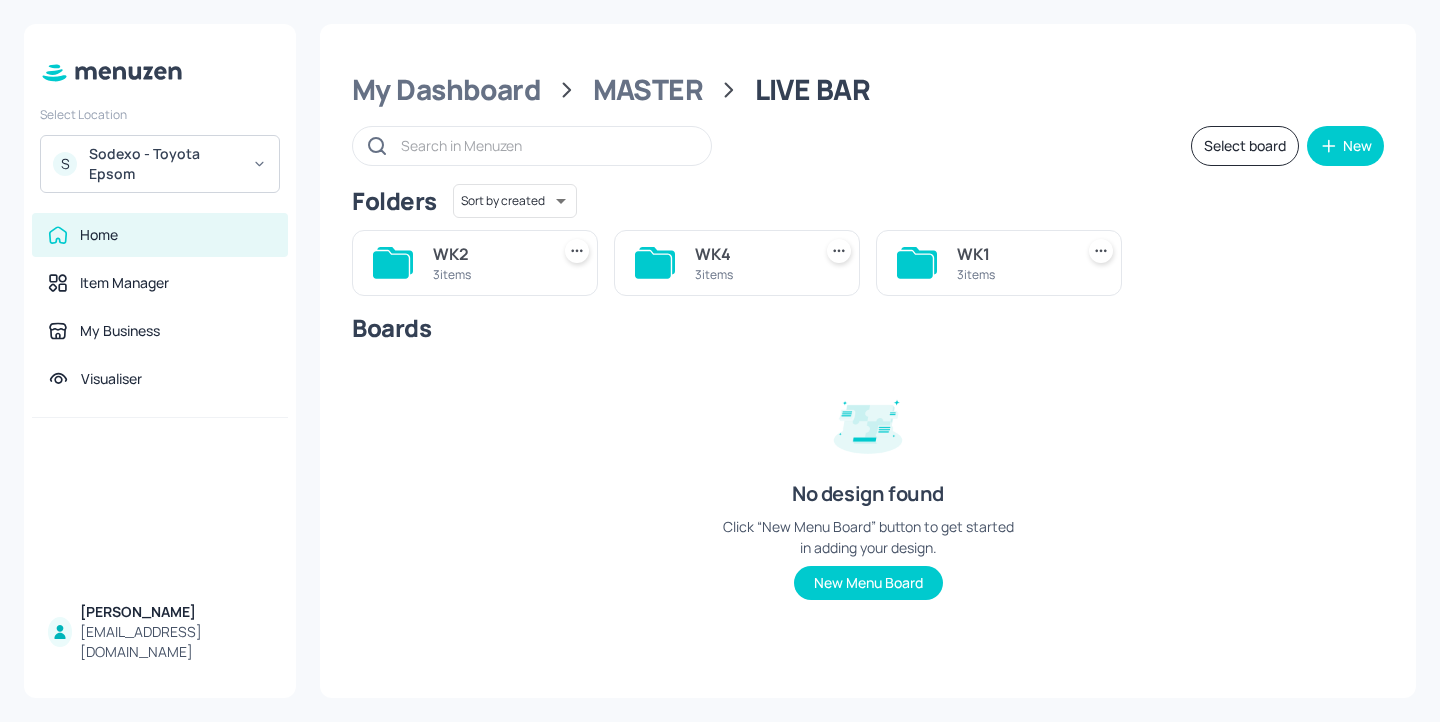 click on "WK2" at bounding box center (487, 254) 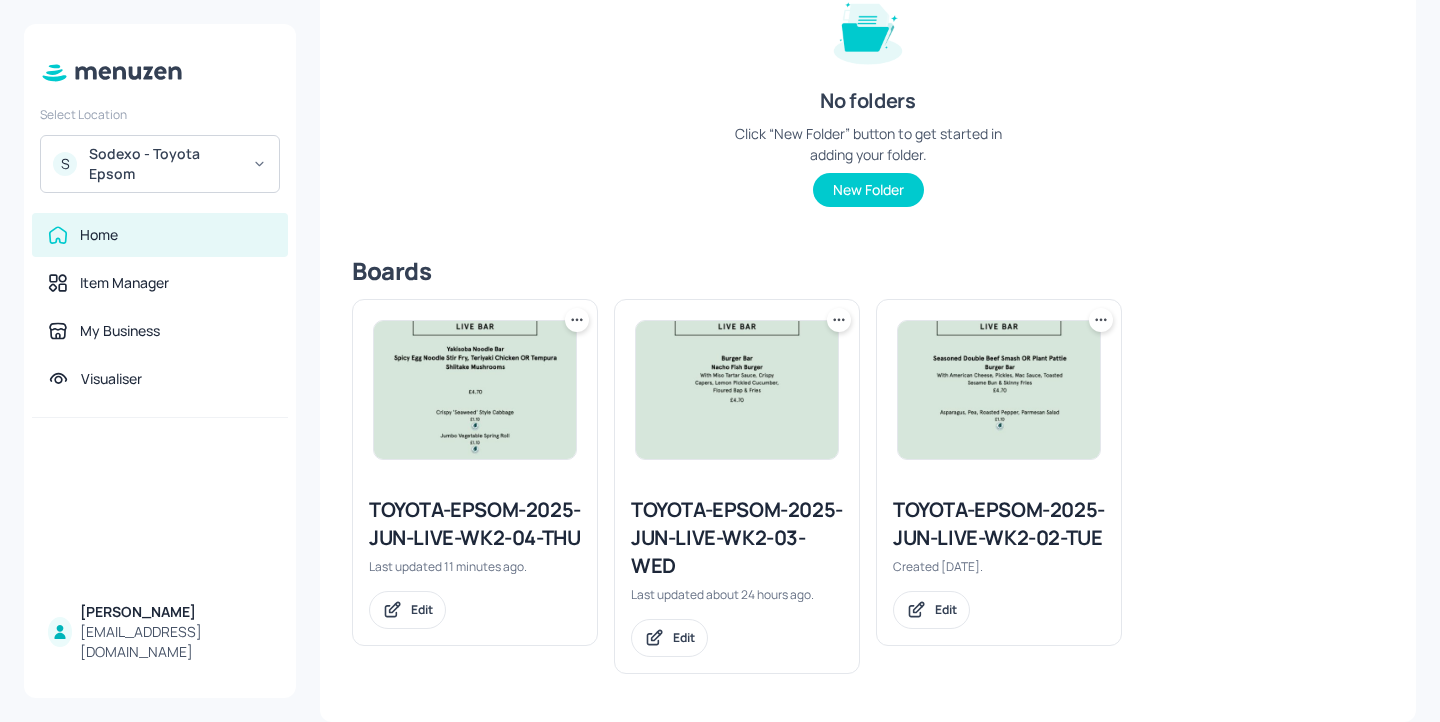 click on "TOYOTA-EPSOM-2025-JUN-LIVE-WK2-04-THU" at bounding box center (475, 524) 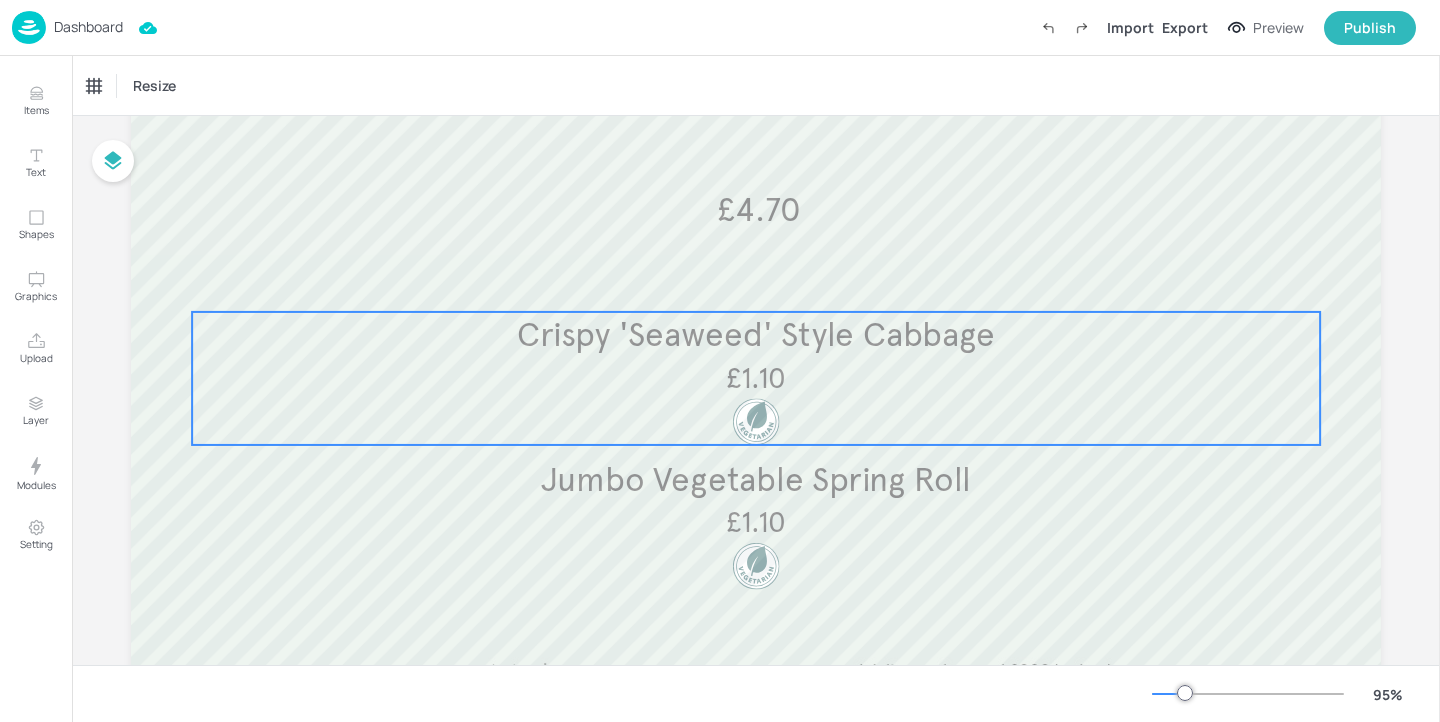 scroll, scrollTop: 0, scrollLeft: 0, axis: both 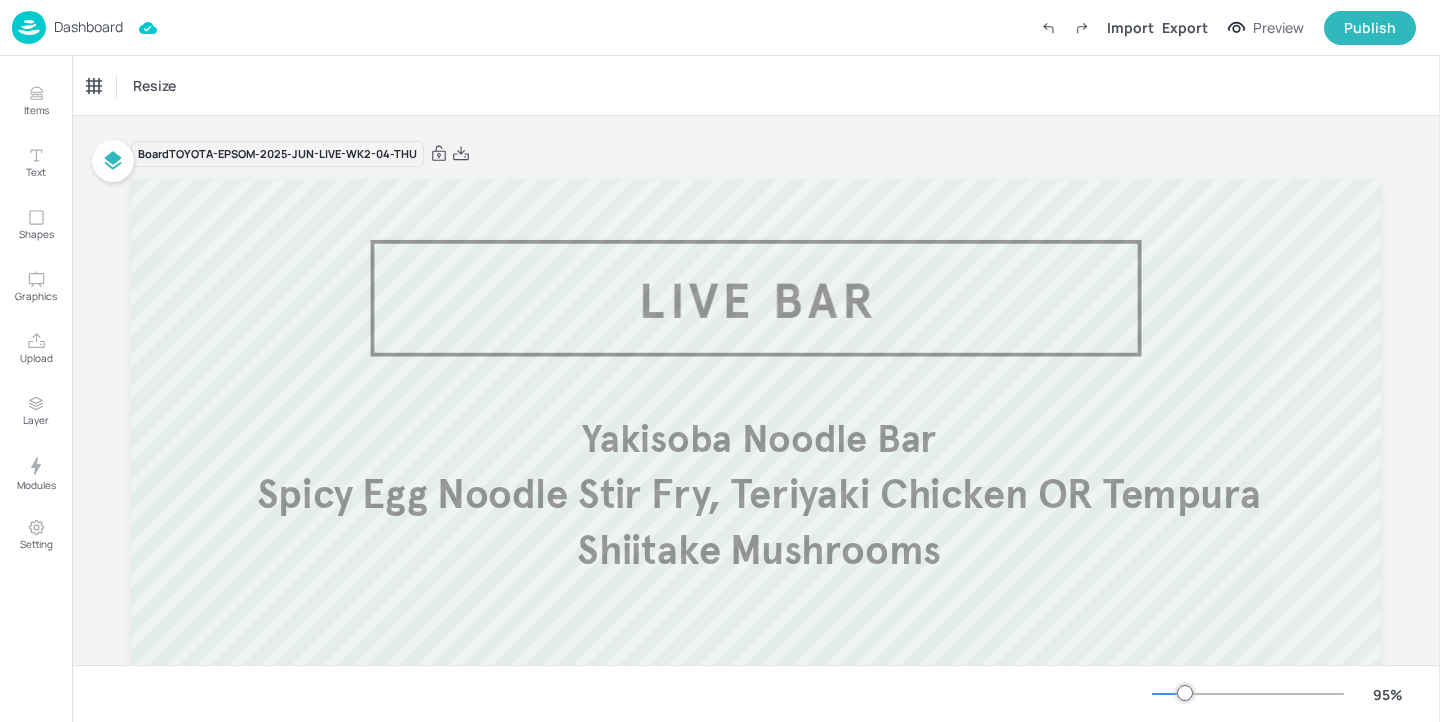 click on "Dashboard" at bounding box center [88, 27] 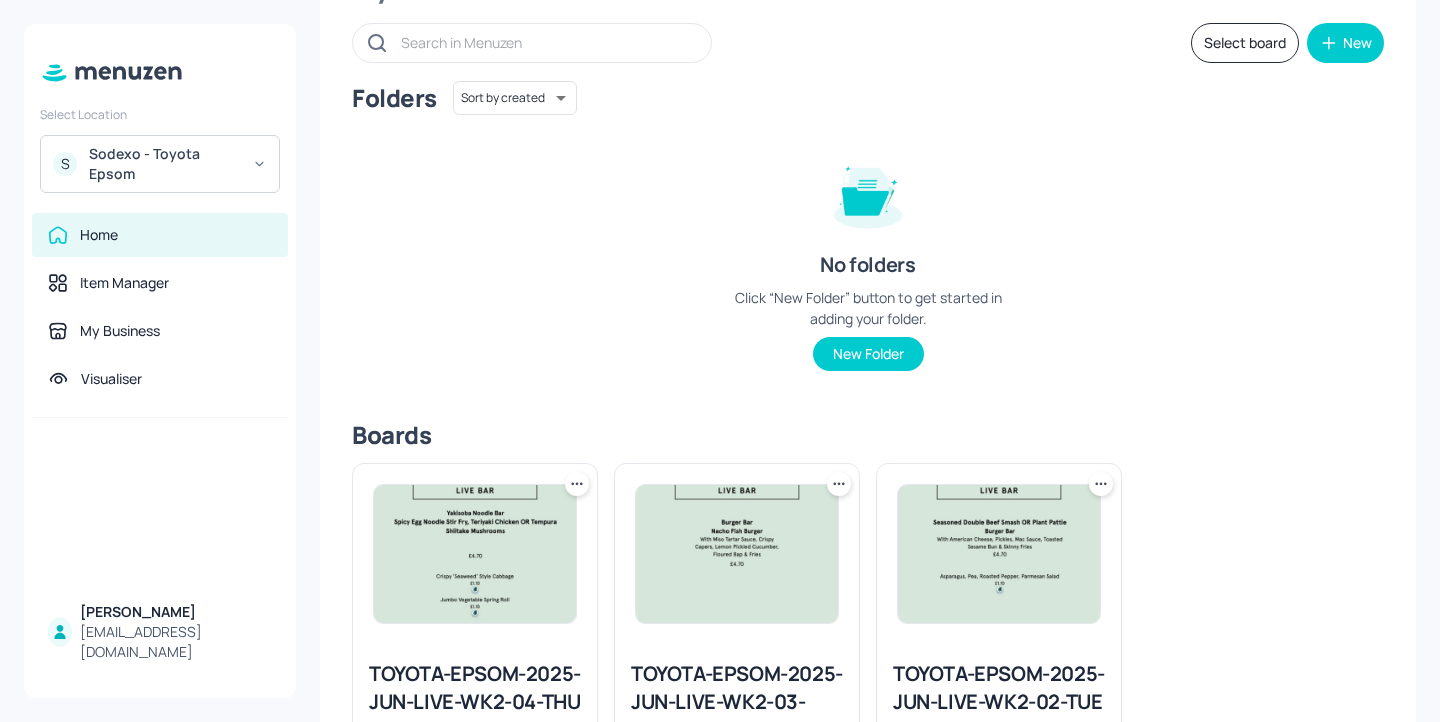 scroll, scrollTop: 235, scrollLeft: 0, axis: vertical 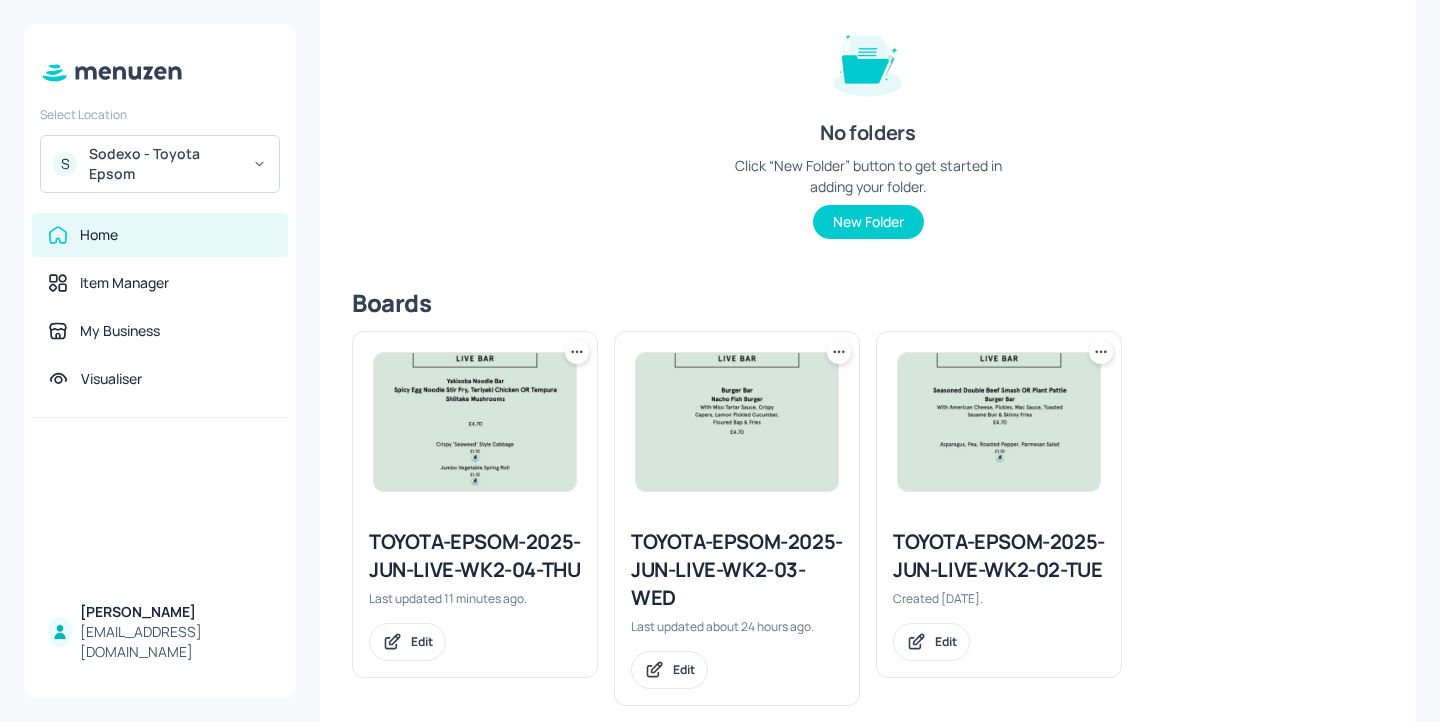 click 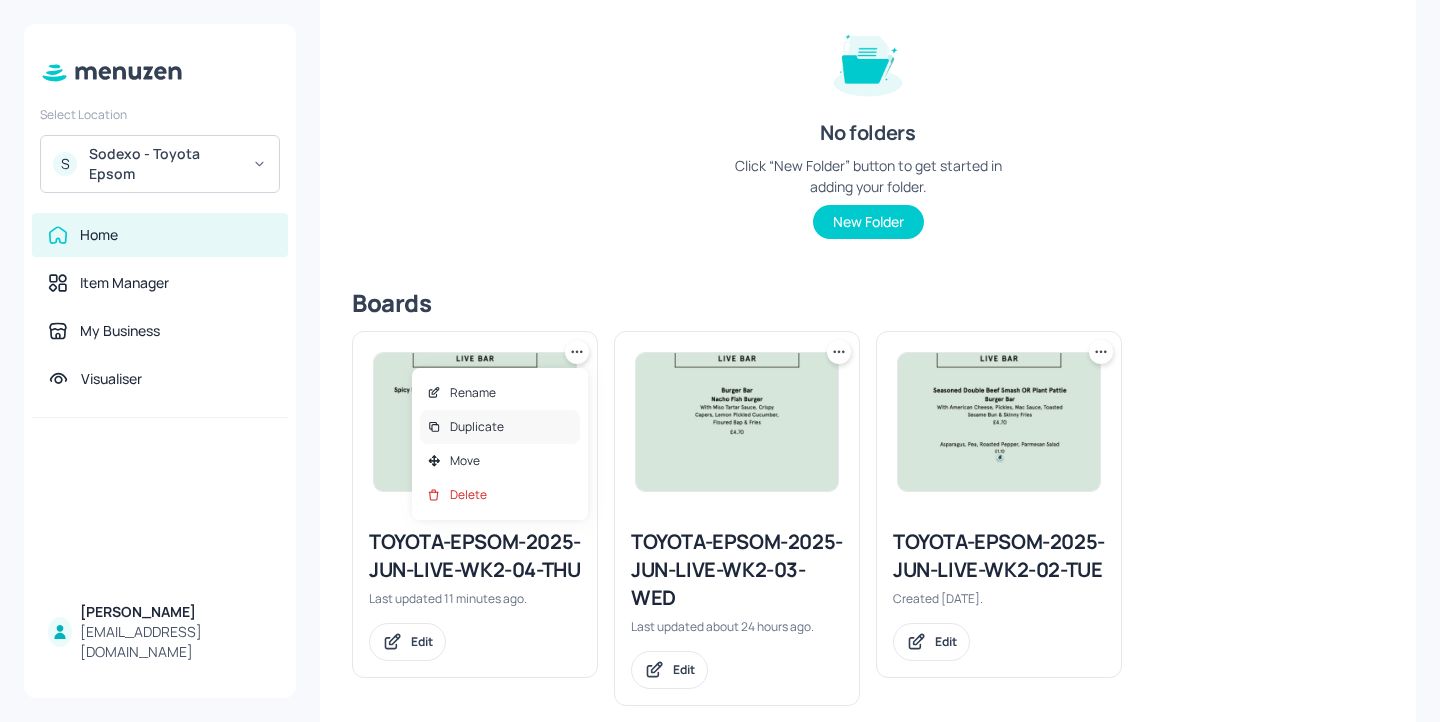 click on "Duplicate" at bounding box center (500, 427) 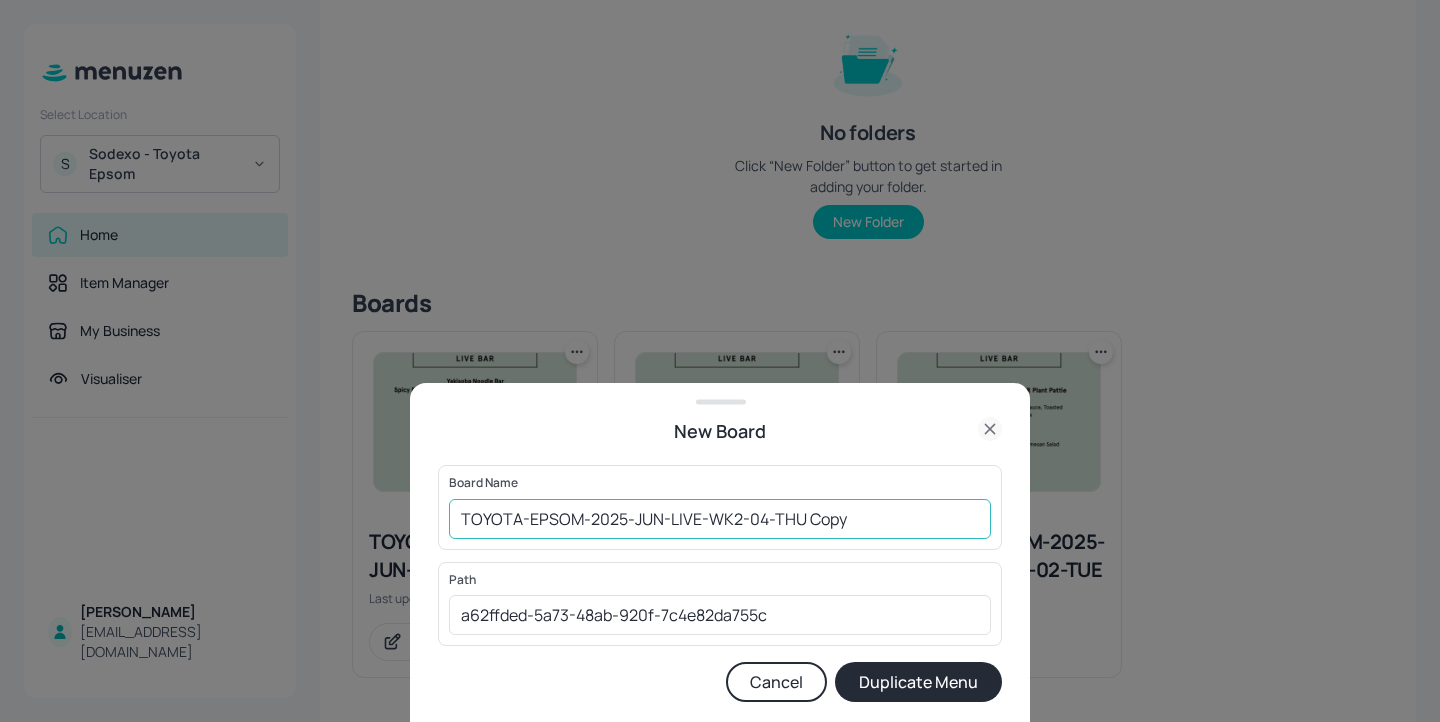 click on "TOYOTA-EPSOM-2025-JUN-LIVE-WK2-04-THU Copy" at bounding box center [720, 519] 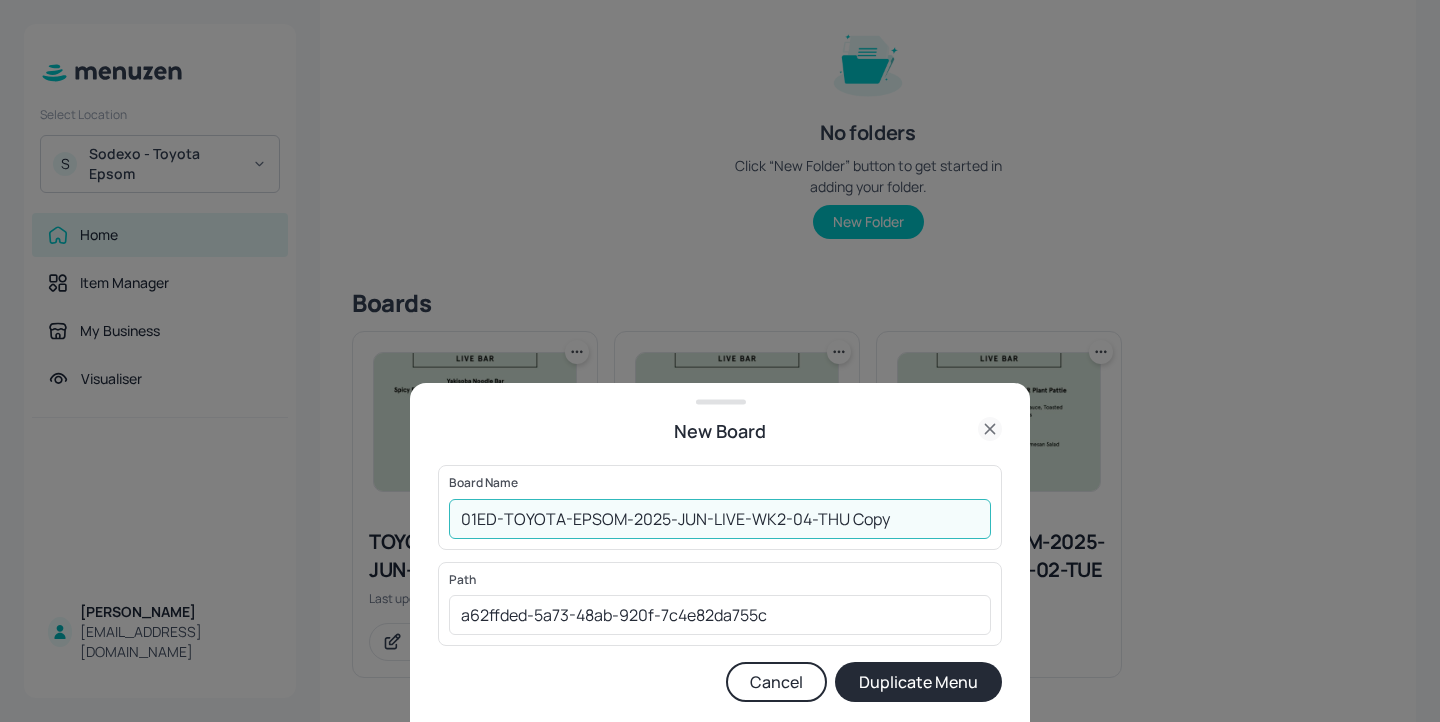 drag, startPoint x: 930, startPoint y: 520, endPoint x: 847, endPoint y: 507, distance: 84.0119 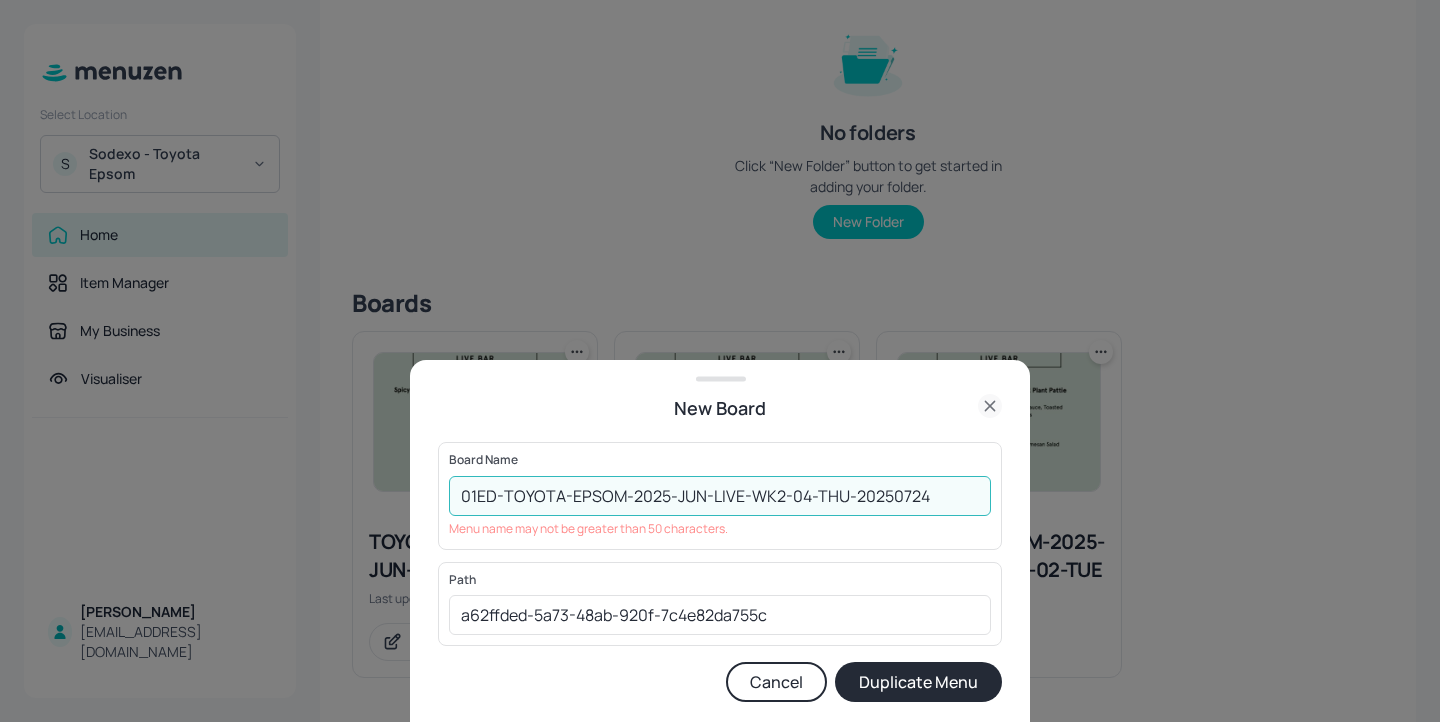 click on "01ED-TOYOTA-EPSOM-2025-JUN-LIVE-WK2-04-THU-20250724" at bounding box center (720, 496) 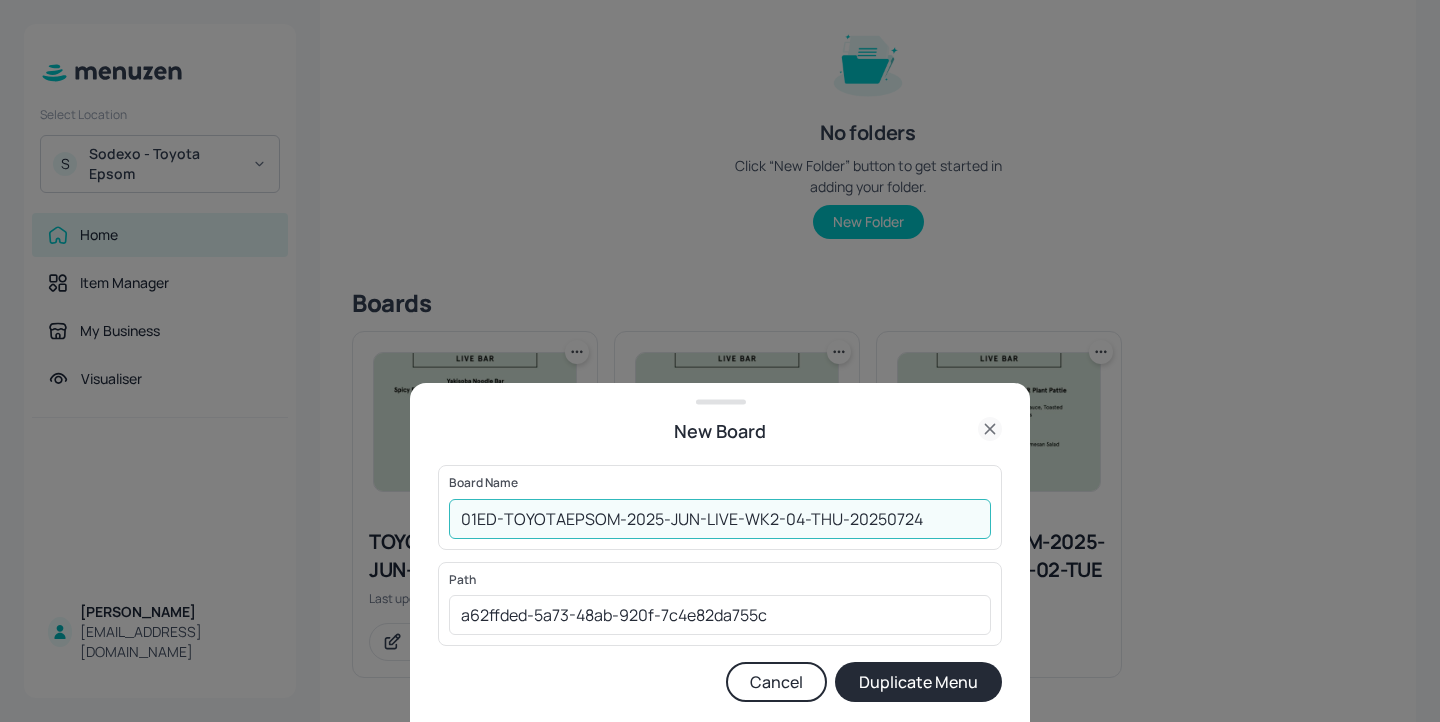 type on "01ED-TOYOTAEPSOM-2025-JUN-LIVE-WK2-04-THU-20250724" 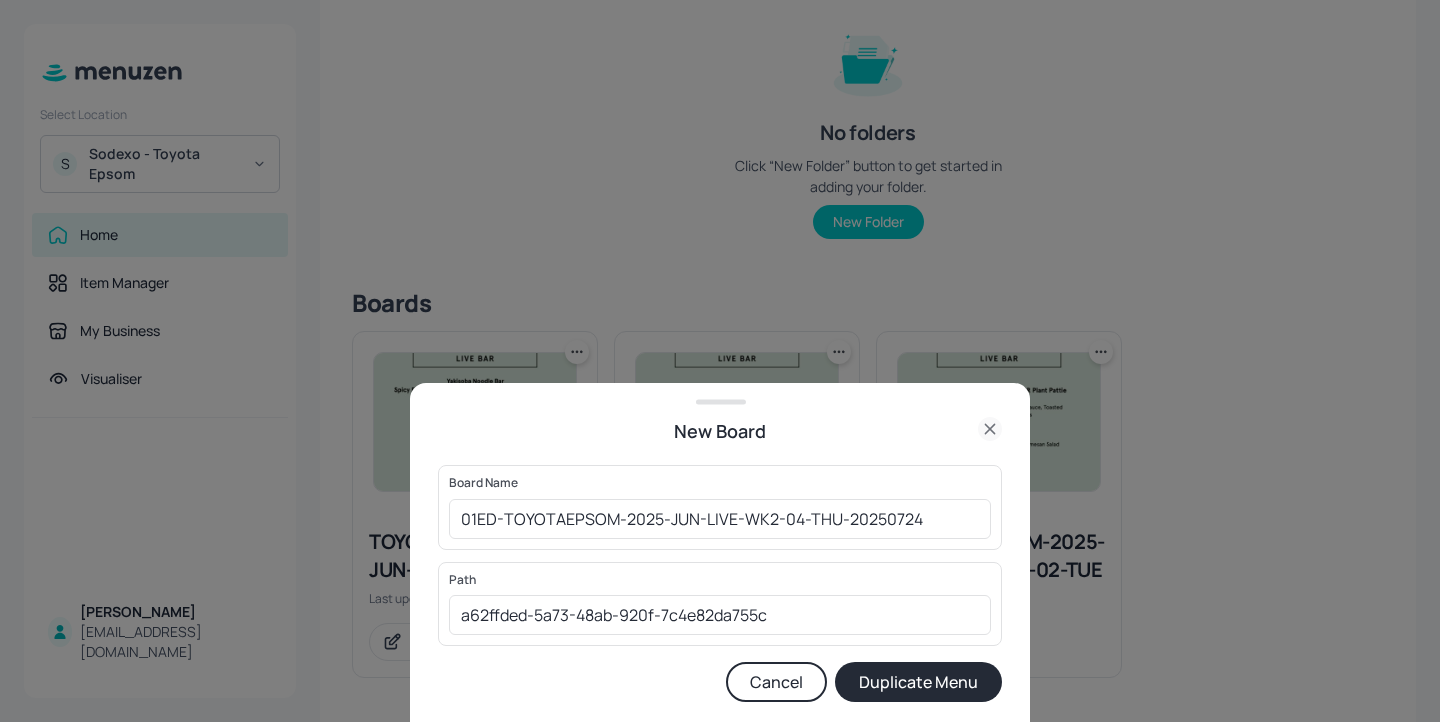 click on "Duplicate Menu" at bounding box center (918, 682) 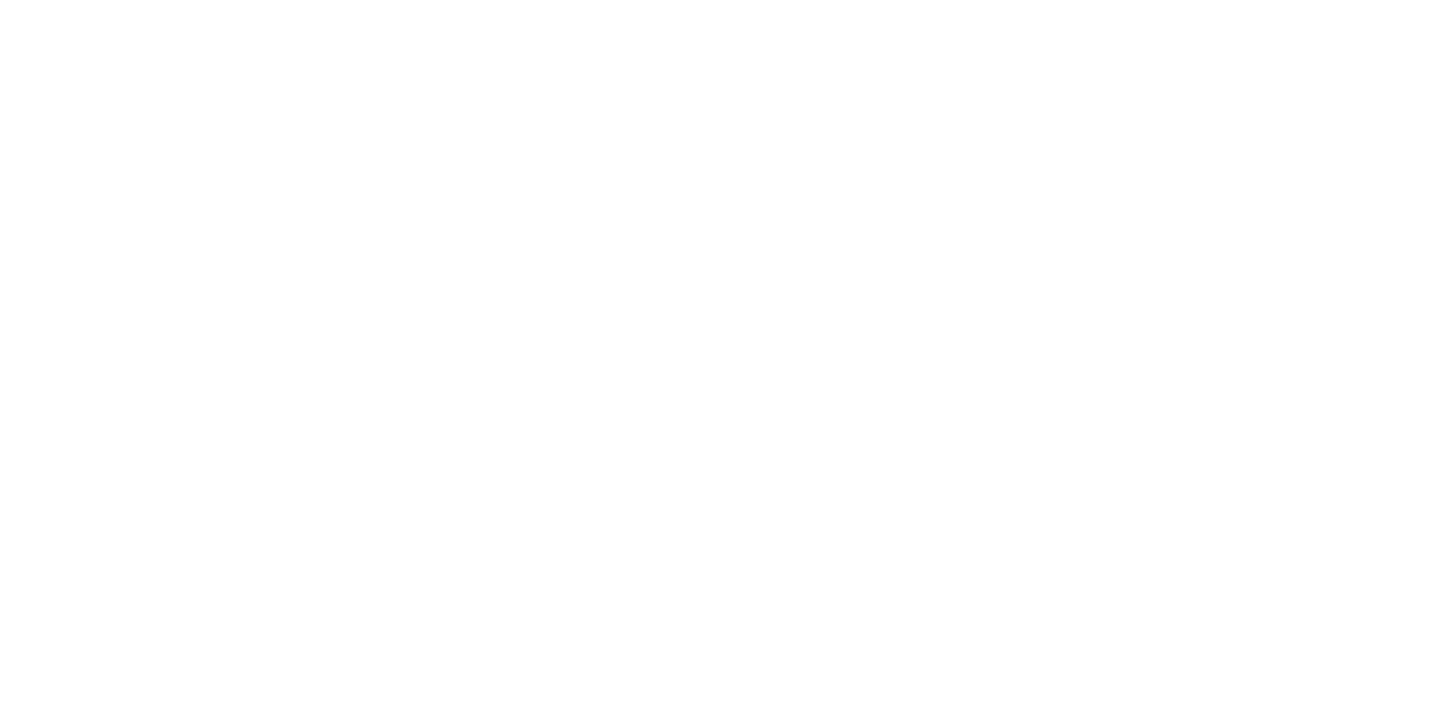 scroll, scrollTop: 0, scrollLeft: 0, axis: both 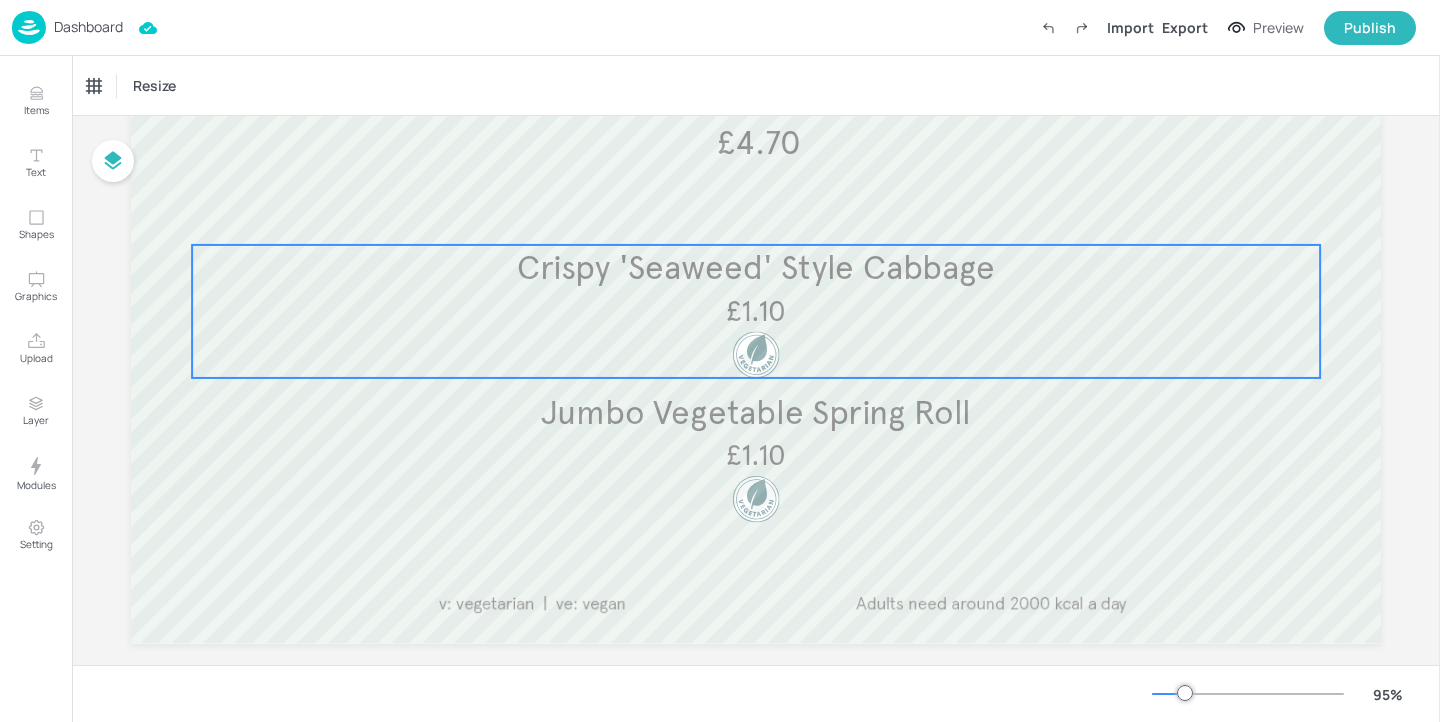 click on "Crispy 'Seaweed' Style Cabbage" at bounding box center [756, 268] 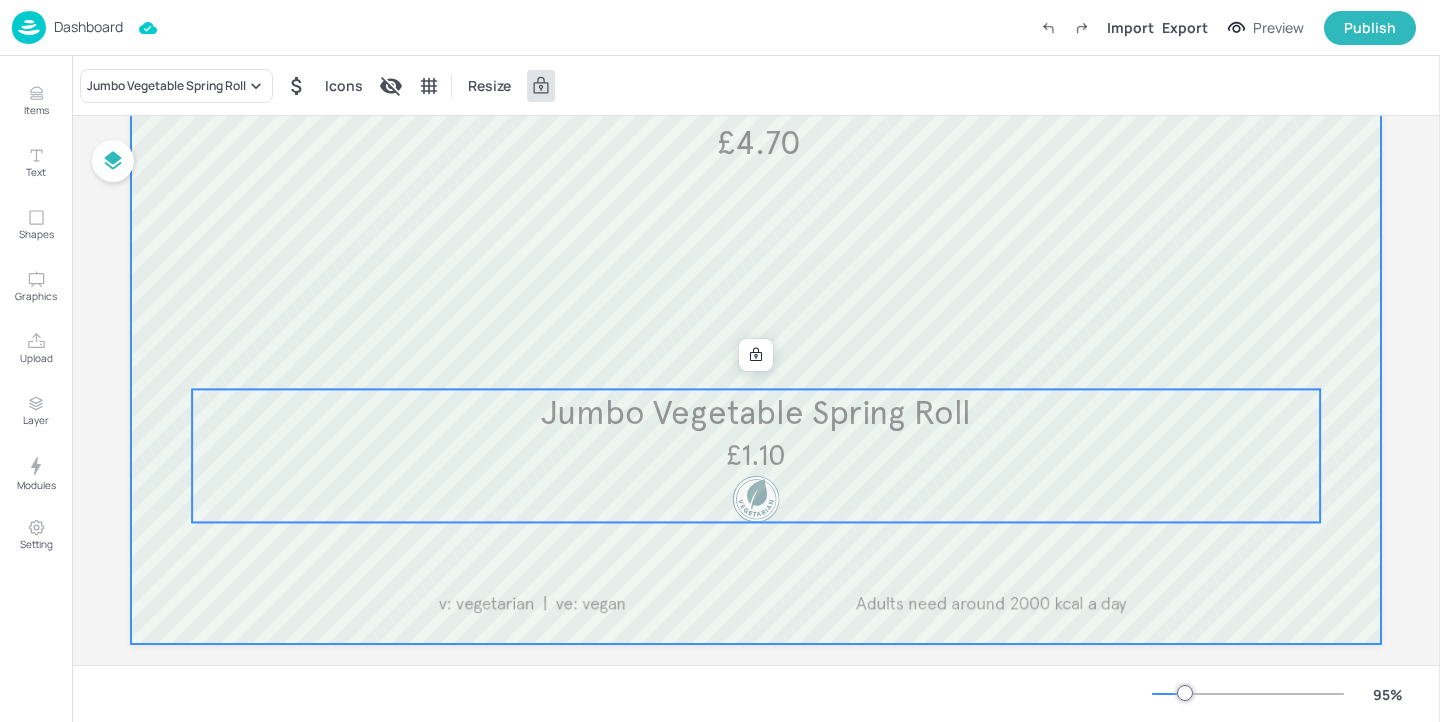 drag, startPoint x: 830, startPoint y: 417, endPoint x: 830, endPoint y: 304, distance: 113 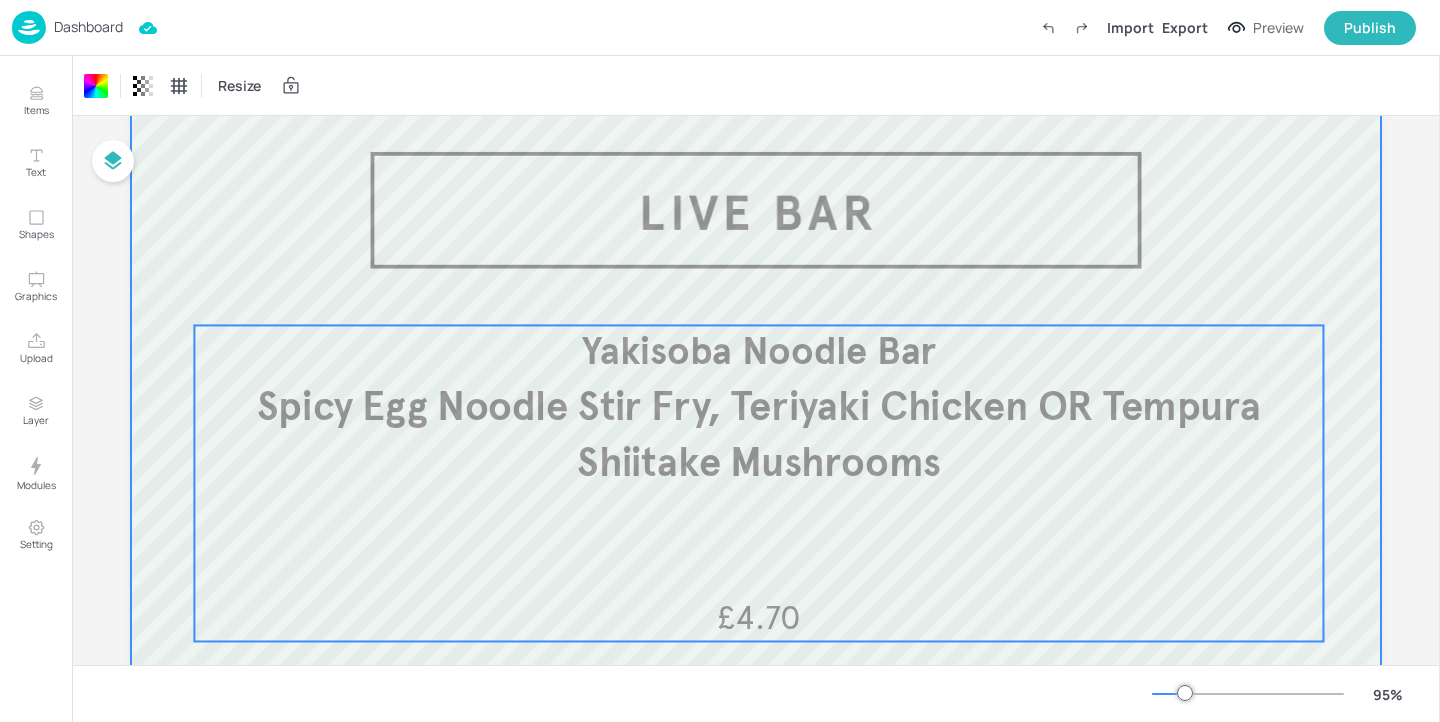 scroll, scrollTop: 0, scrollLeft: 0, axis: both 